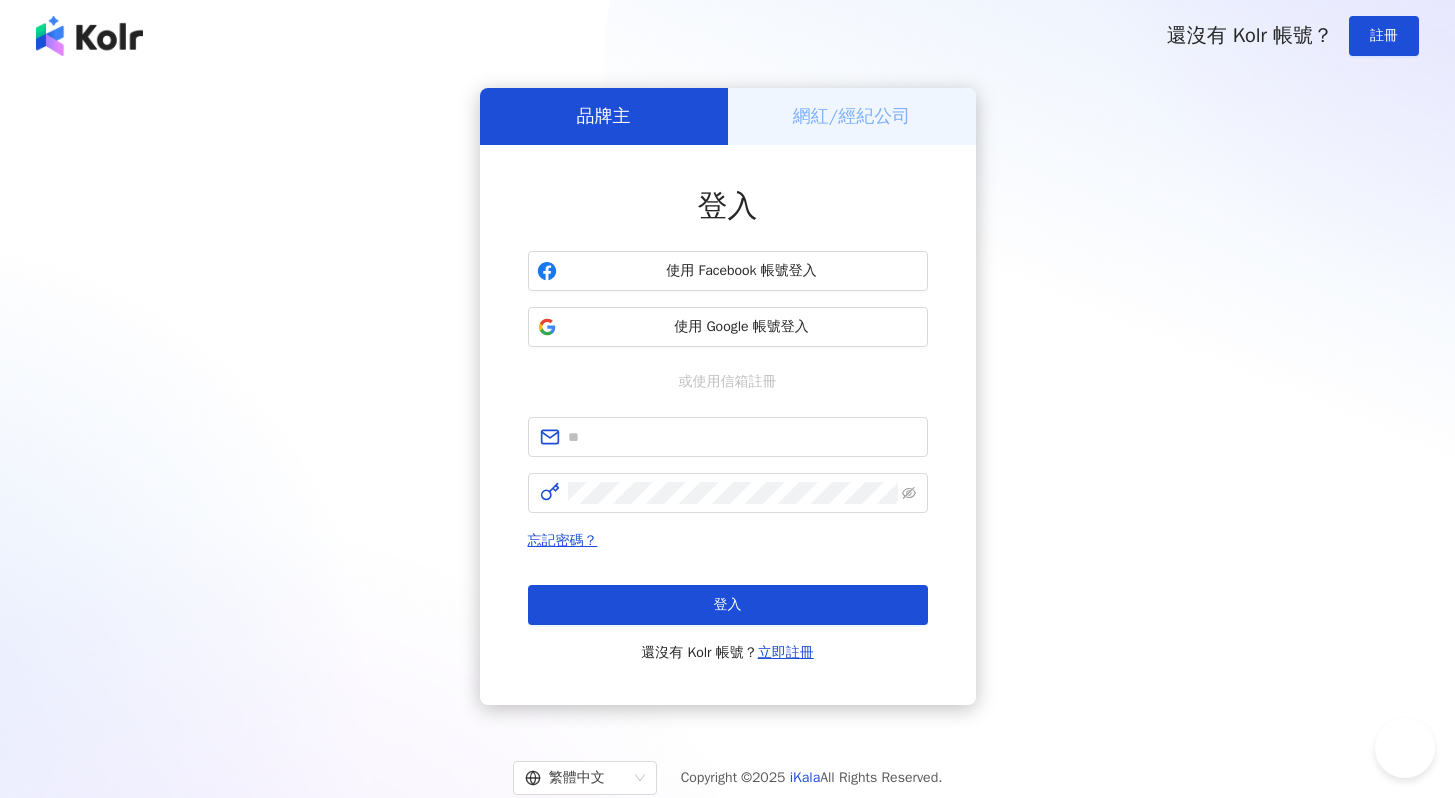 scroll, scrollTop: 0, scrollLeft: 0, axis: both 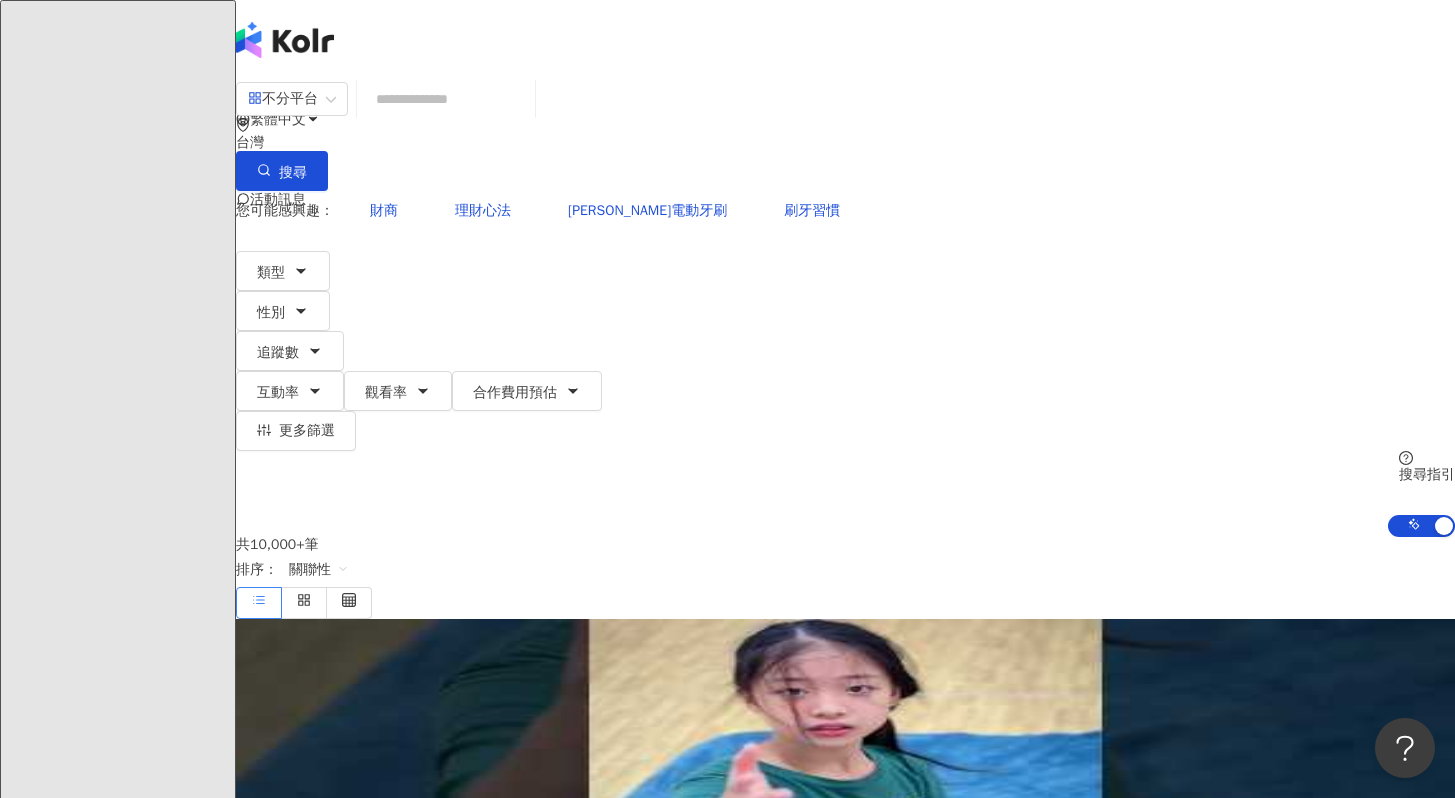click on "商案媒合" at bounding box center (122, 3640) 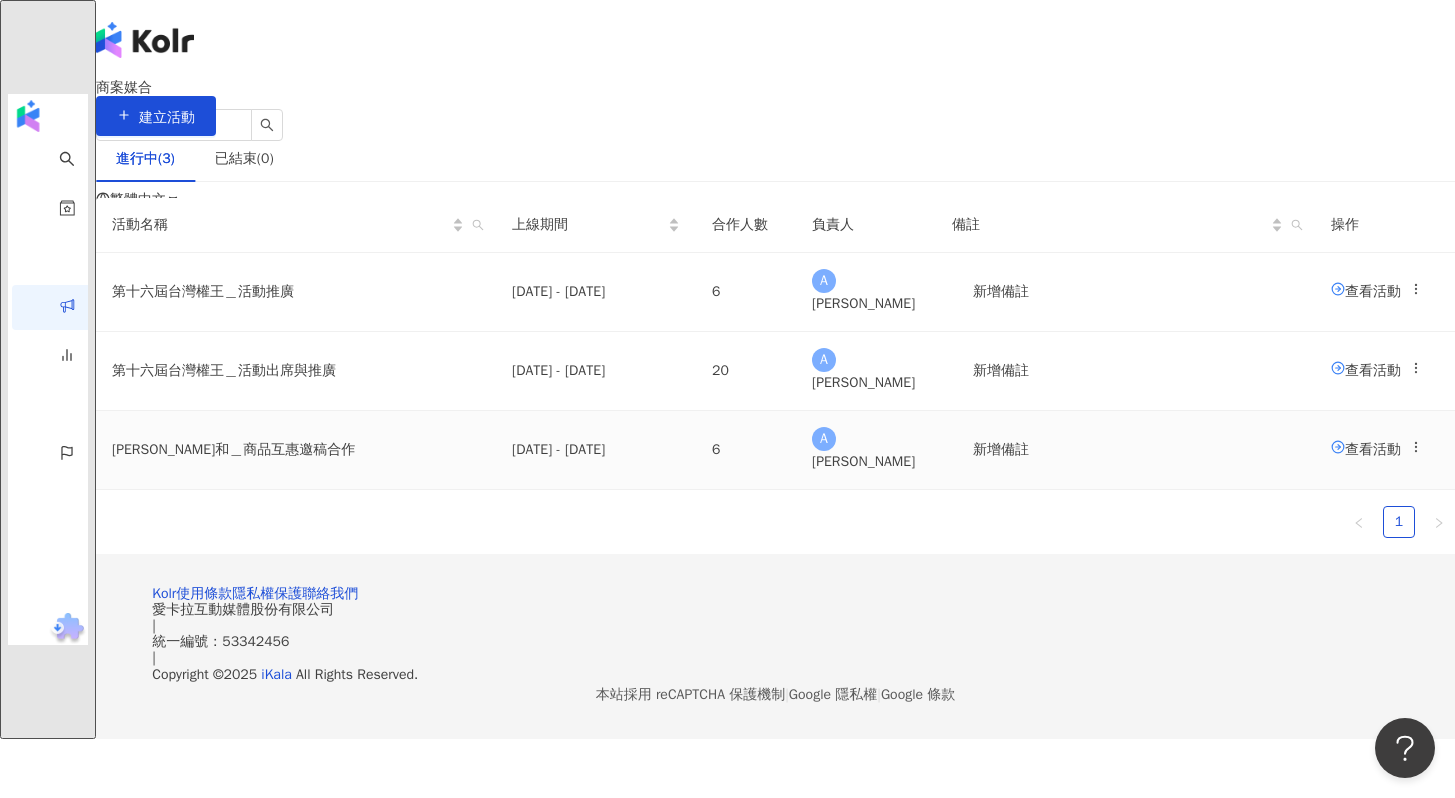 click 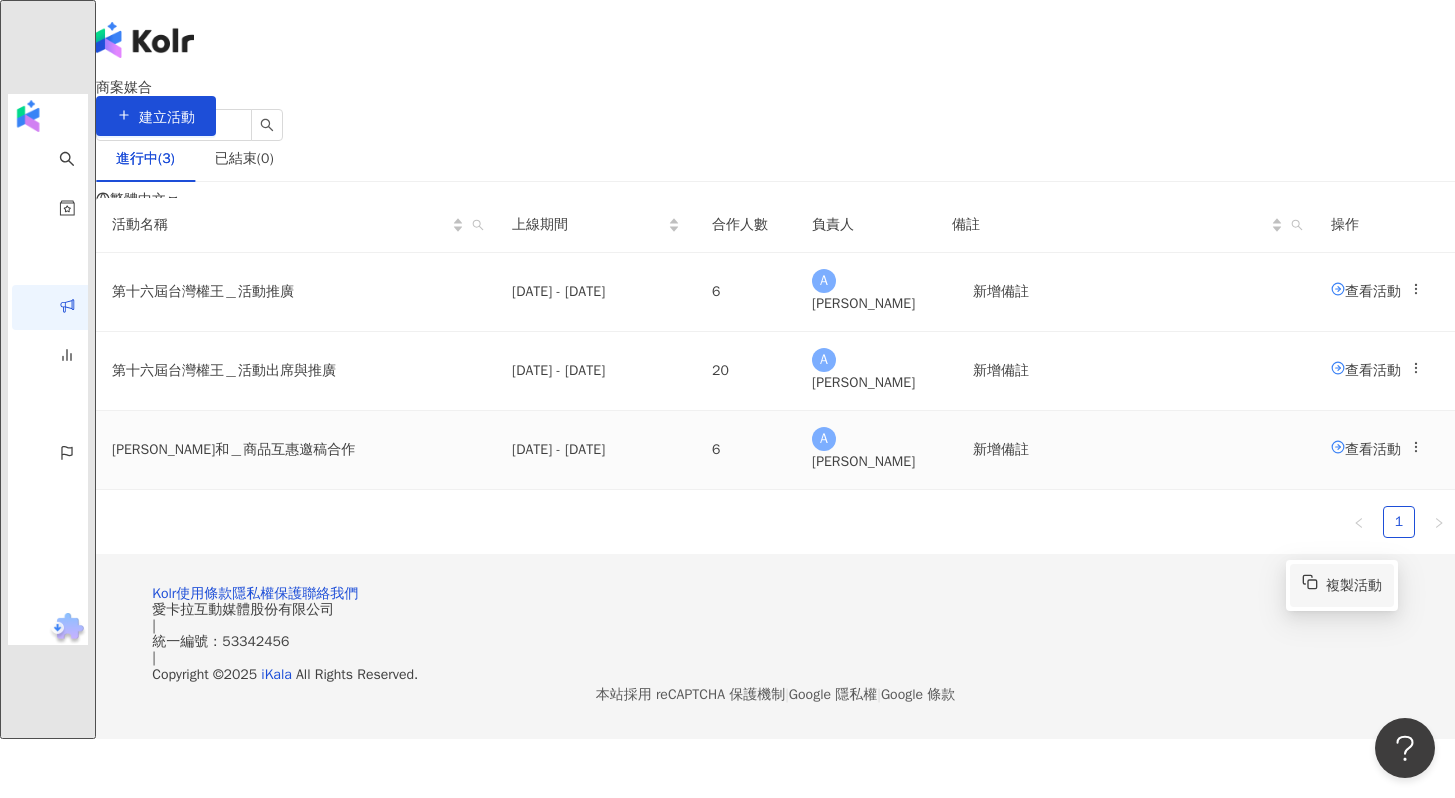 click on "複製活動" at bounding box center (1354, 586) 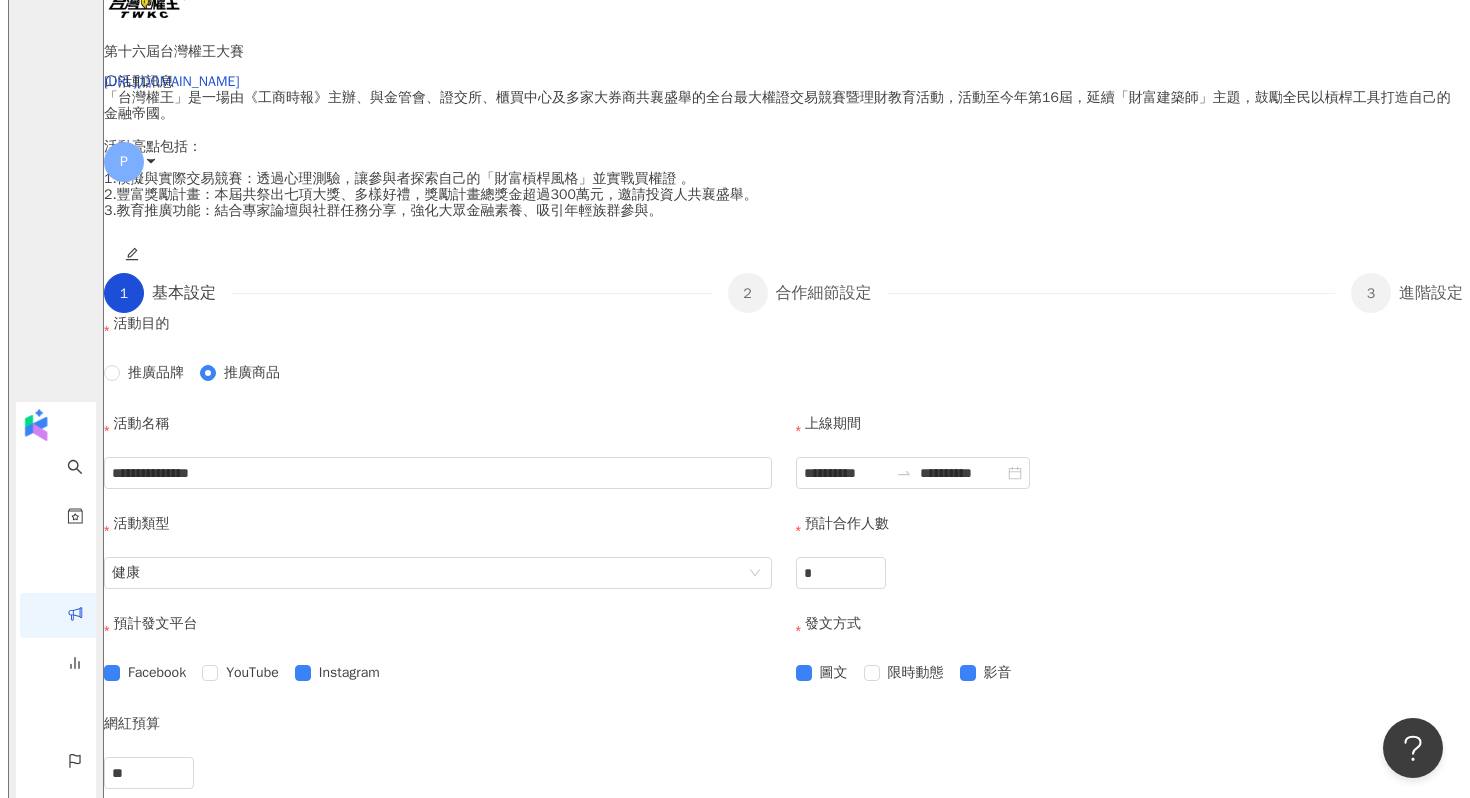 scroll, scrollTop: 138, scrollLeft: 0, axis: vertical 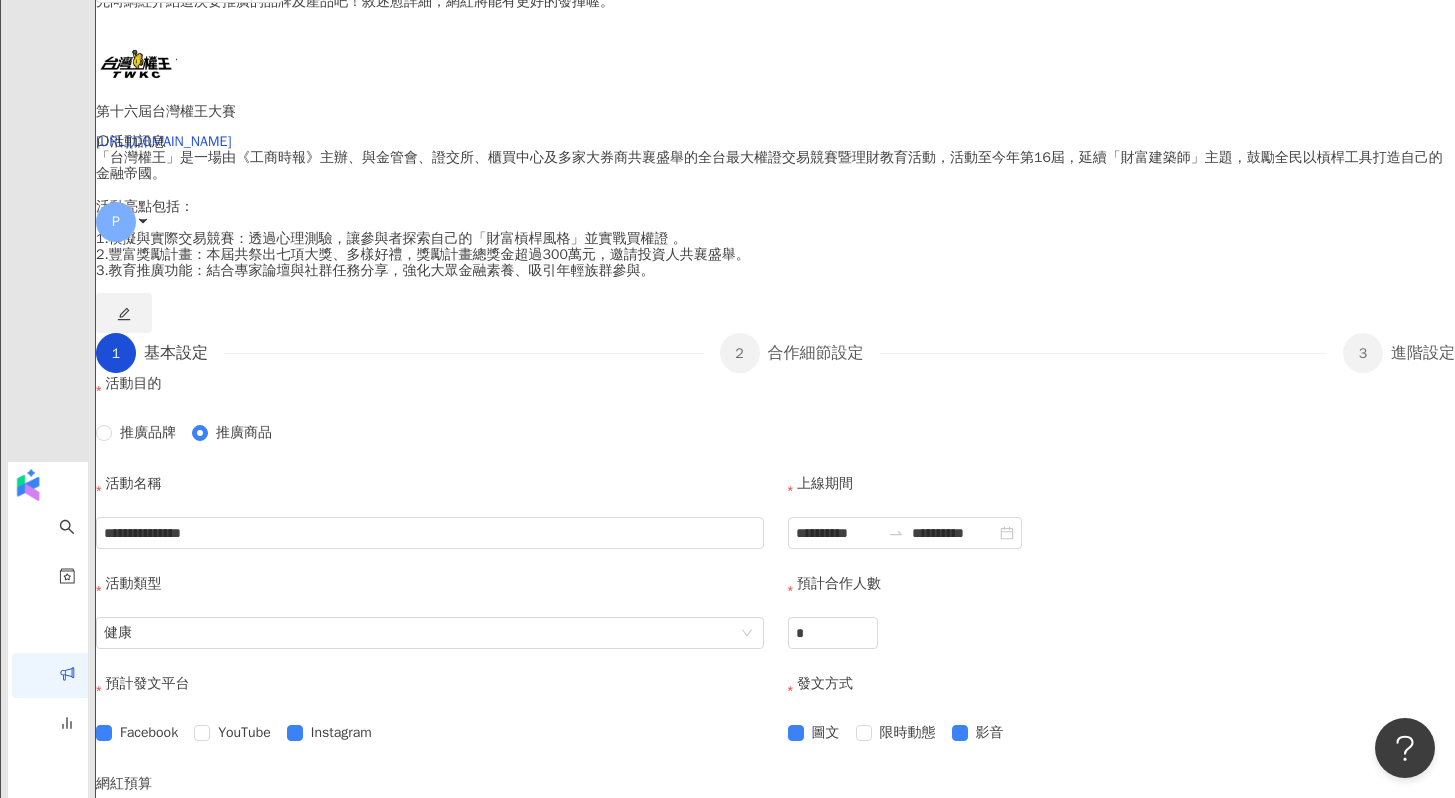 click 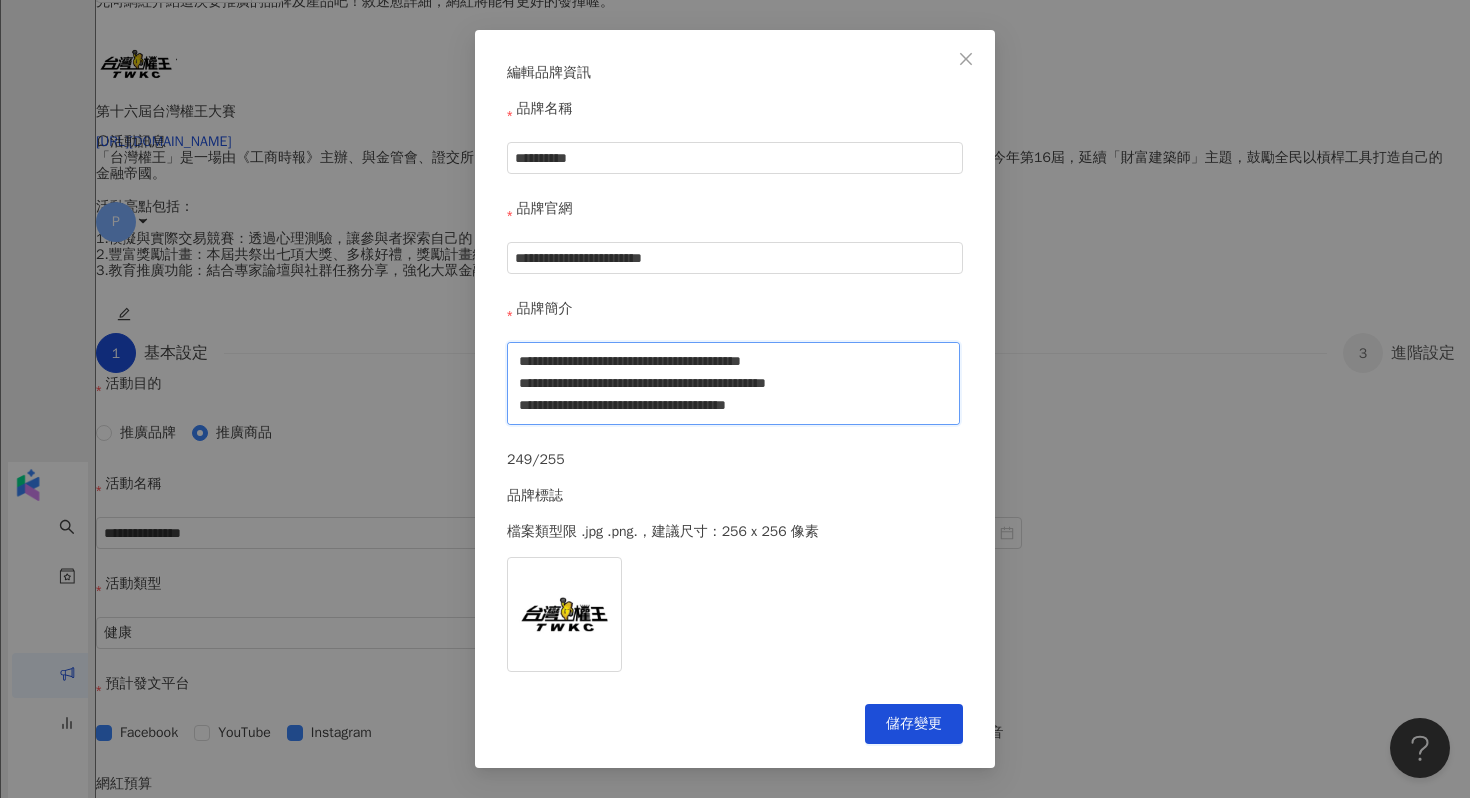 drag, startPoint x: 523, startPoint y: 375, endPoint x: 882, endPoint y: 505, distance: 381.81277 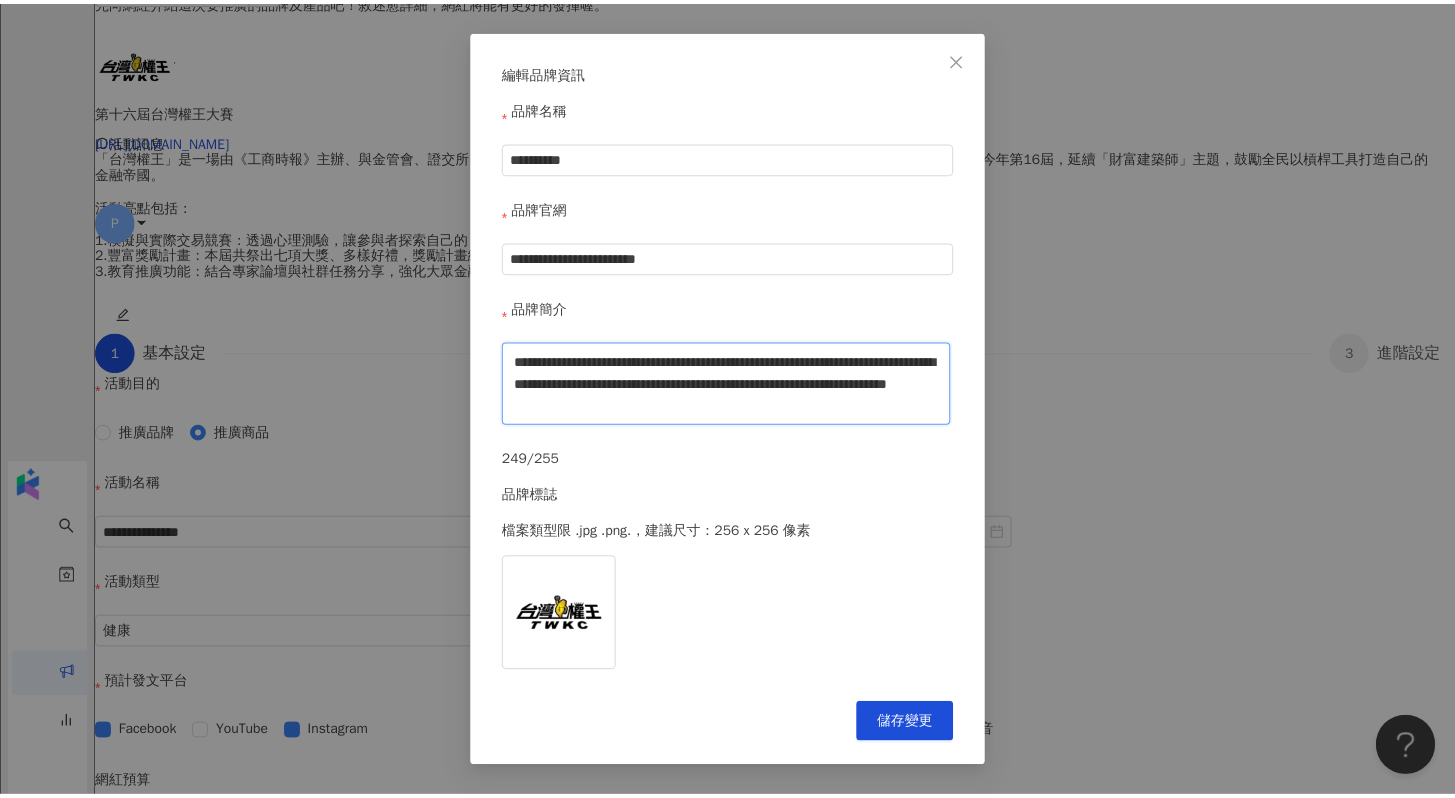 scroll, scrollTop: 57, scrollLeft: 0, axis: vertical 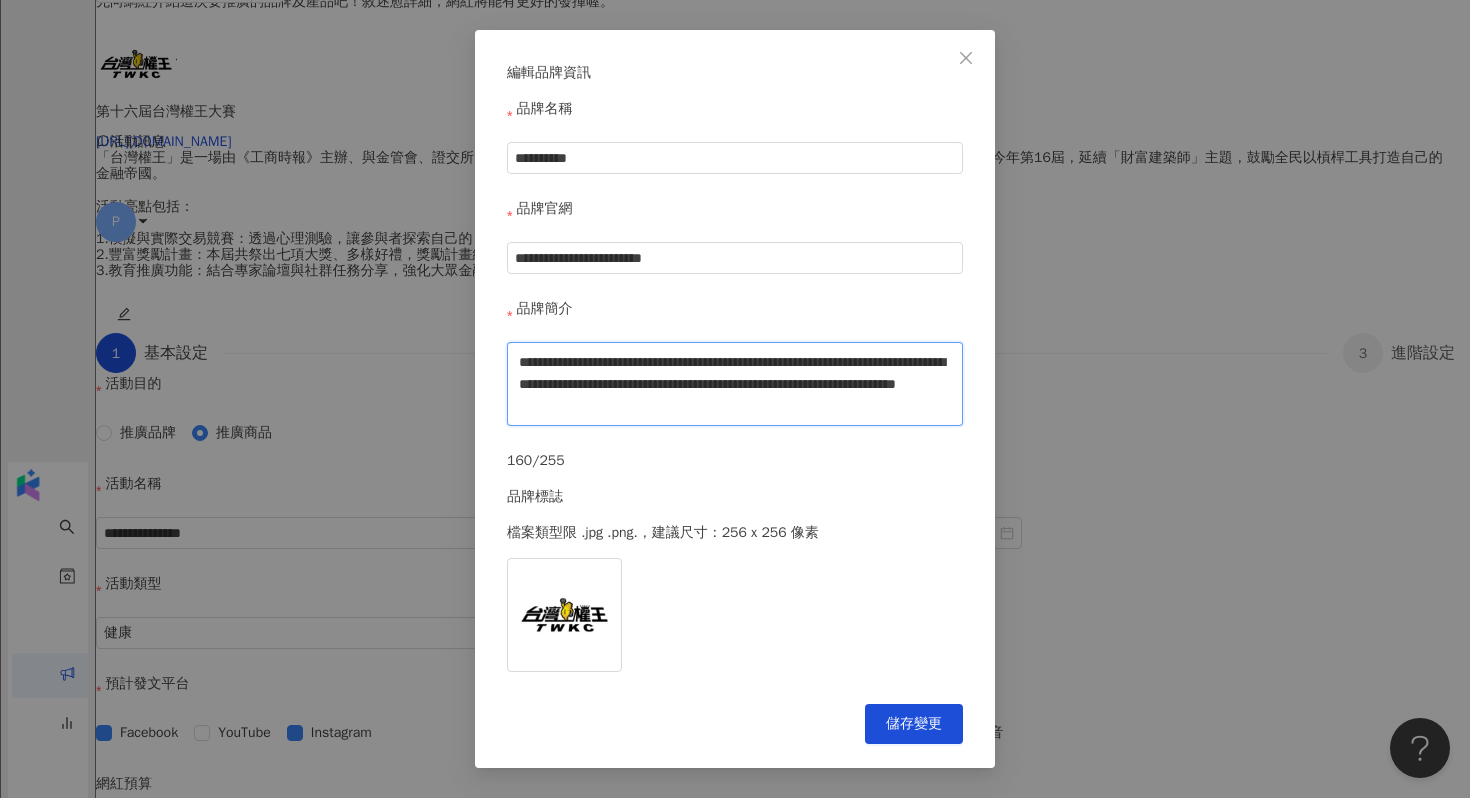 type on "**********" 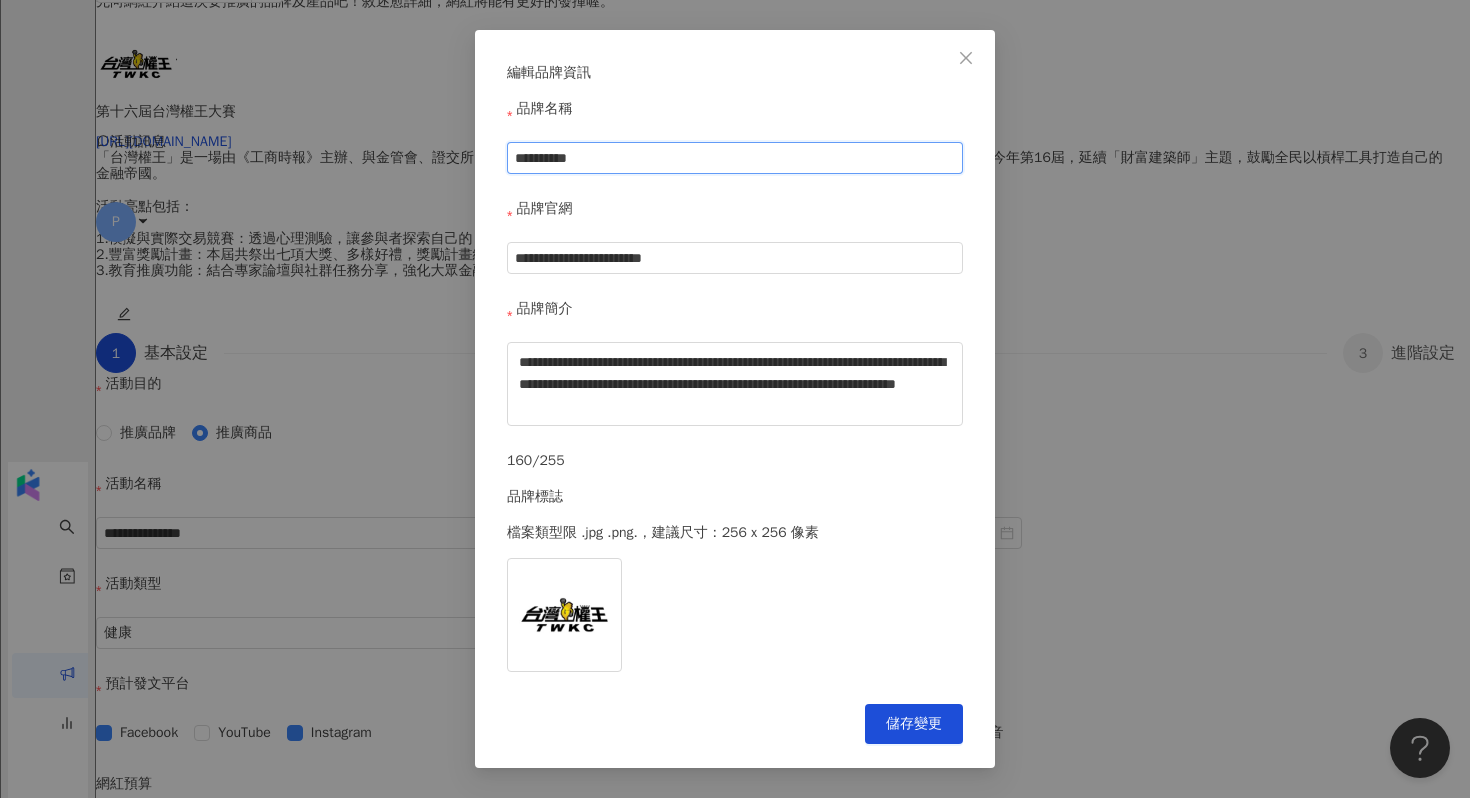 click on "**********" at bounding box center [735, 158] 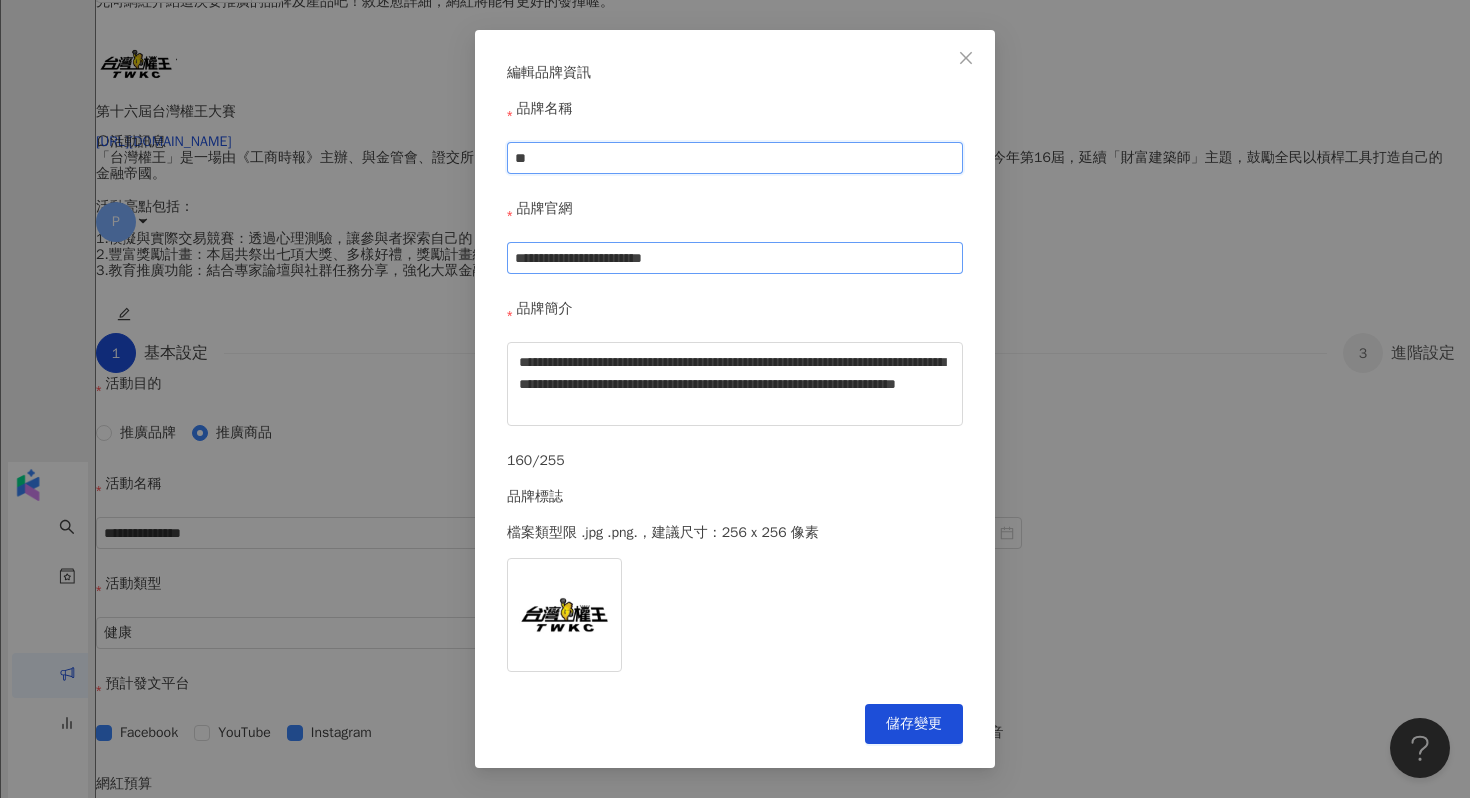 type on "**" 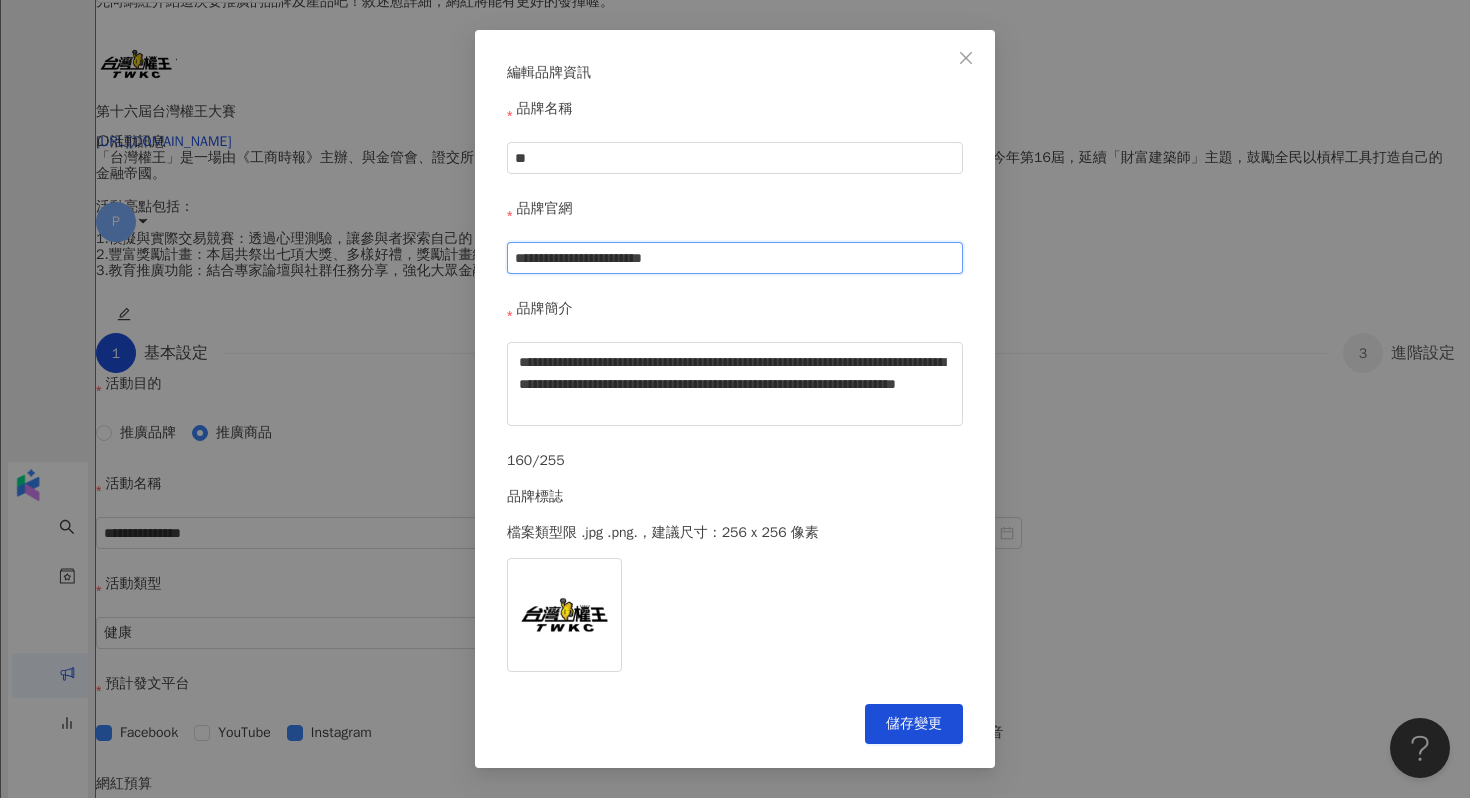 click on "**********" at bounding box center (735, 258) 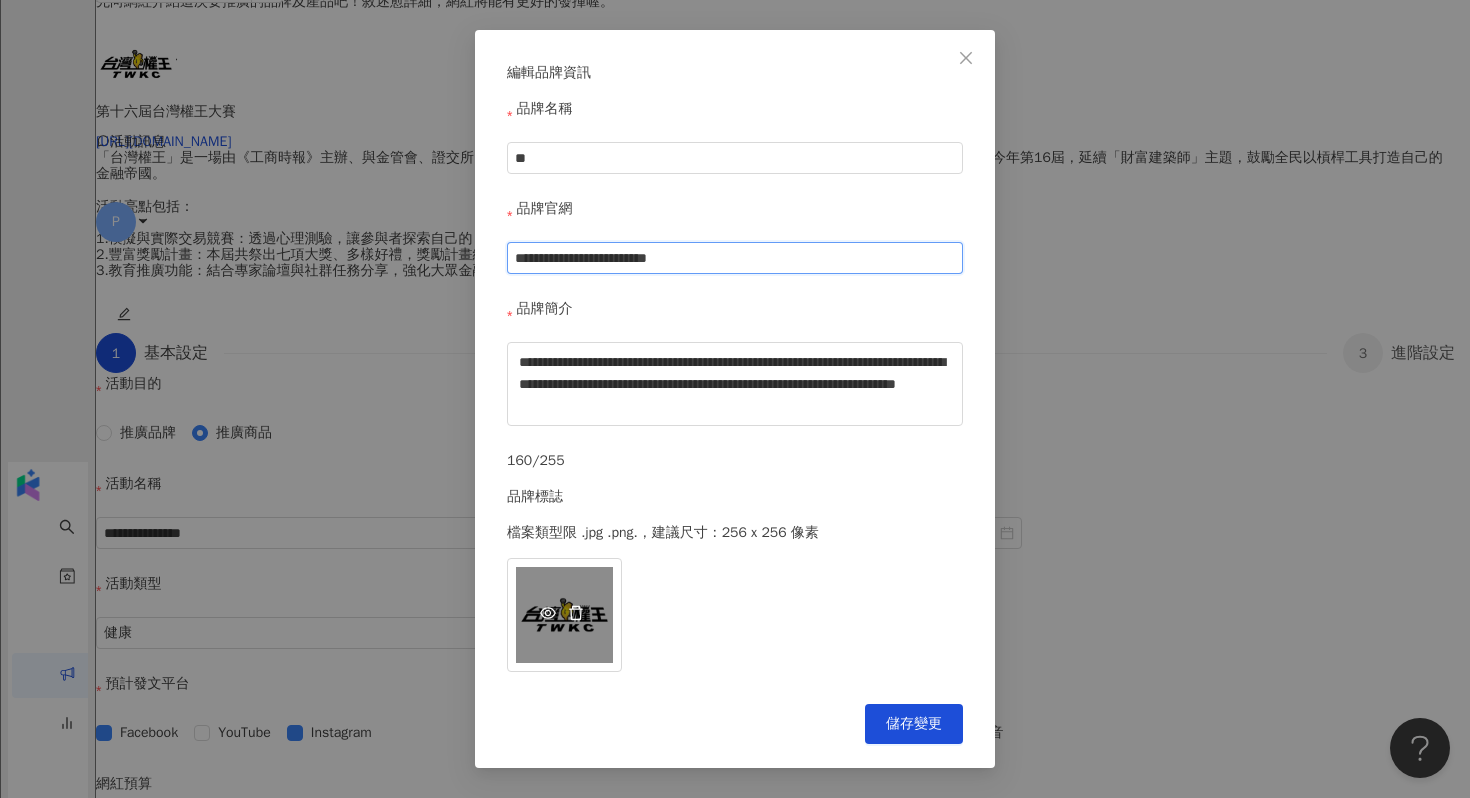 type on "**********" 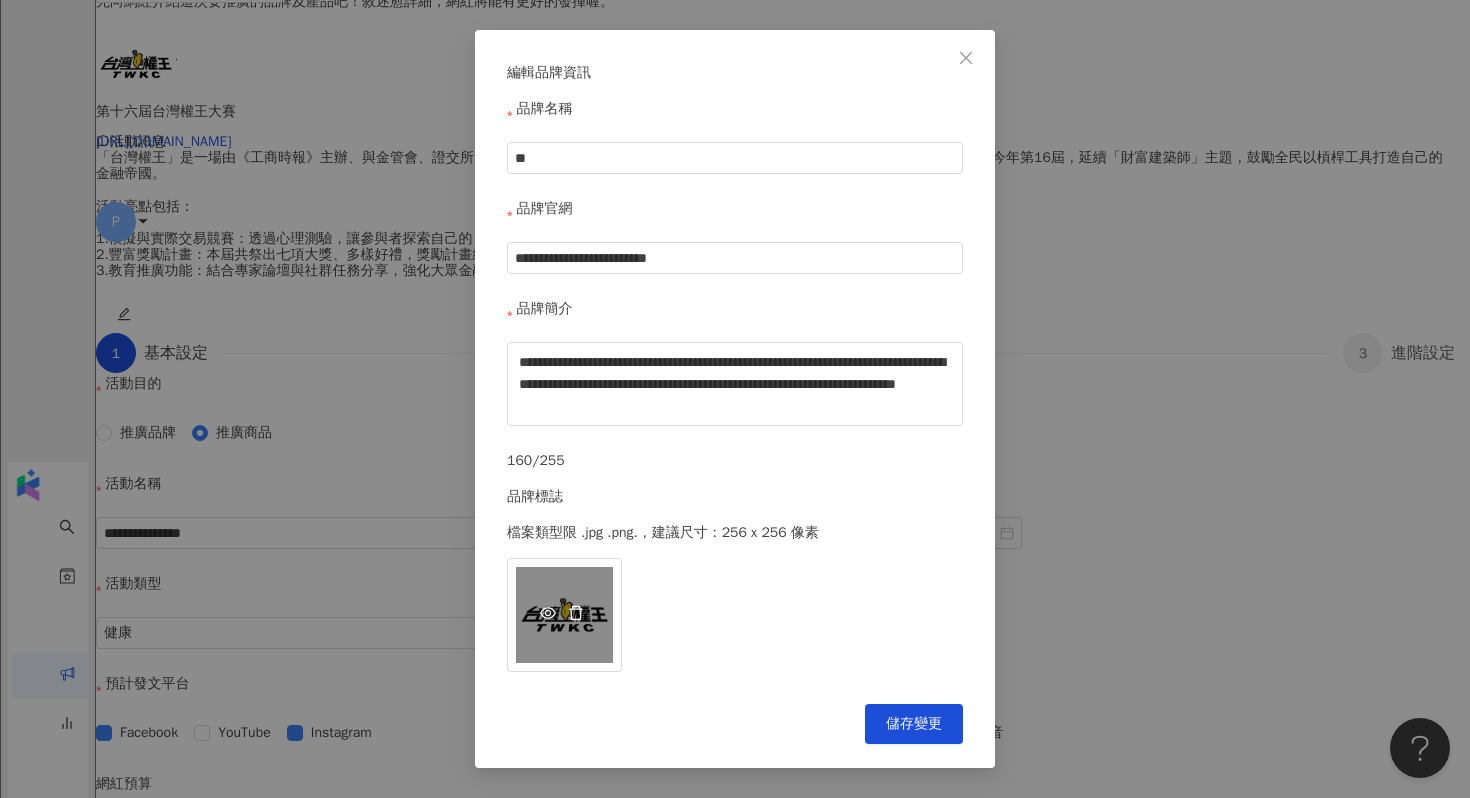 click on "愛卡拉商業媒合 (2).jpg" at bounding box center (564, 615) 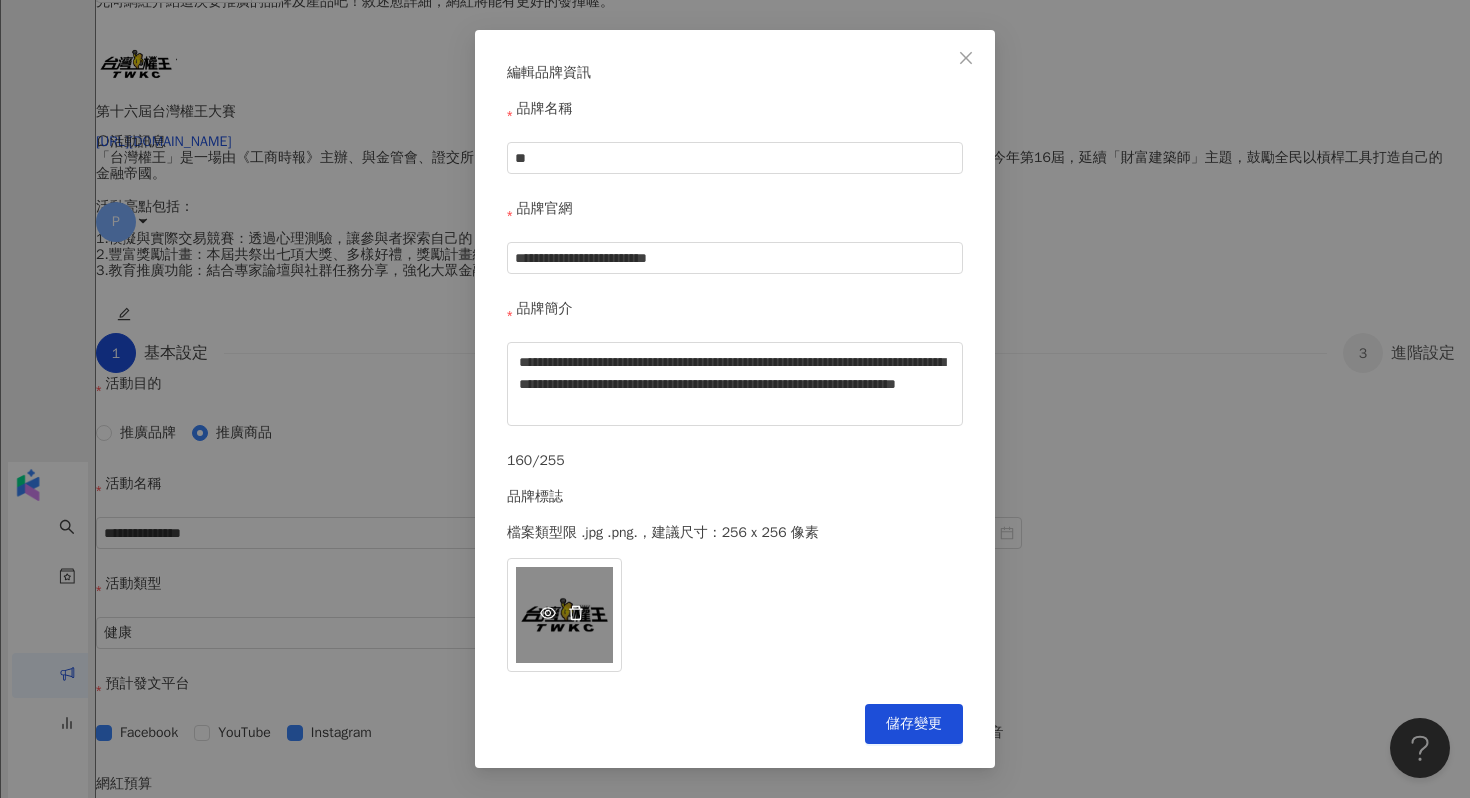 click 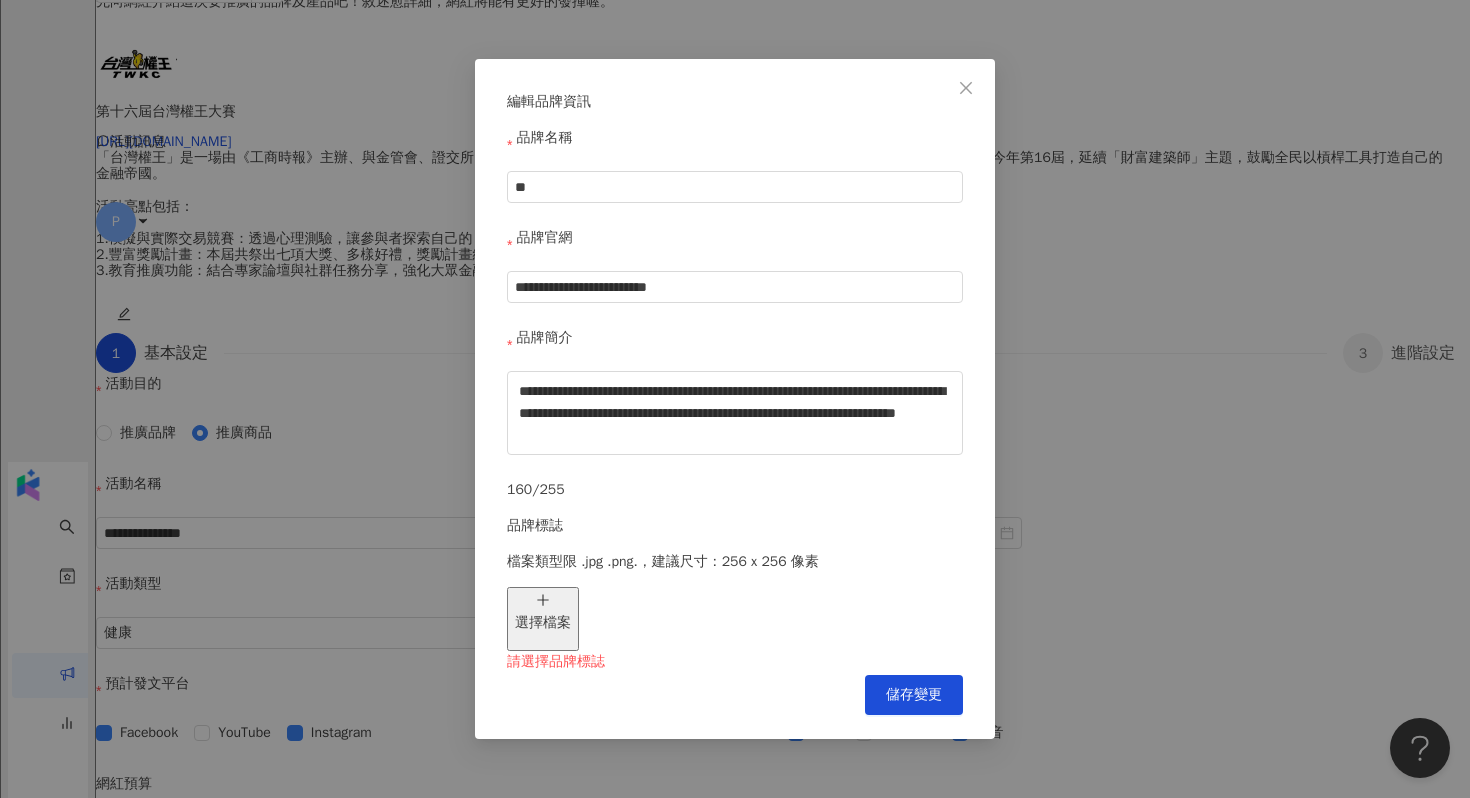 click on "選擇檔案" at bounding box center (543, 623) 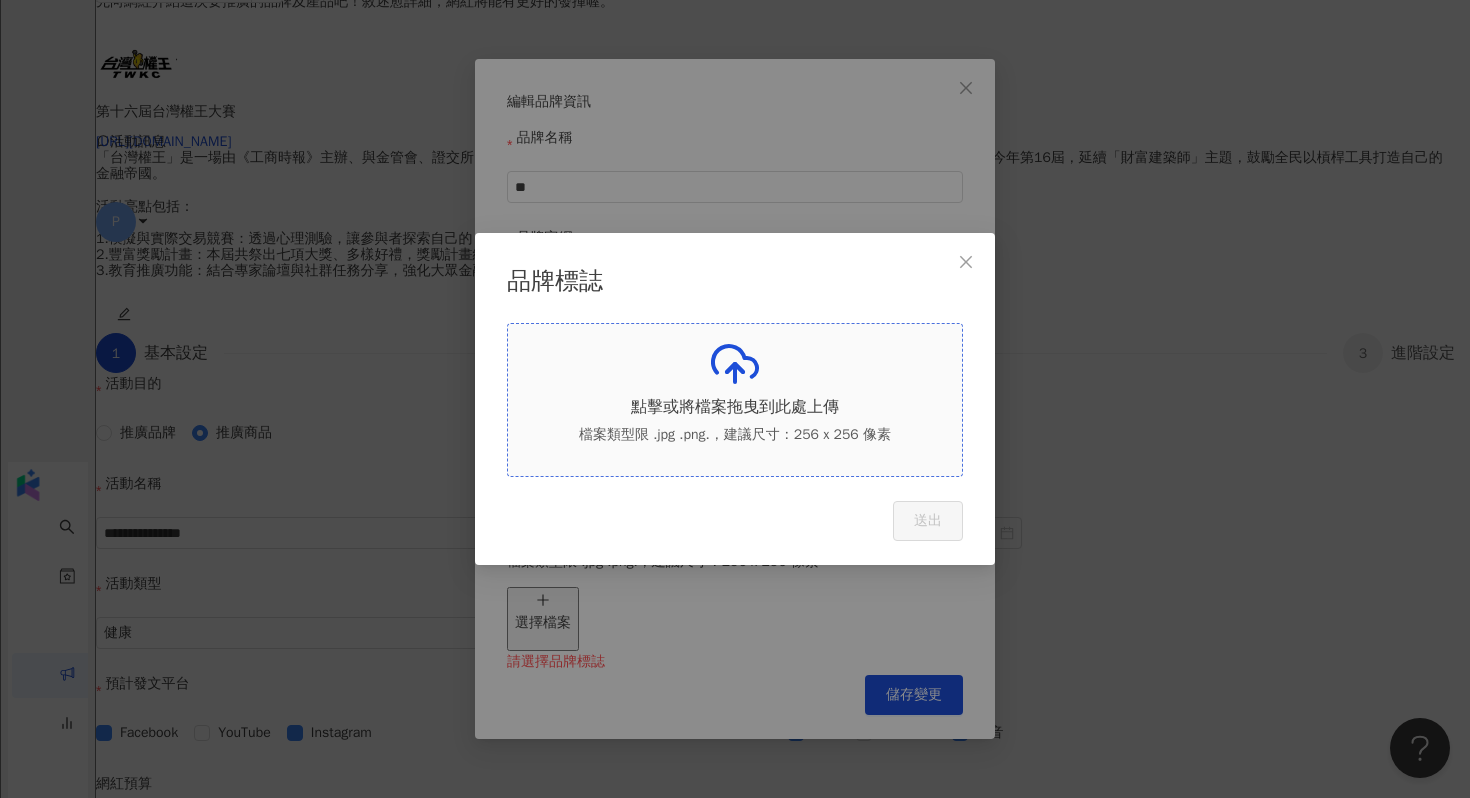 click on "點擊或將檔案拖曳到此處上傳" at bounding box center (735, 407) 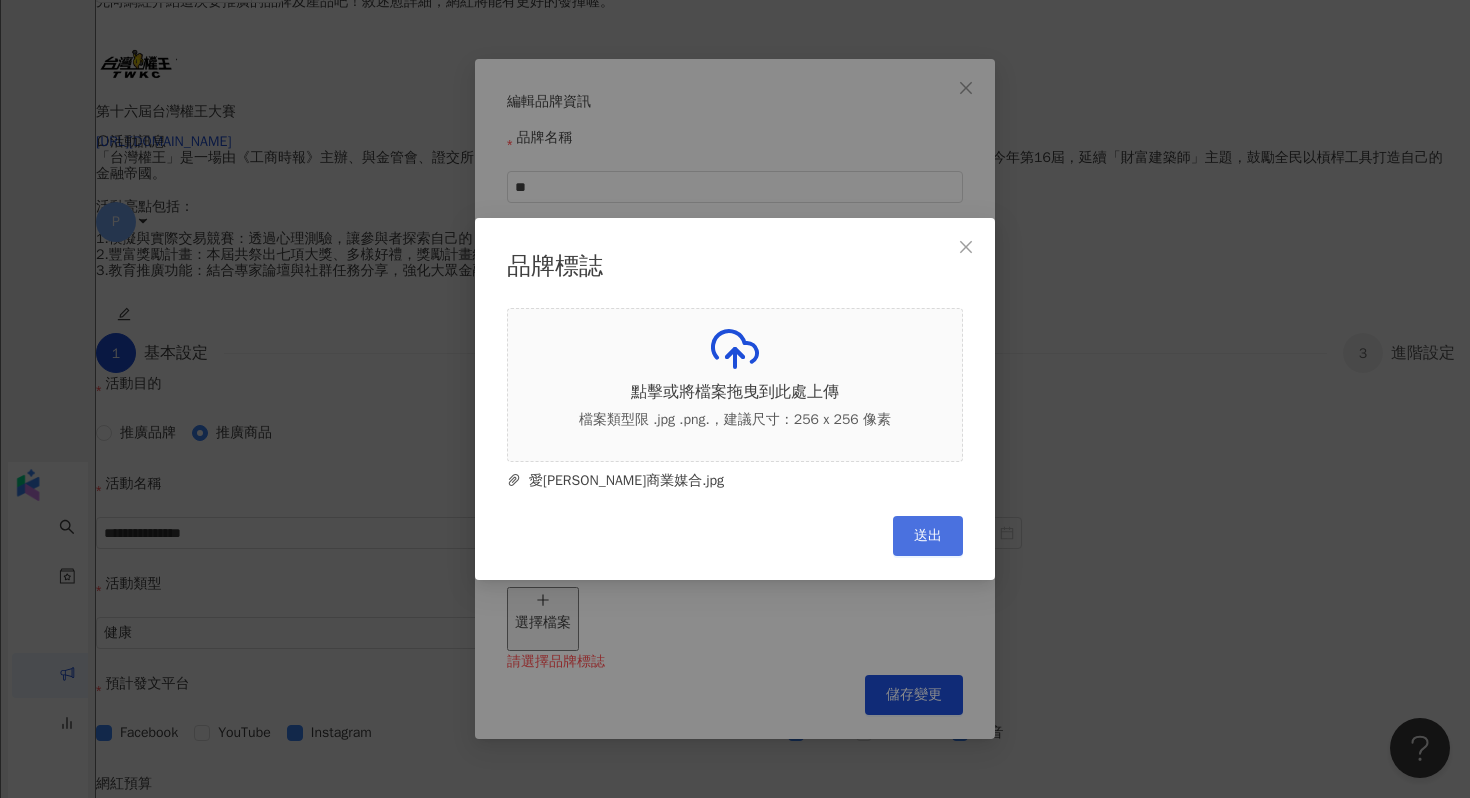 click on "送出" at bounding box center (928, 536) 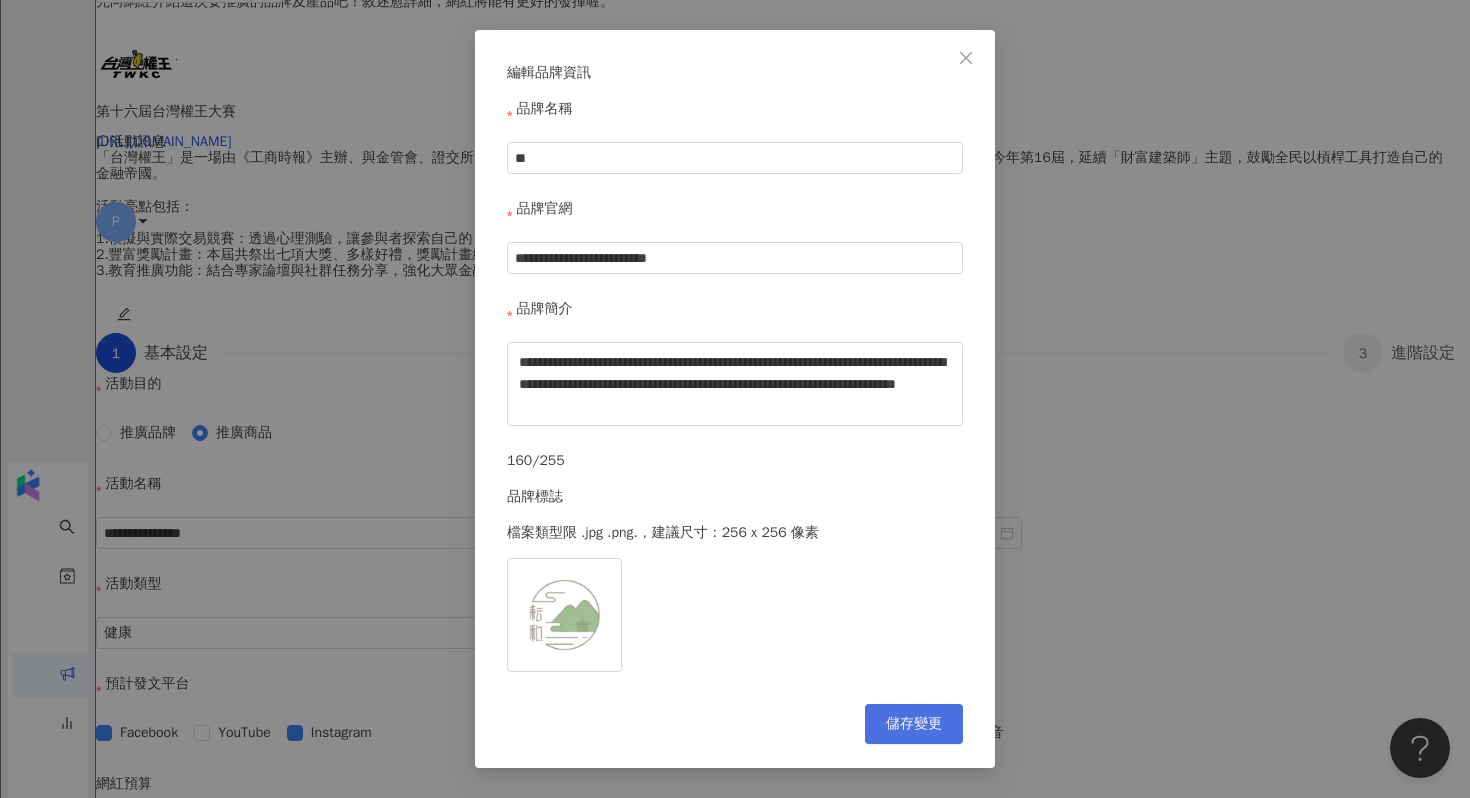 click on "儲存變更" at bounding box center [914, 724] 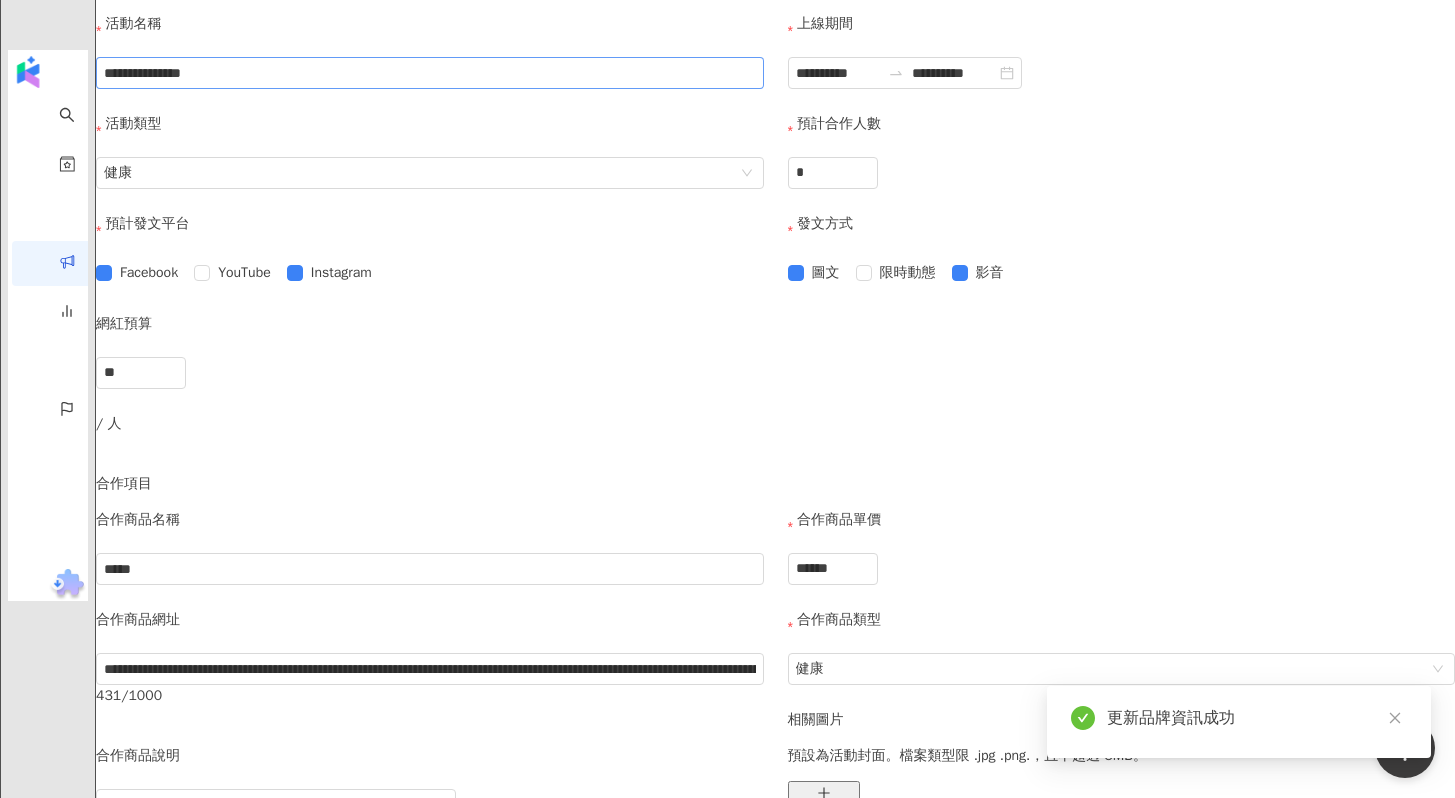 scroll, scrollTop: 502, scrollLeft: 0, axis: vertical 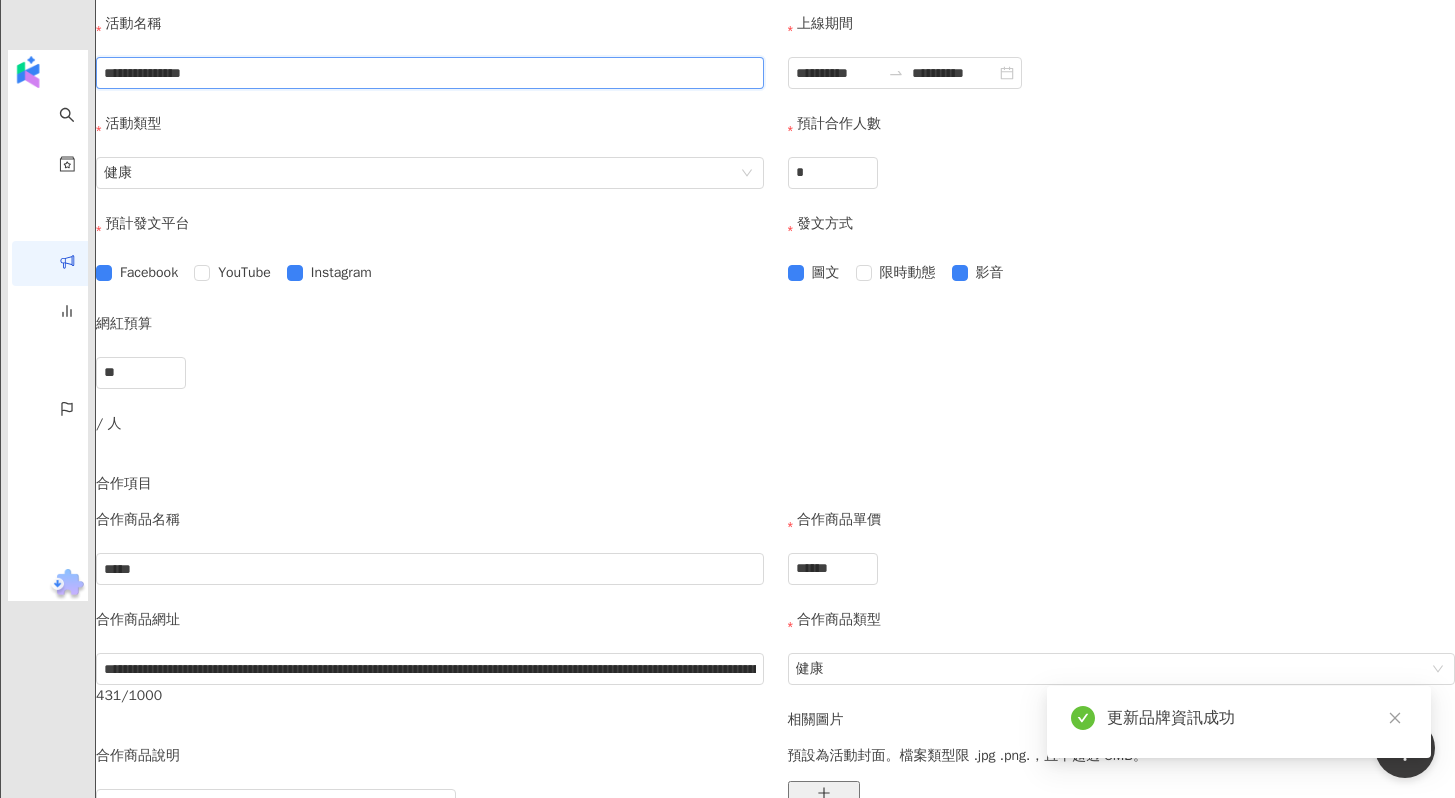 drag, startPoint x: 521, startPoint y: 249, endPoint x: 625, endPoint y: 248, distance: 104.00481 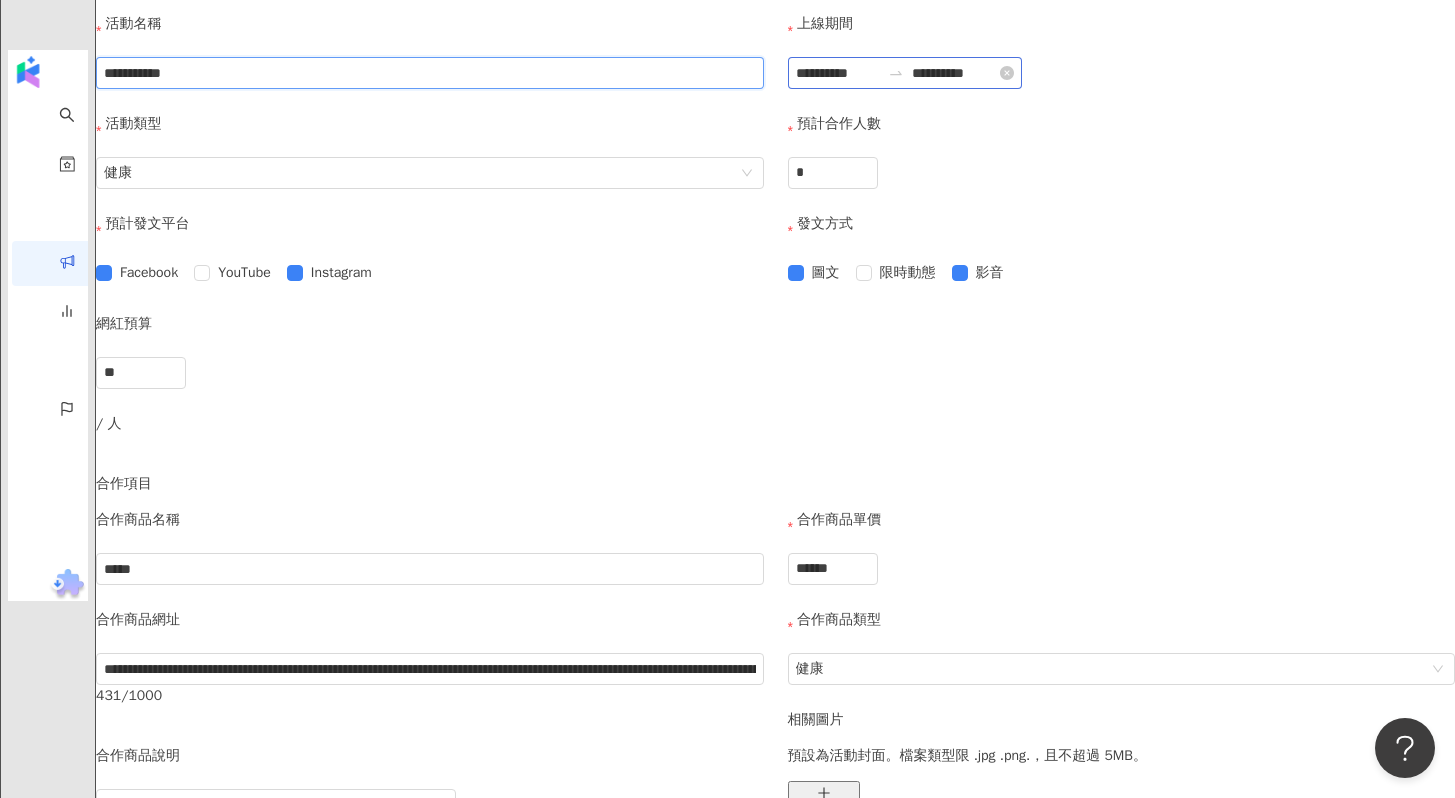 type on "**********" 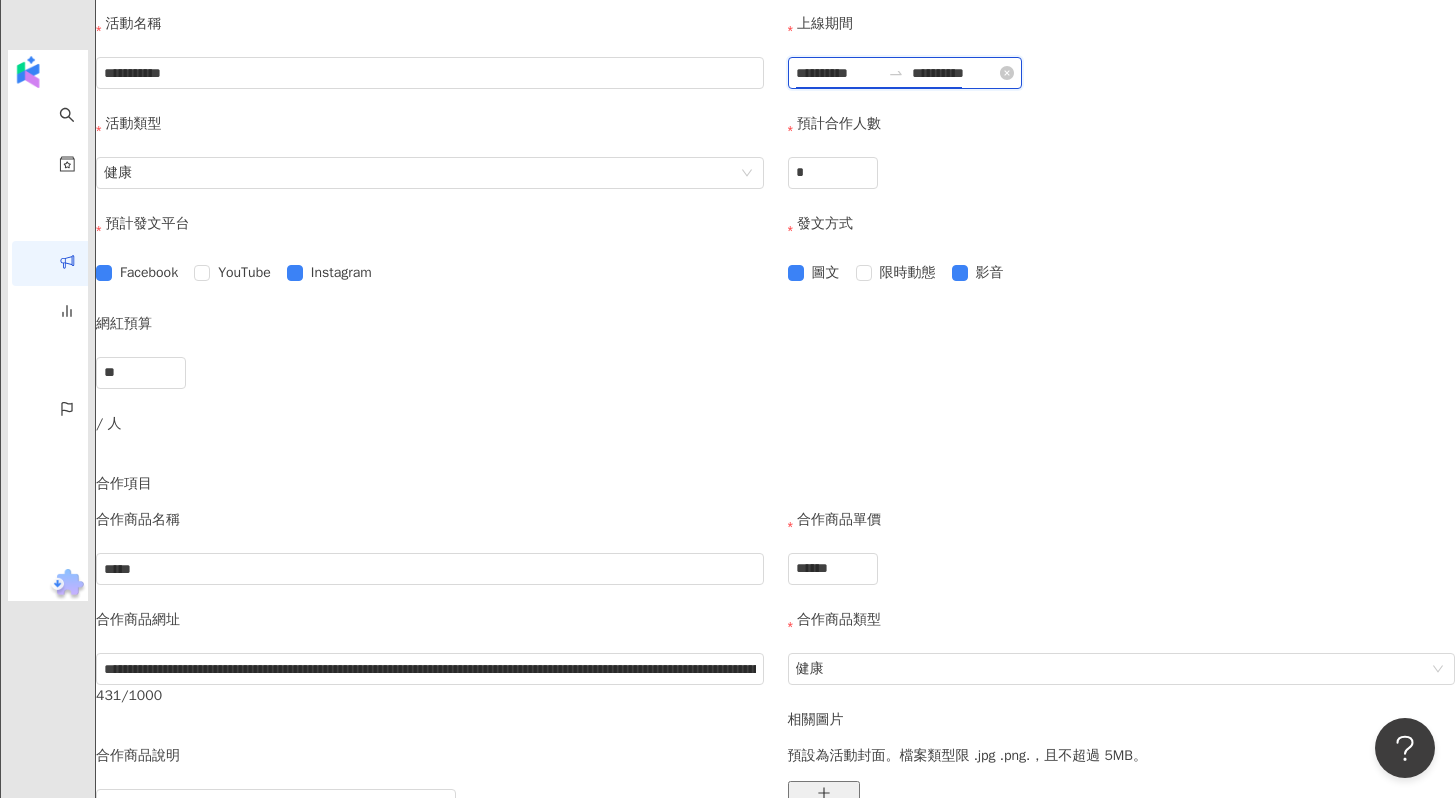 click on "**********" at bounding box center (838, 73) 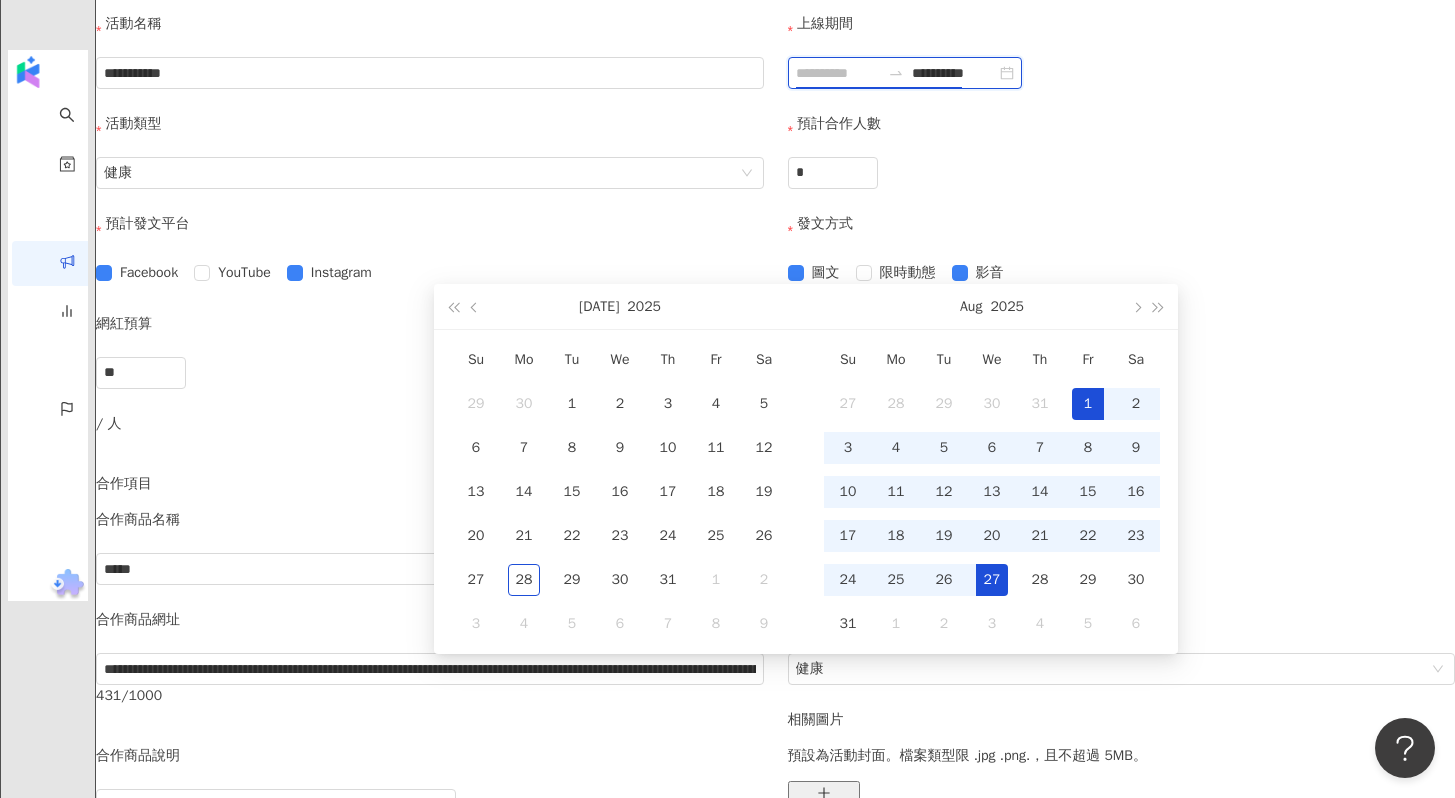 type on "**********" 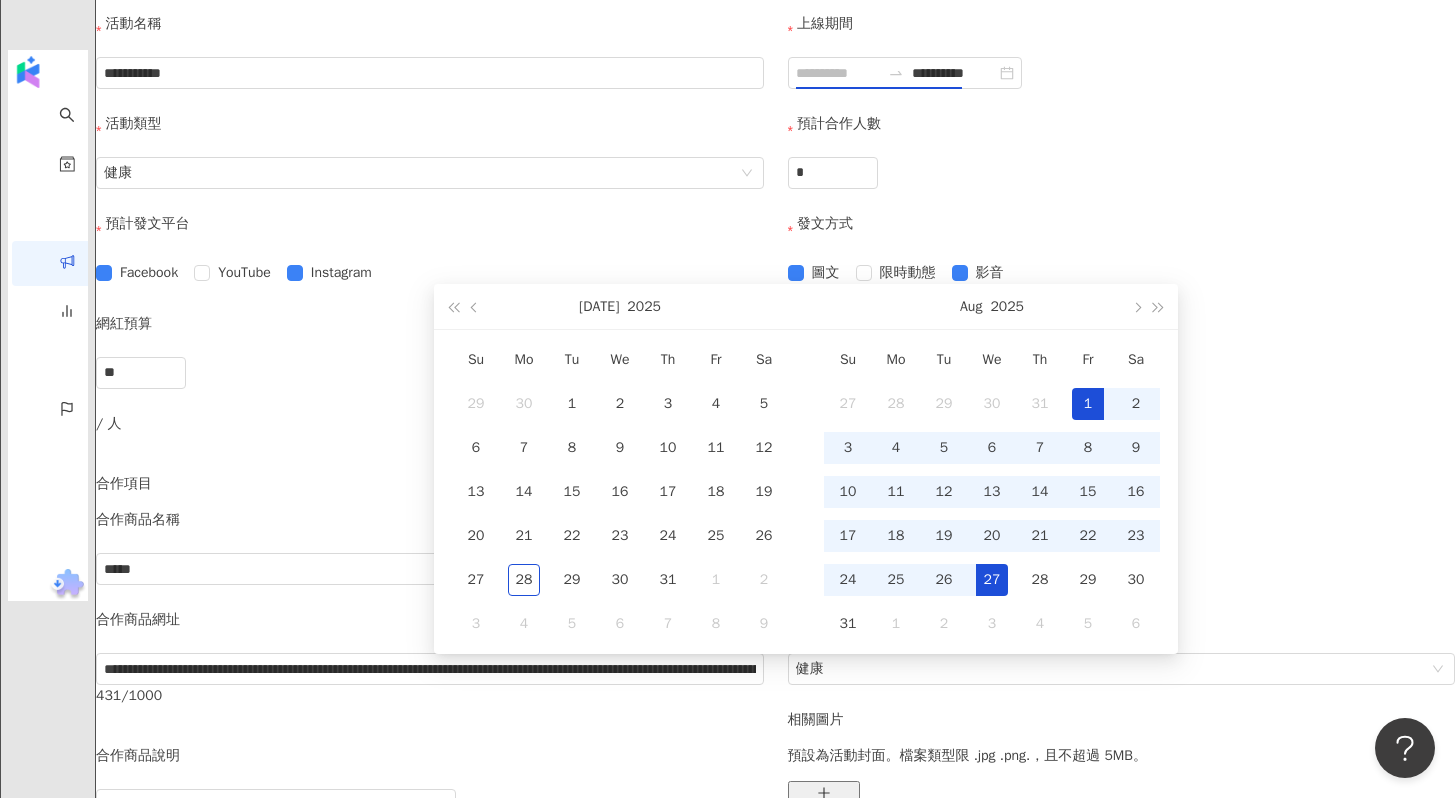 click on "1" at bounding box center (1088, 404) 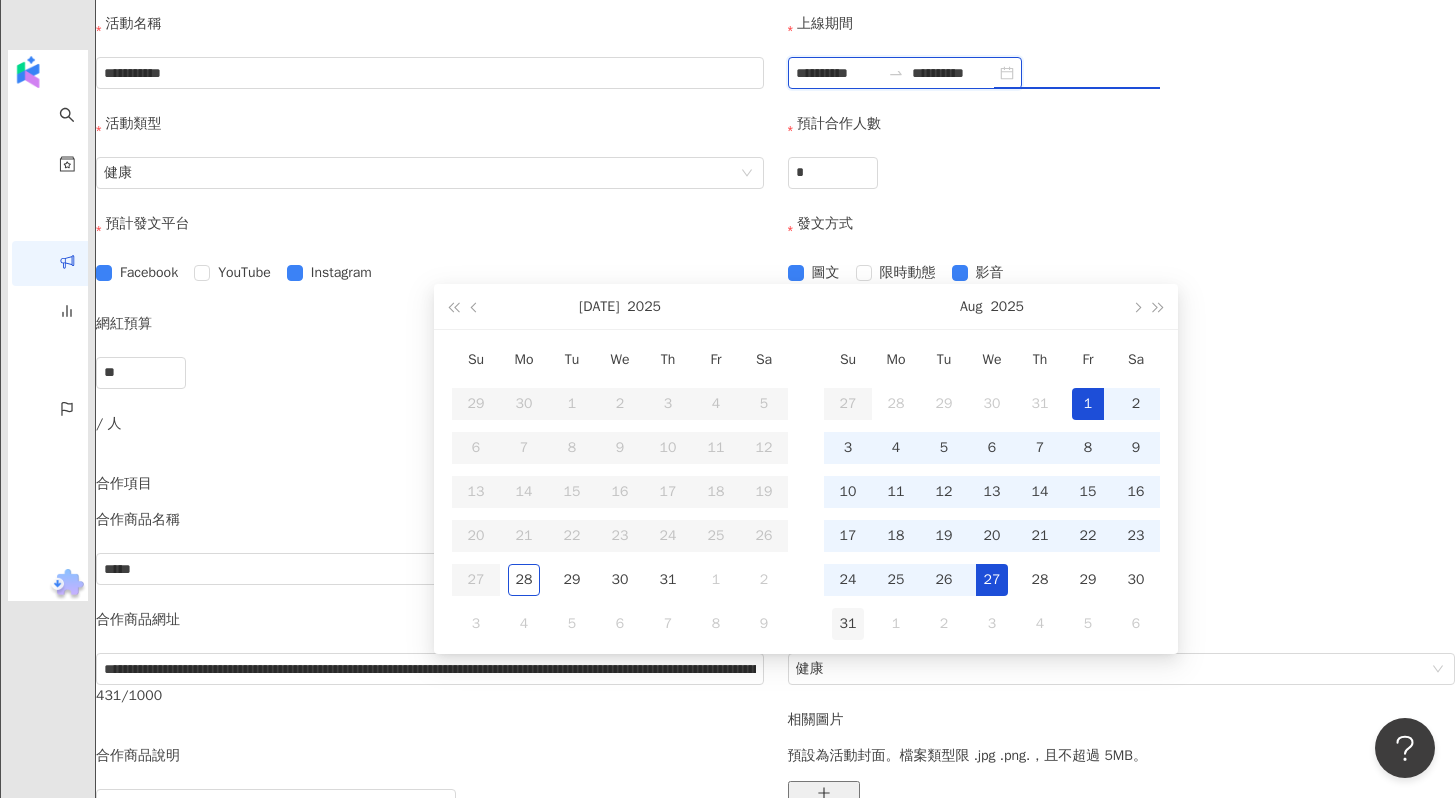 type on "**********" 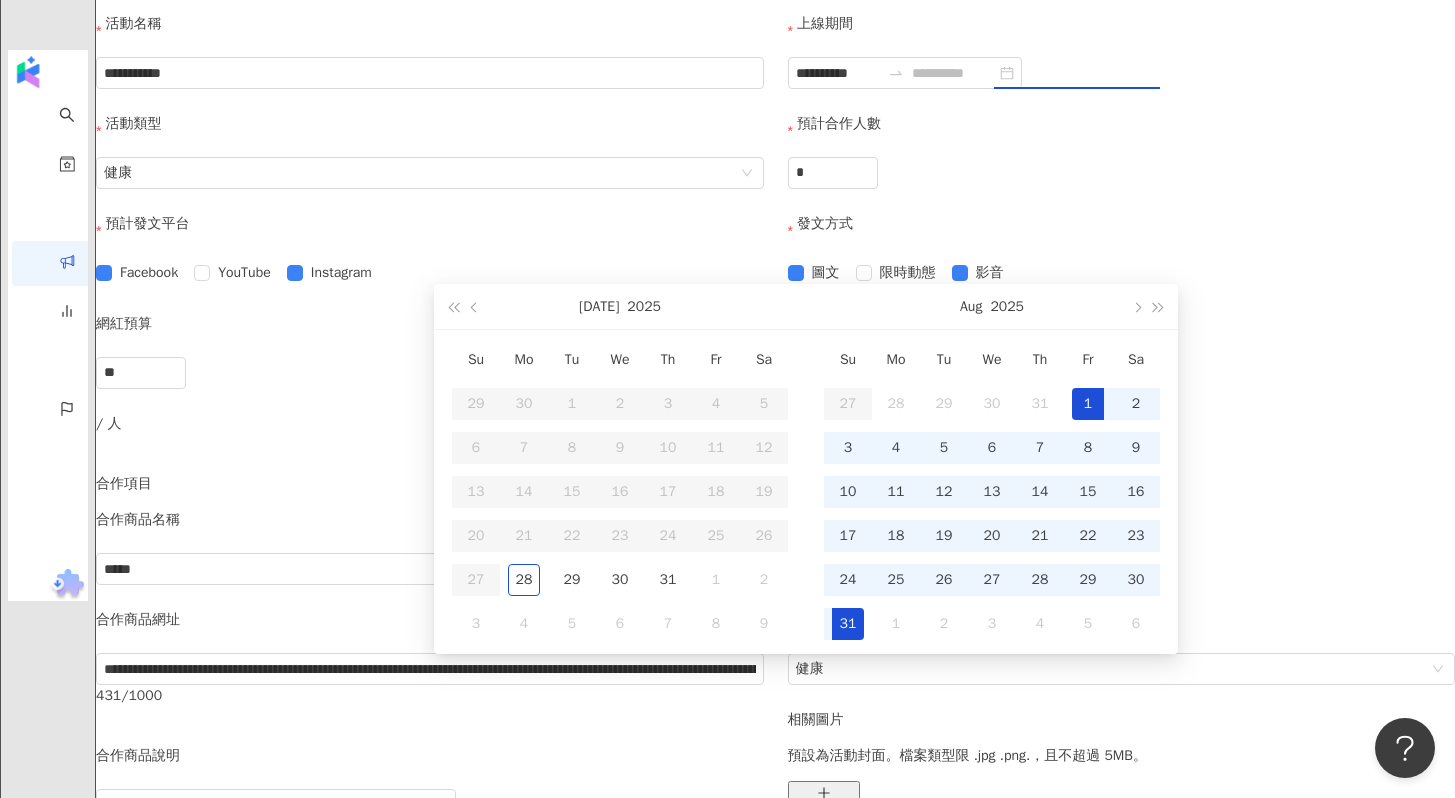 click on "31" at bounding box center (848, 624) 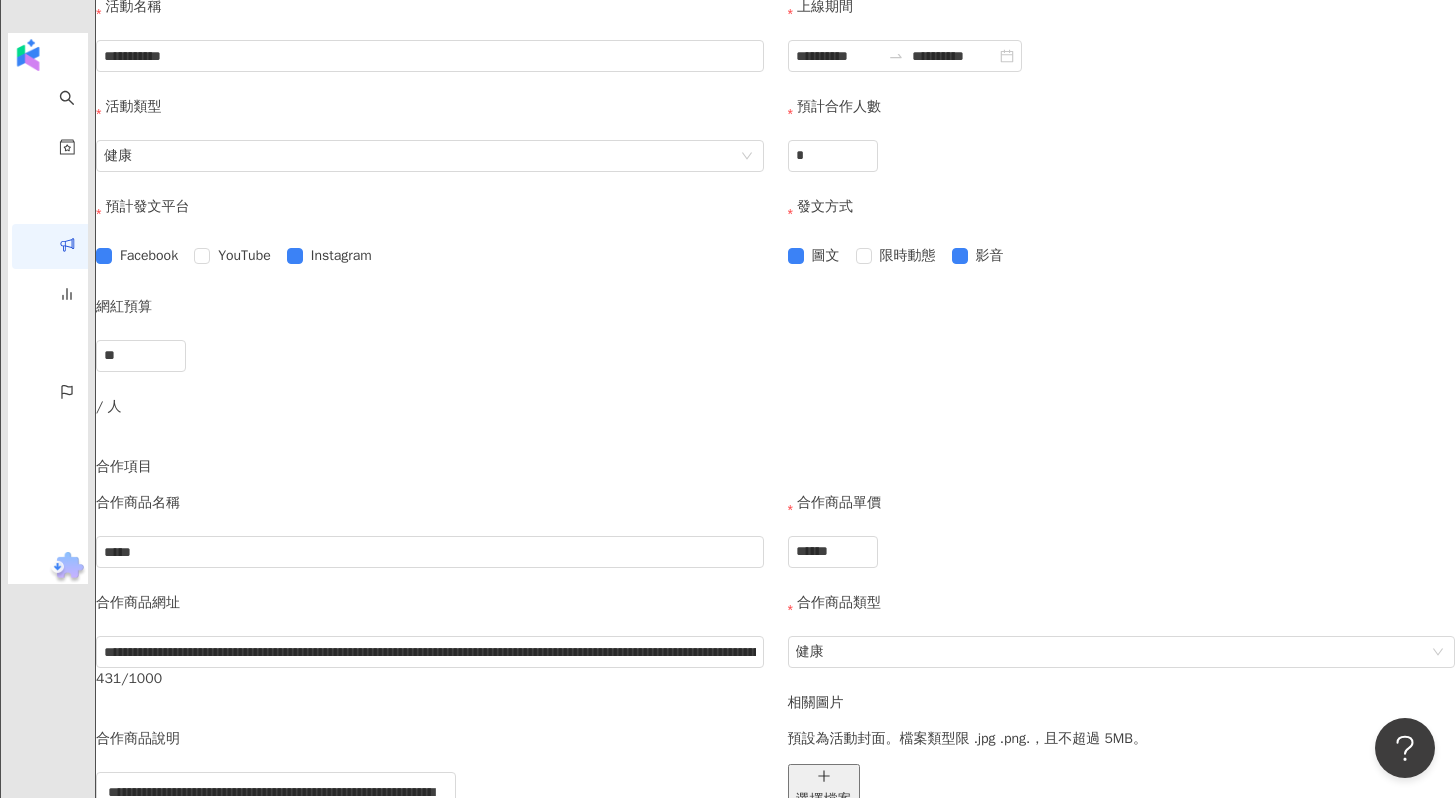 scroll, scrollTop: 552, scrollLeft: 0, axis: vertical 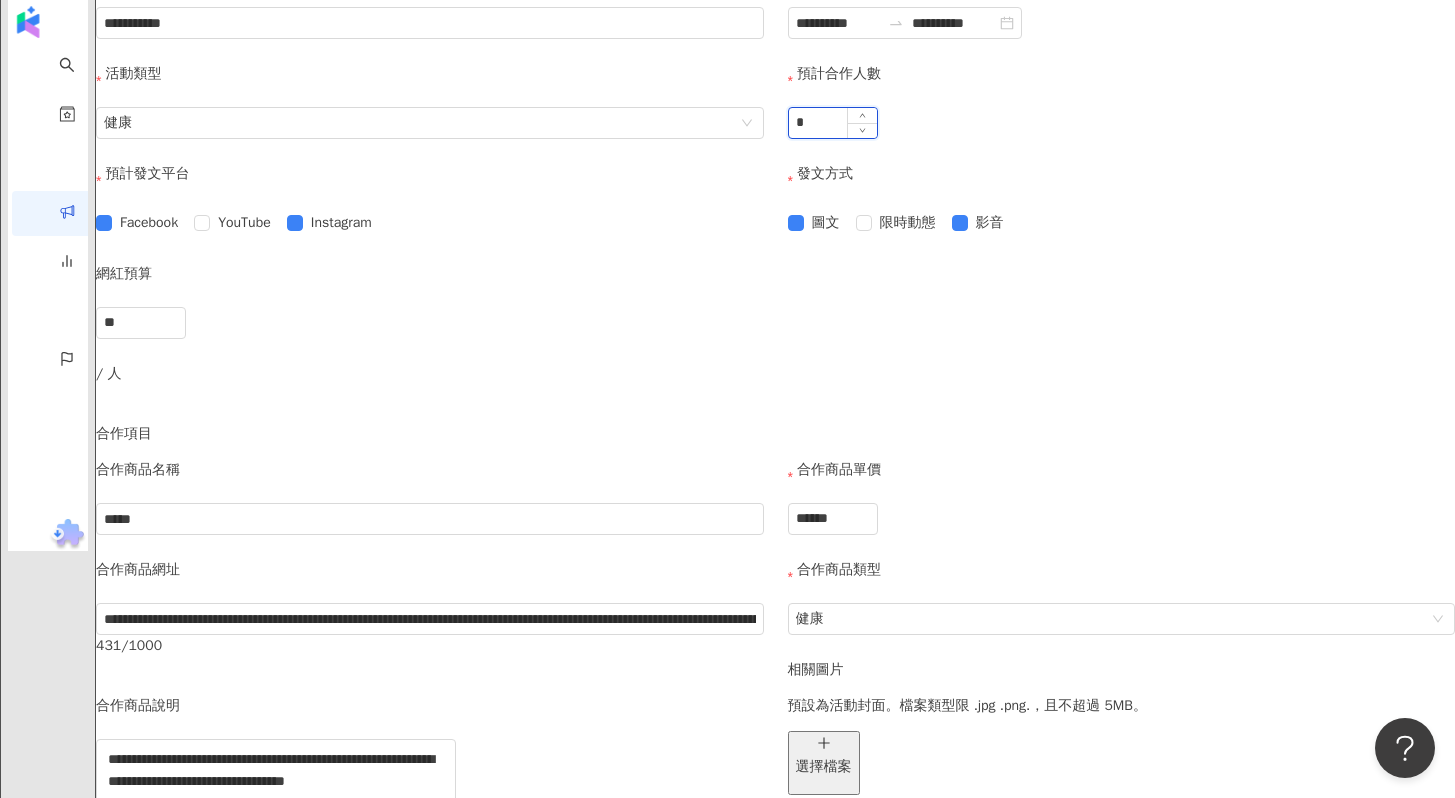 click on "*" at bounding box center [833, 123] 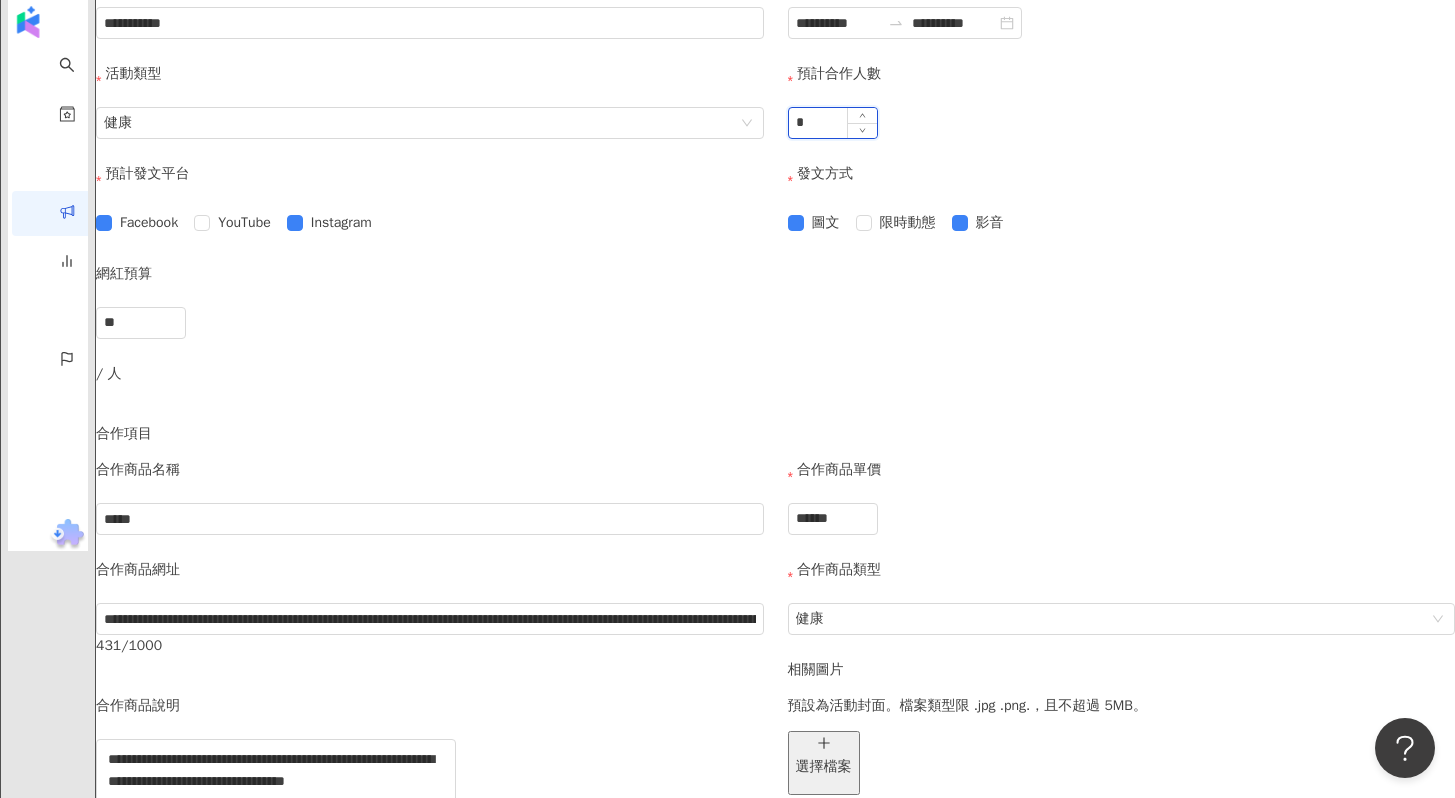 click on "*" at bounding box center (833, 123) 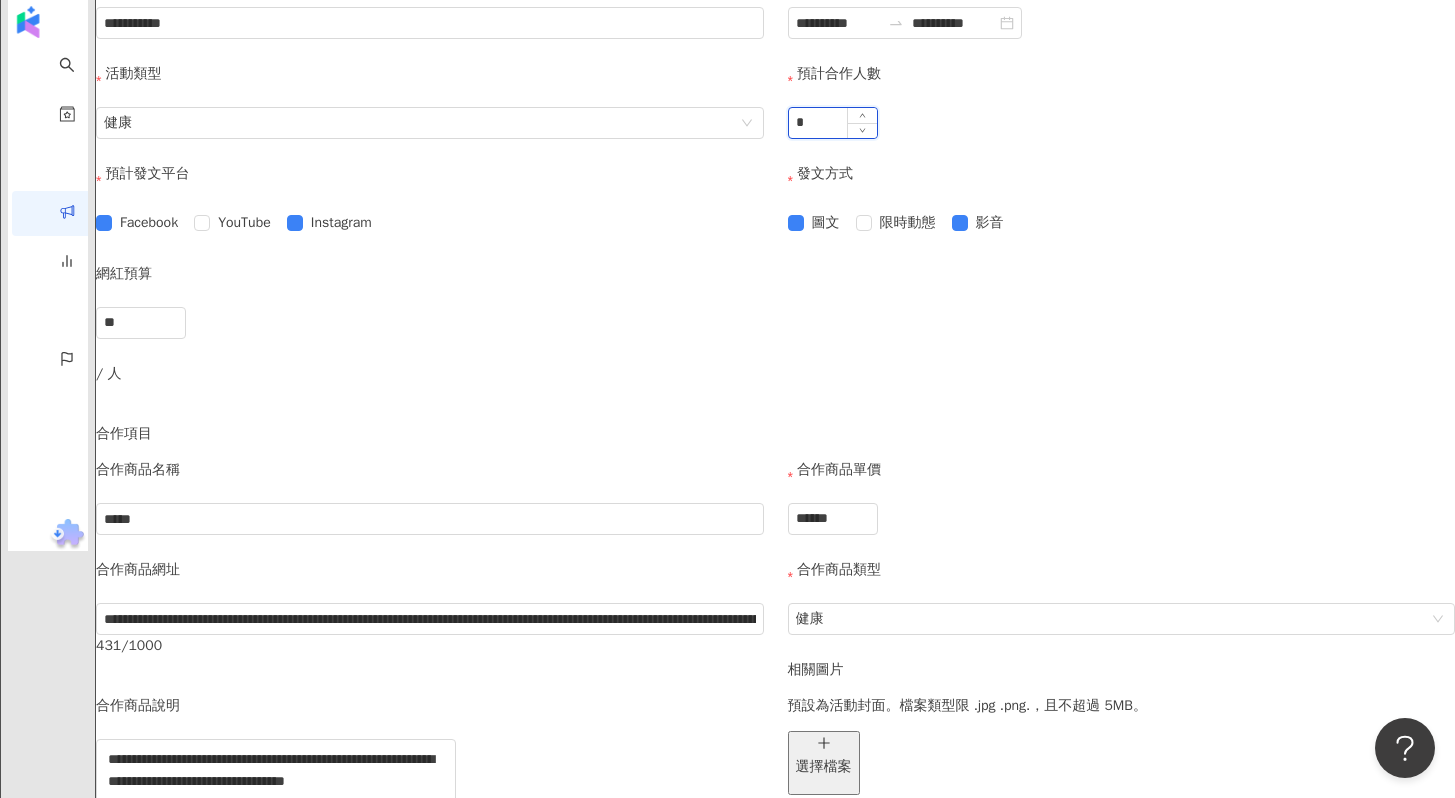 type on "*" 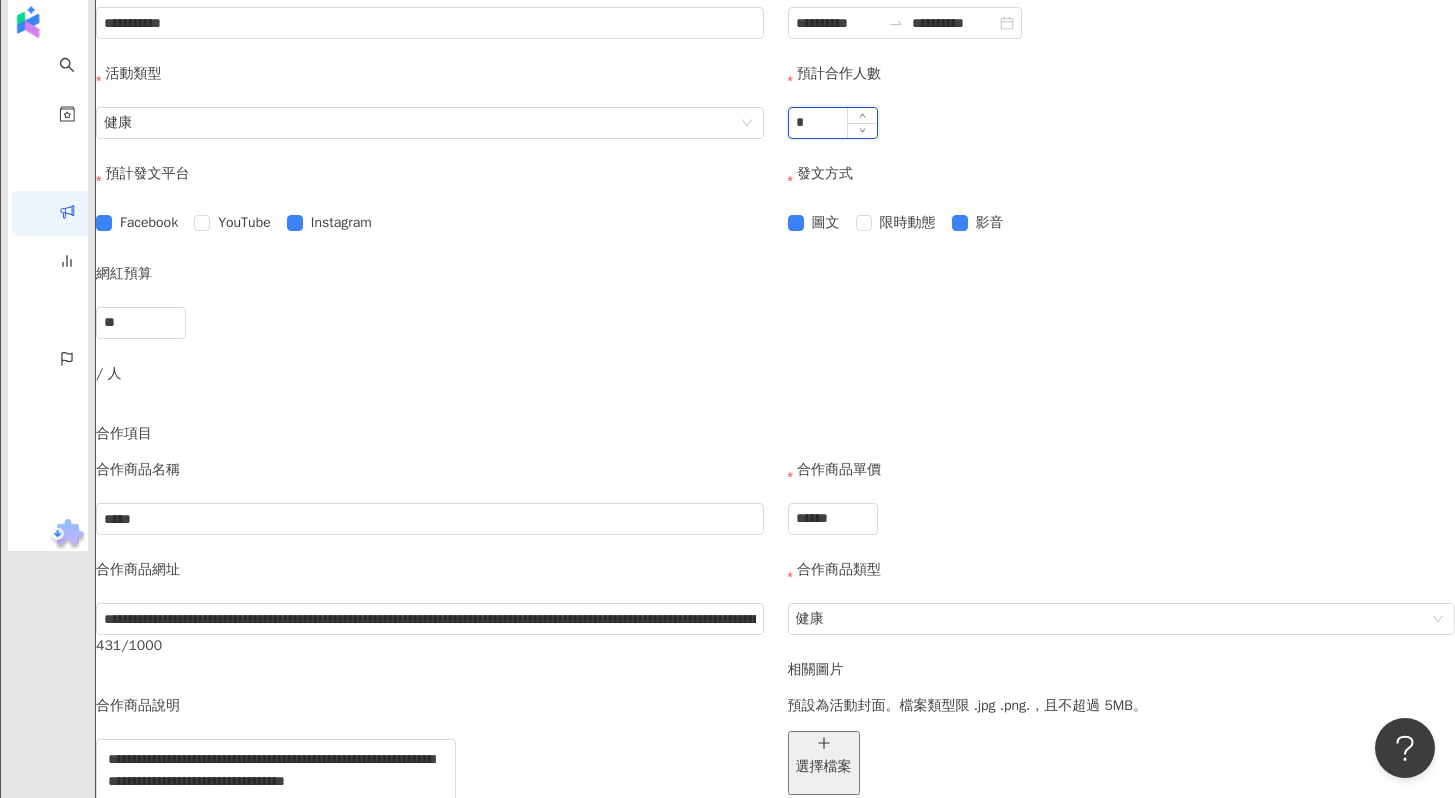 click on "*" at bounding box center (833, 123) 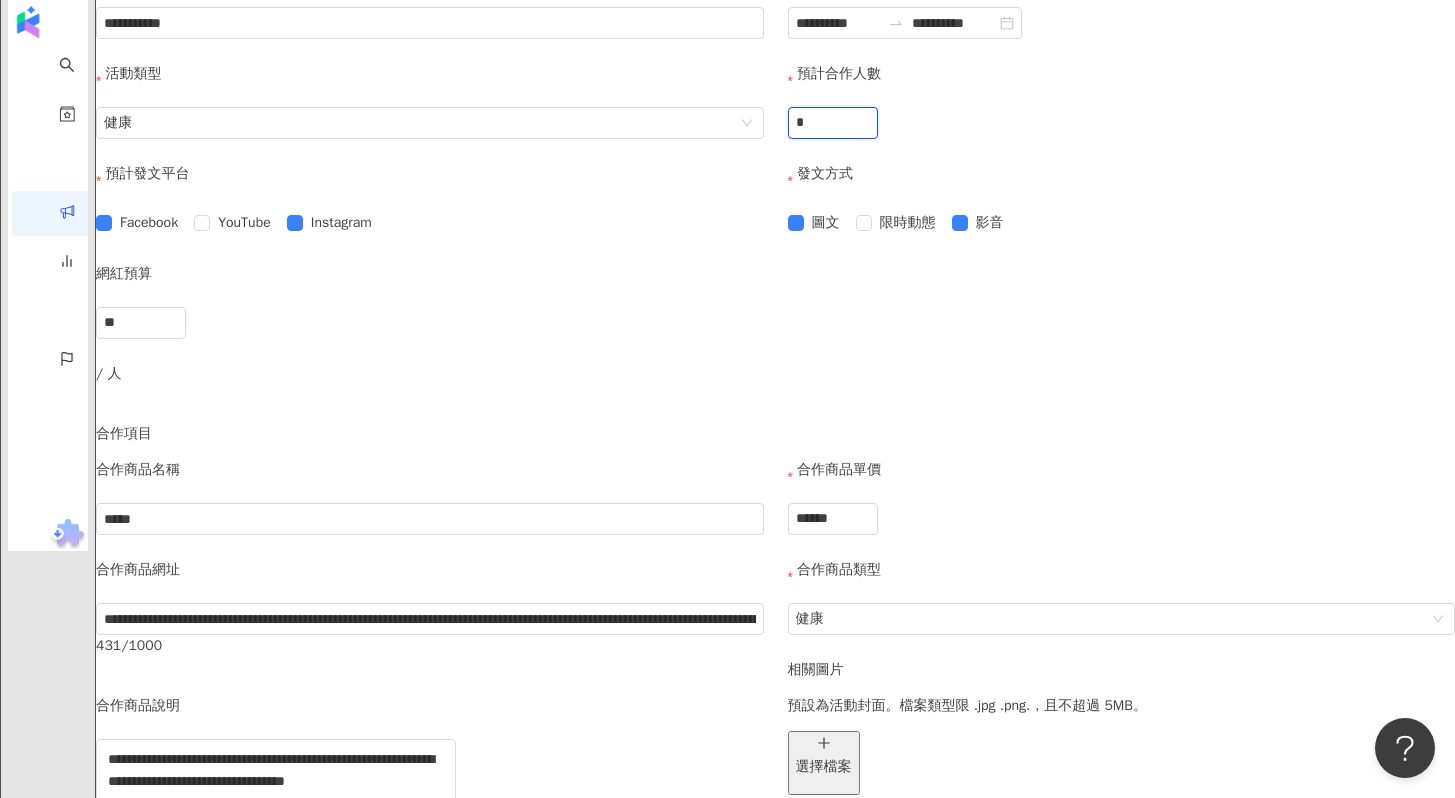 type on "*" 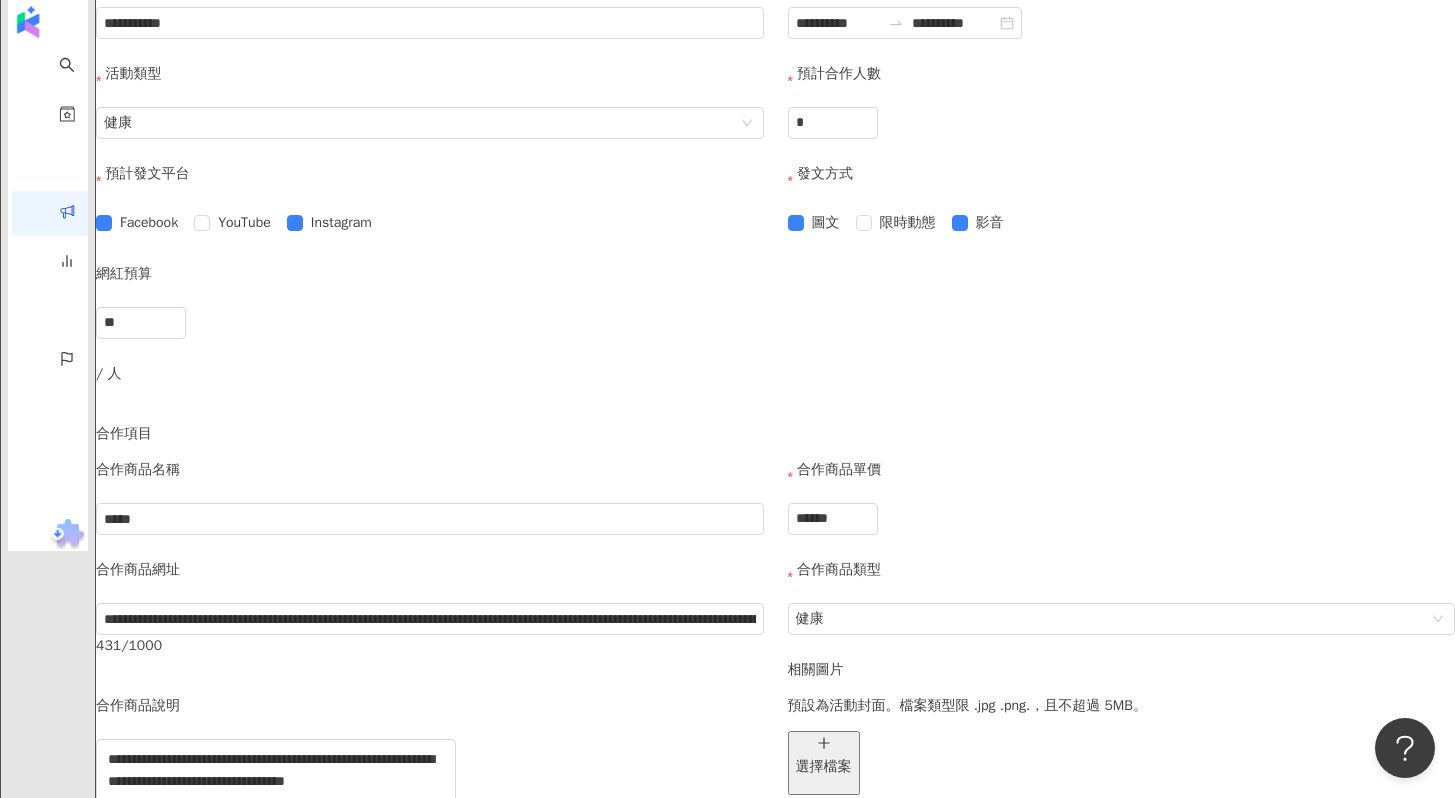 click on "網紅預算" at bounding box center [436, 285] 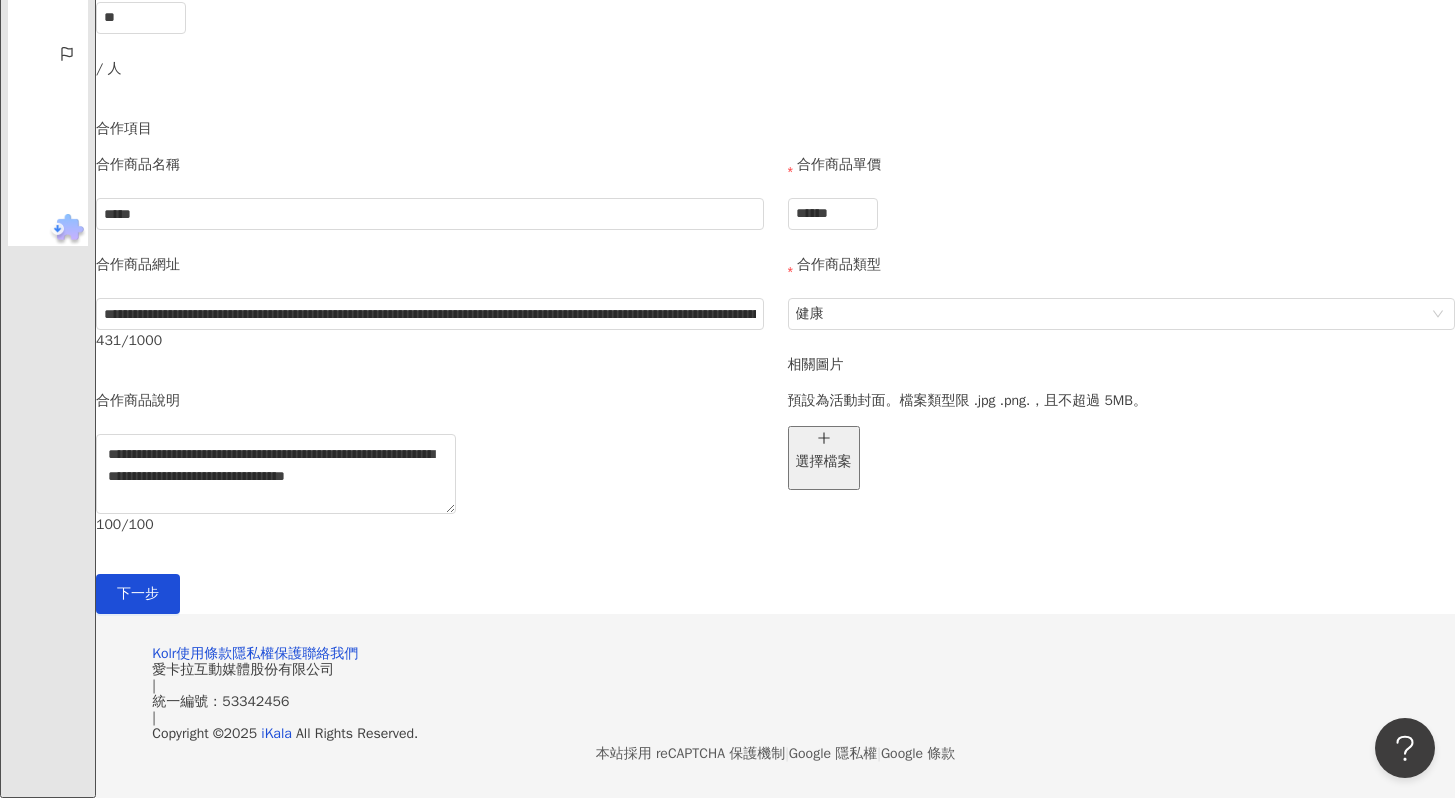 scroll, scrollTop: 958, scrollLeft: 0, axis: vertical 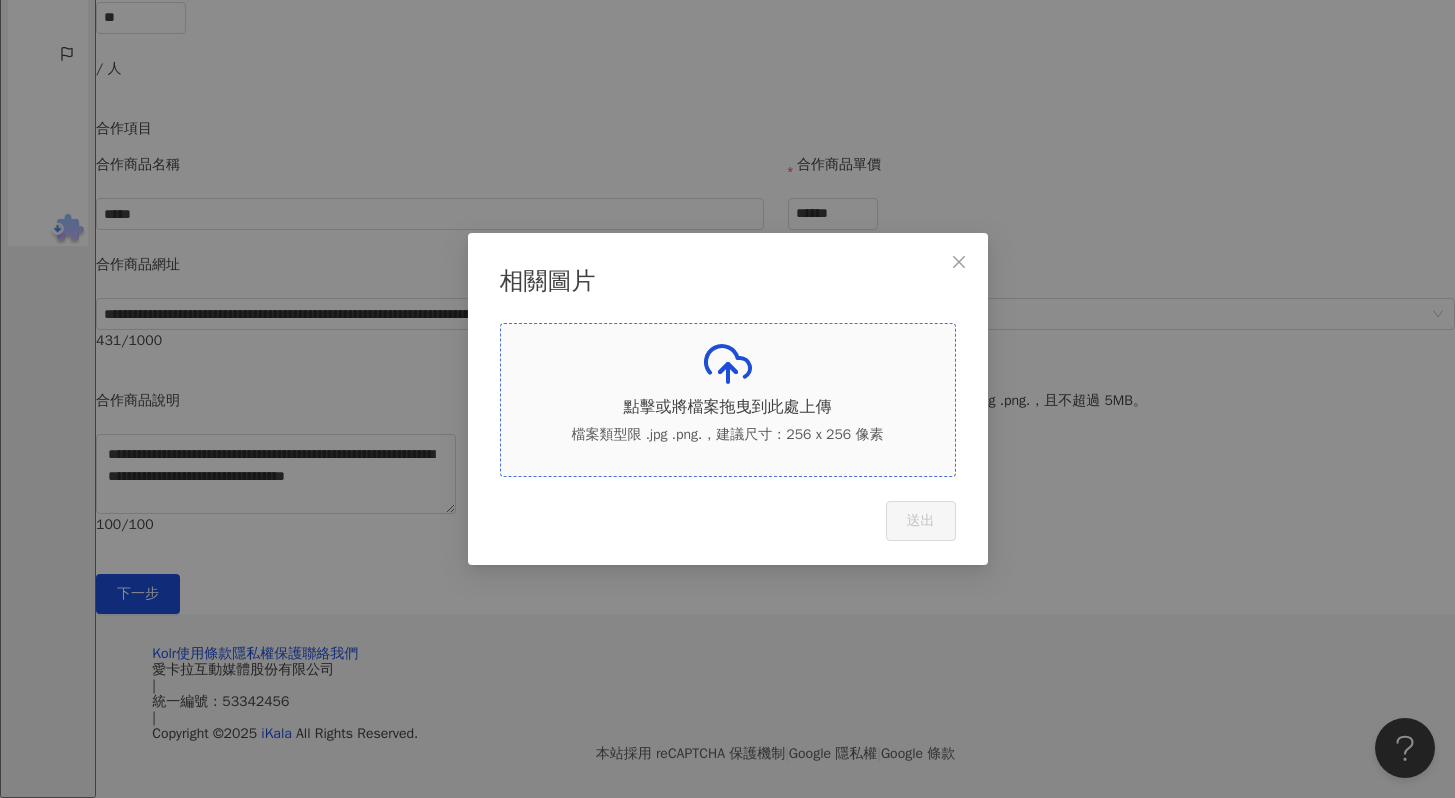 click on "點擊或將檔案拖曳到此處上傳" at bounding box center (728, 407) 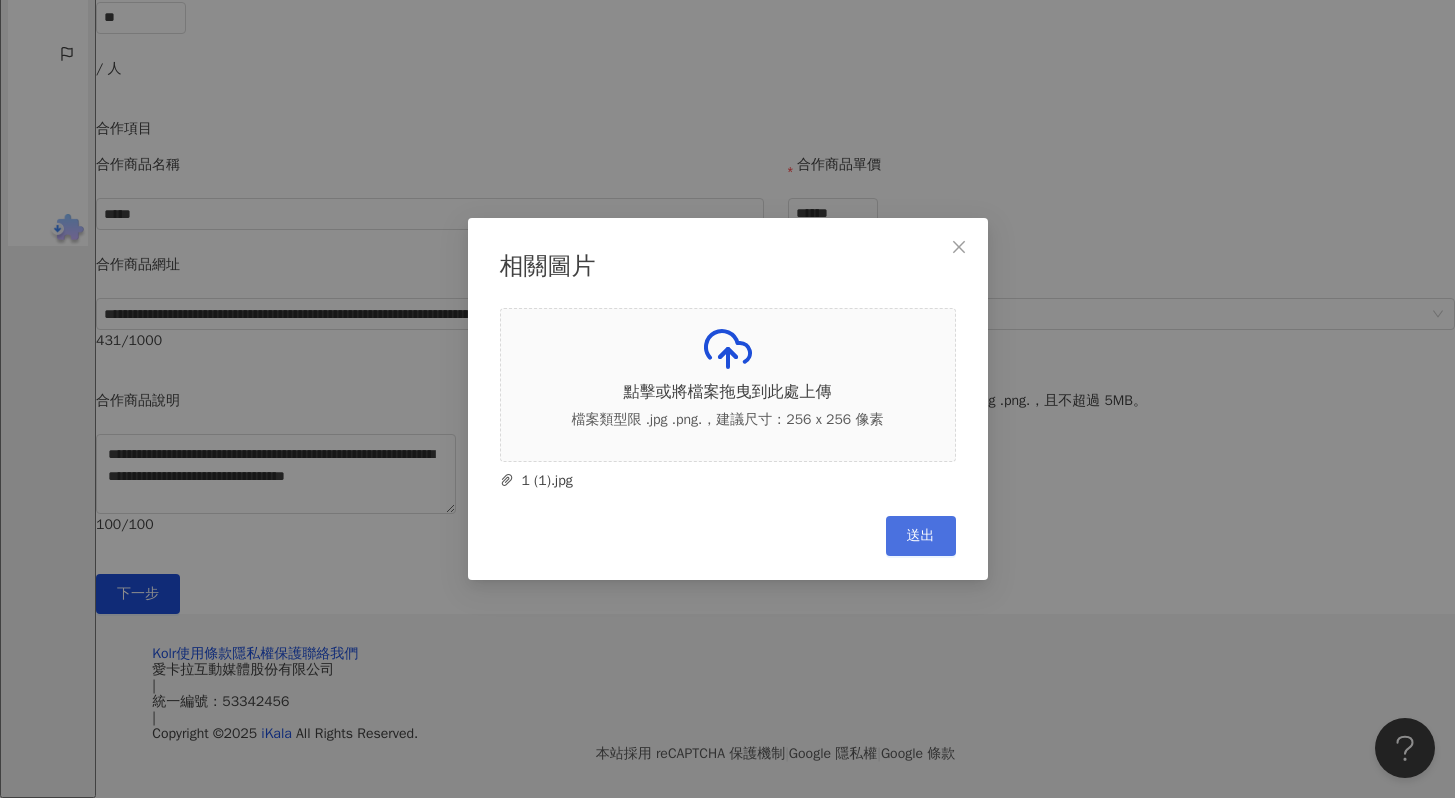 click on "送出" at bounding box center (921, 536) 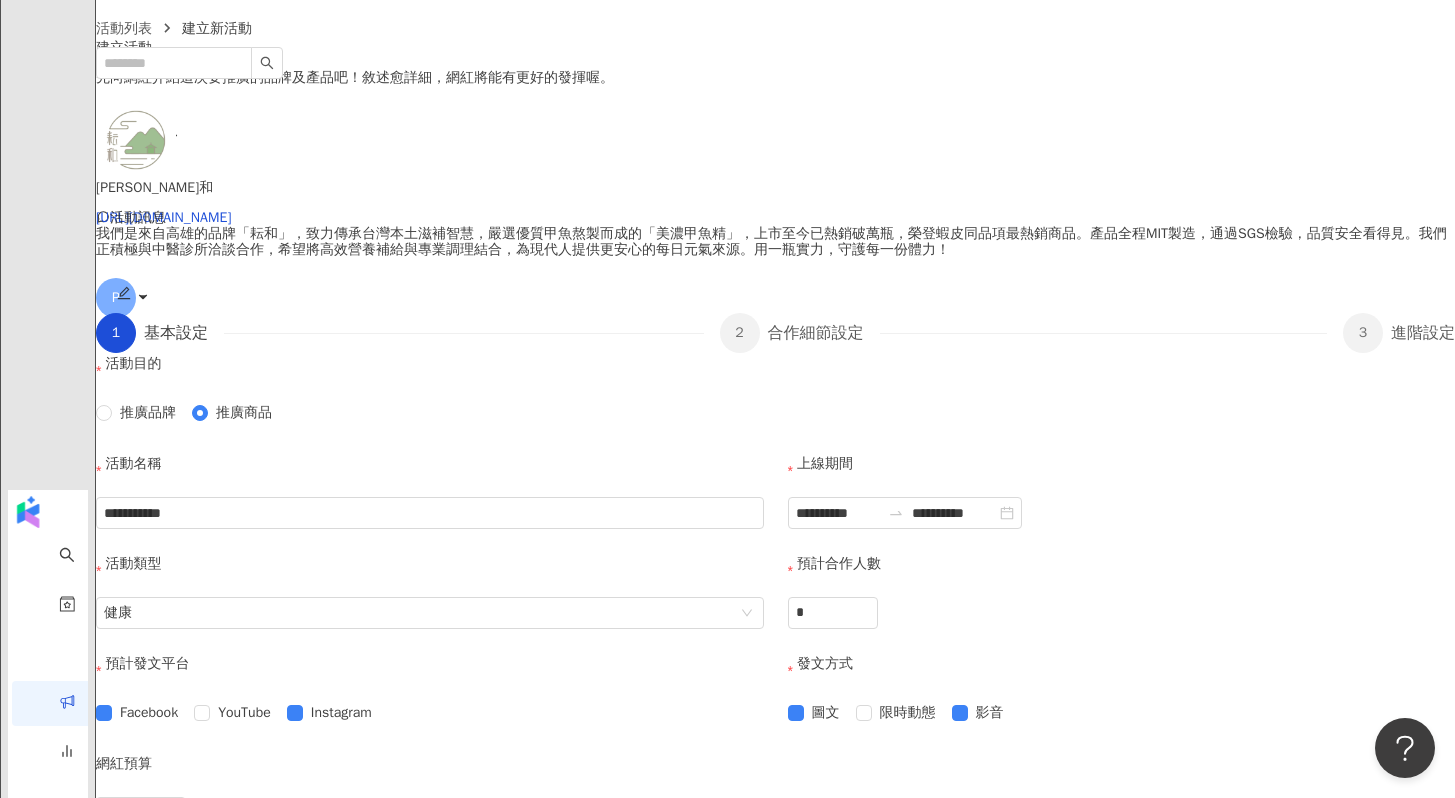 scroll, scrollTop: 0, scrollLeft: 0, axis: both 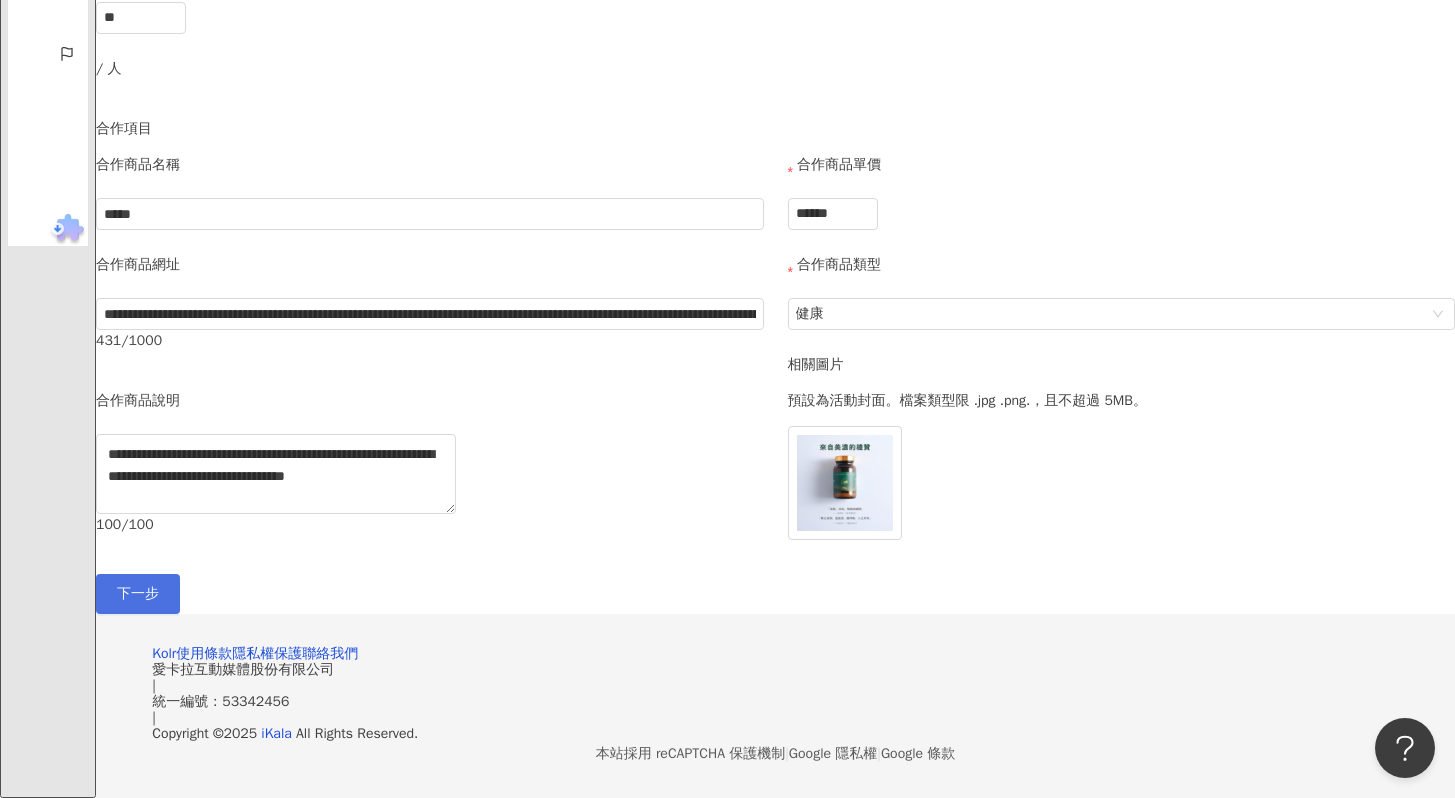 click on "下一步" at bounding box center (138, 594) 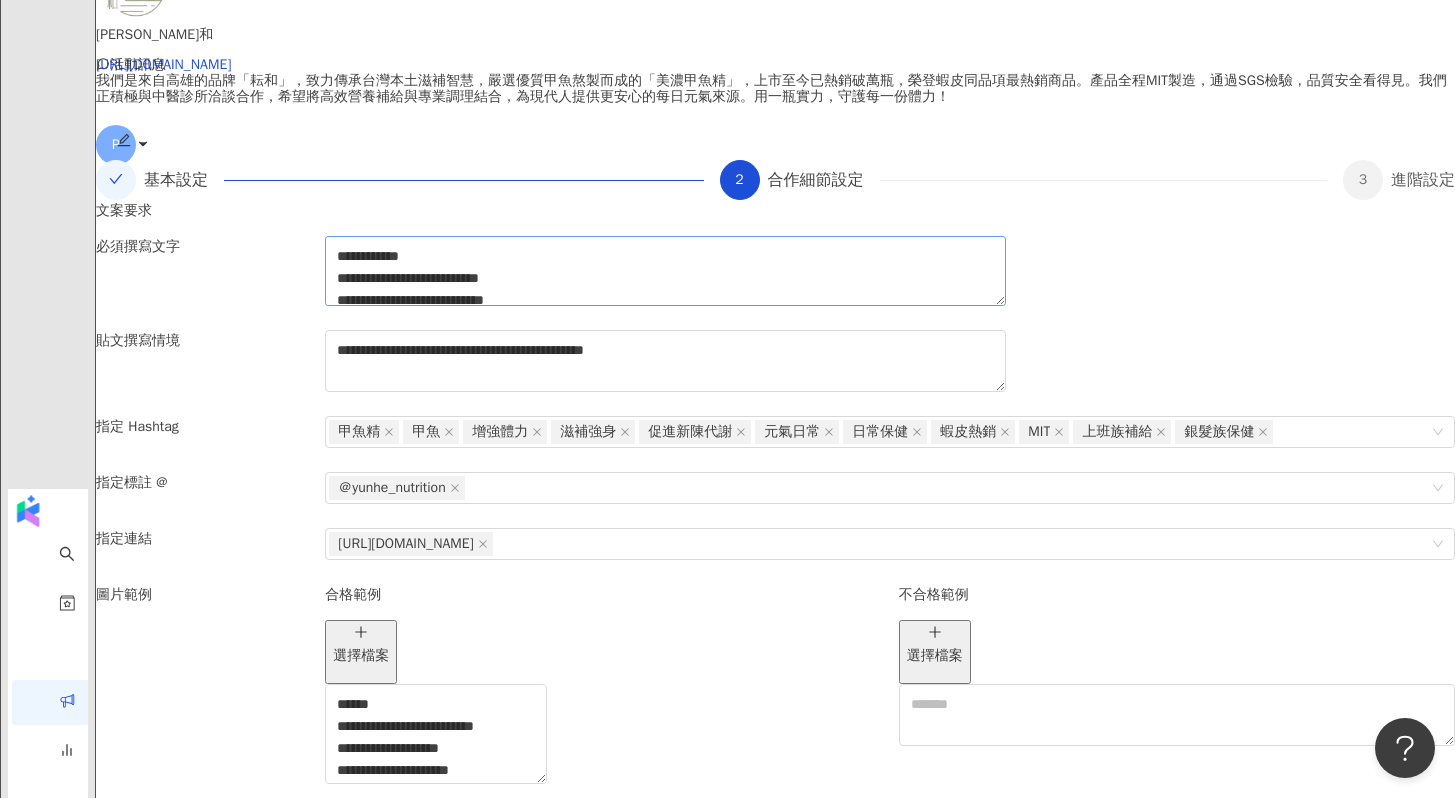 scroll, scrollTop: 216, scrollLeft: 0, axis: vertical 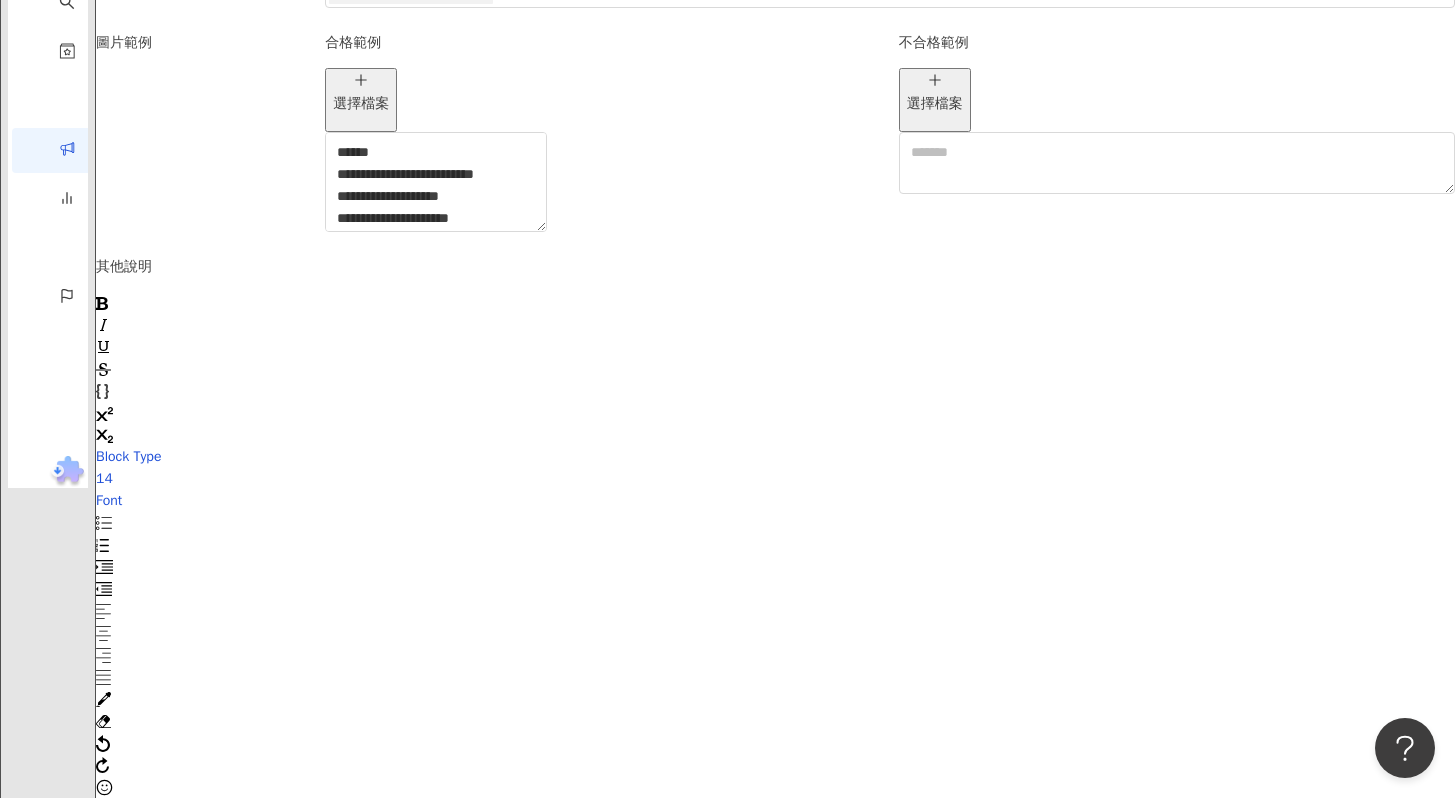click on "選擇檔案" at bounding box center [361, 100] 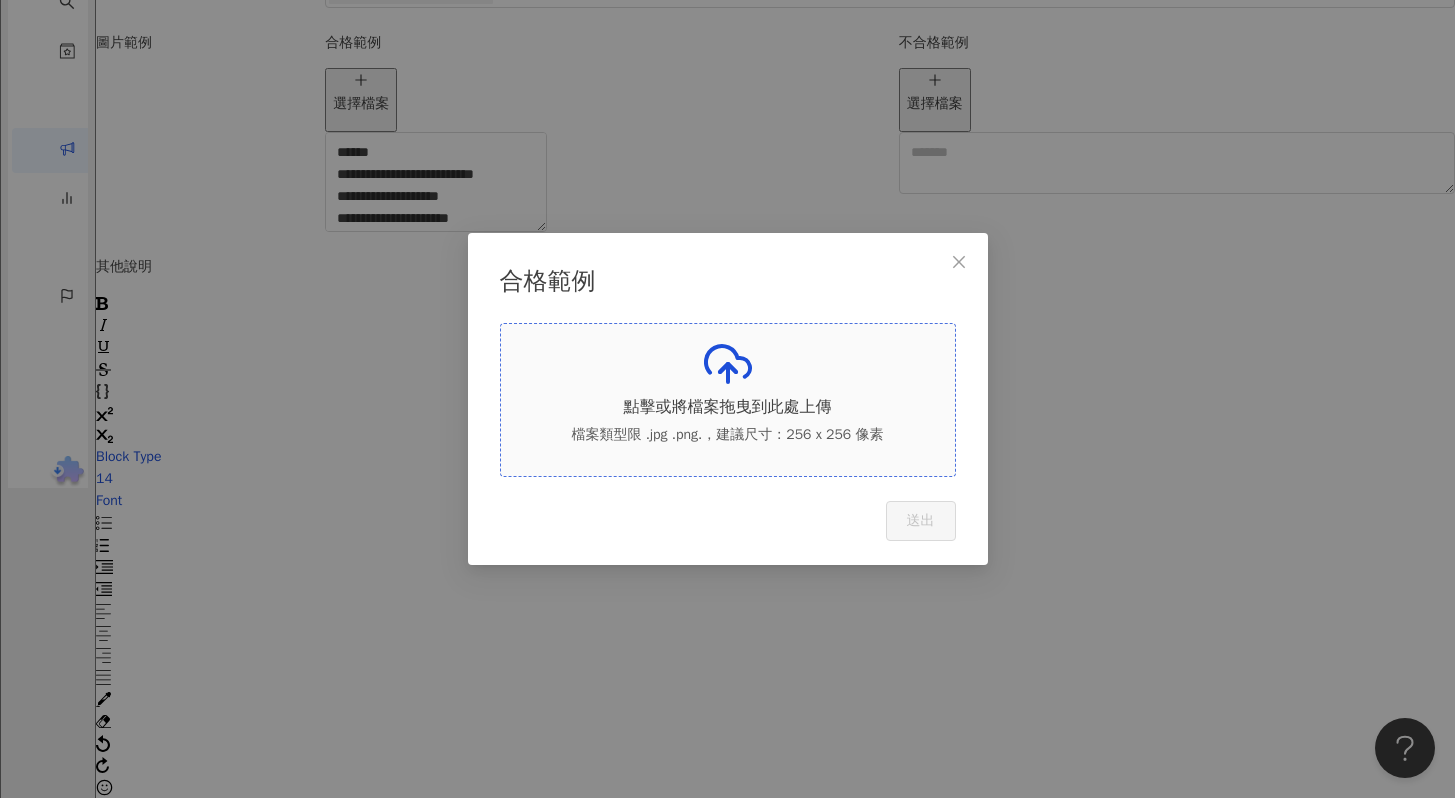 click on "點擊或將檔案拖曳到此處上傳 檔案類型限 .jpg .png.，建議尺寸：256 x 256 像素" at bounding box center [728, 400] 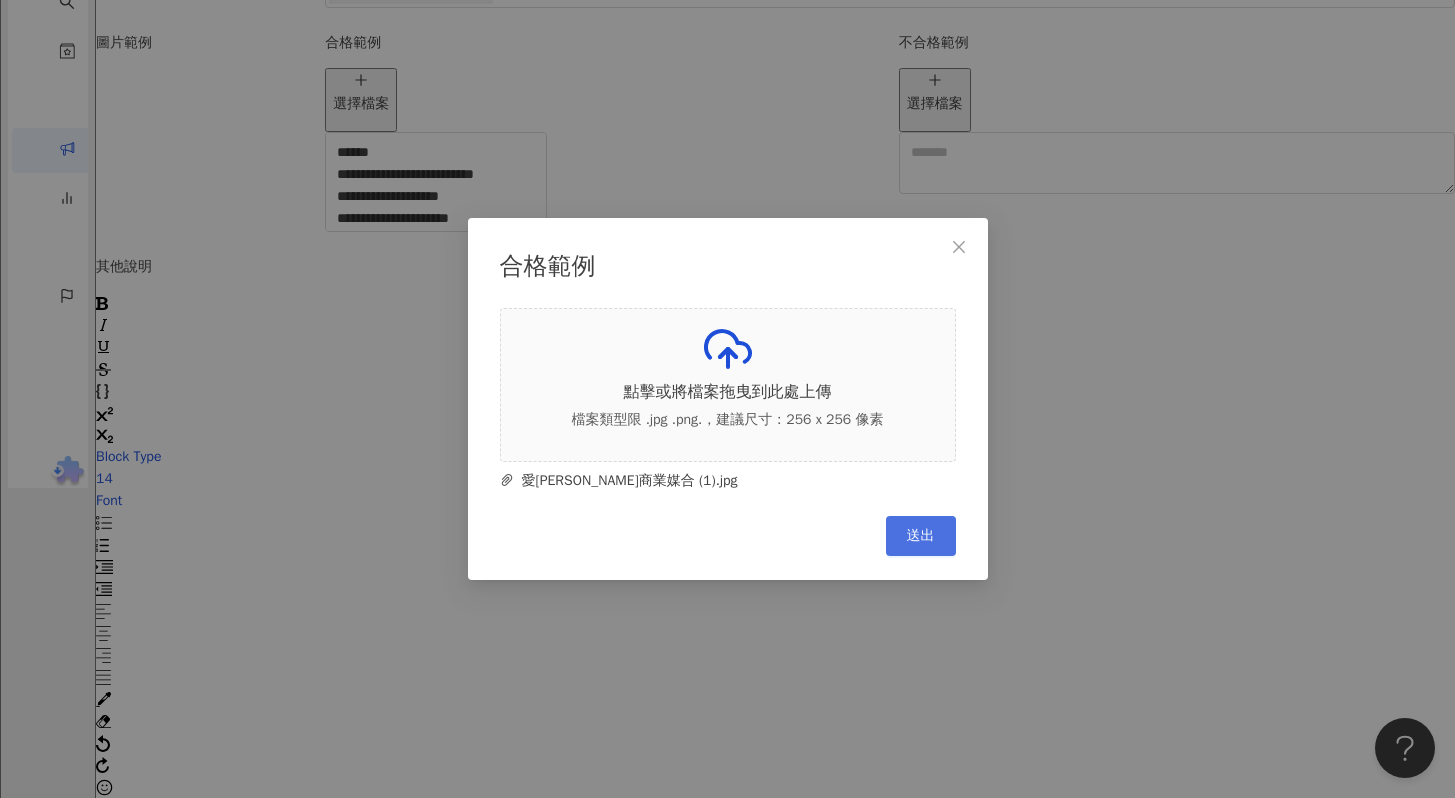 click on "送出" at bounding box center (921, 536) 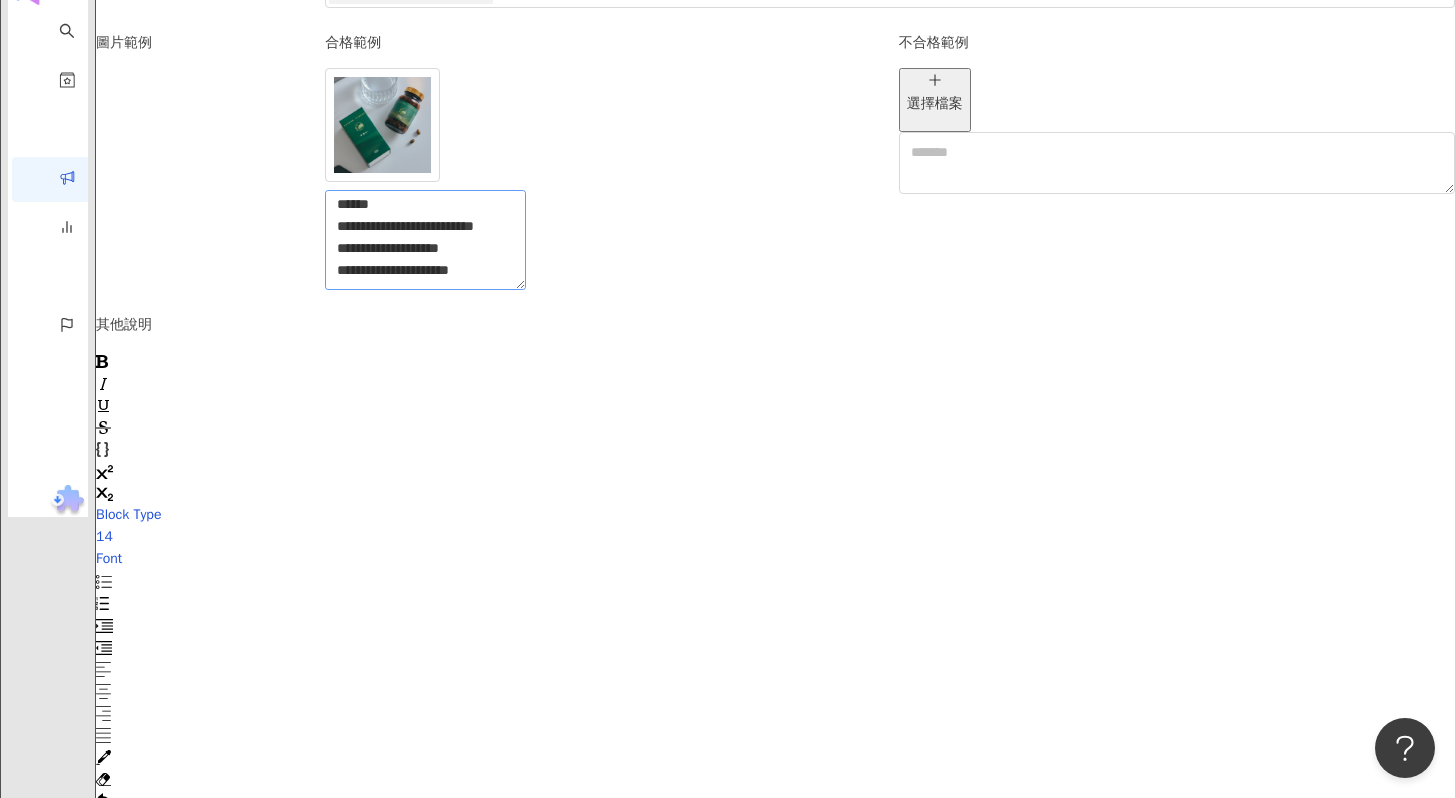 scroll, scrollTop: 94, scrollLeft: 0, axis: vertical 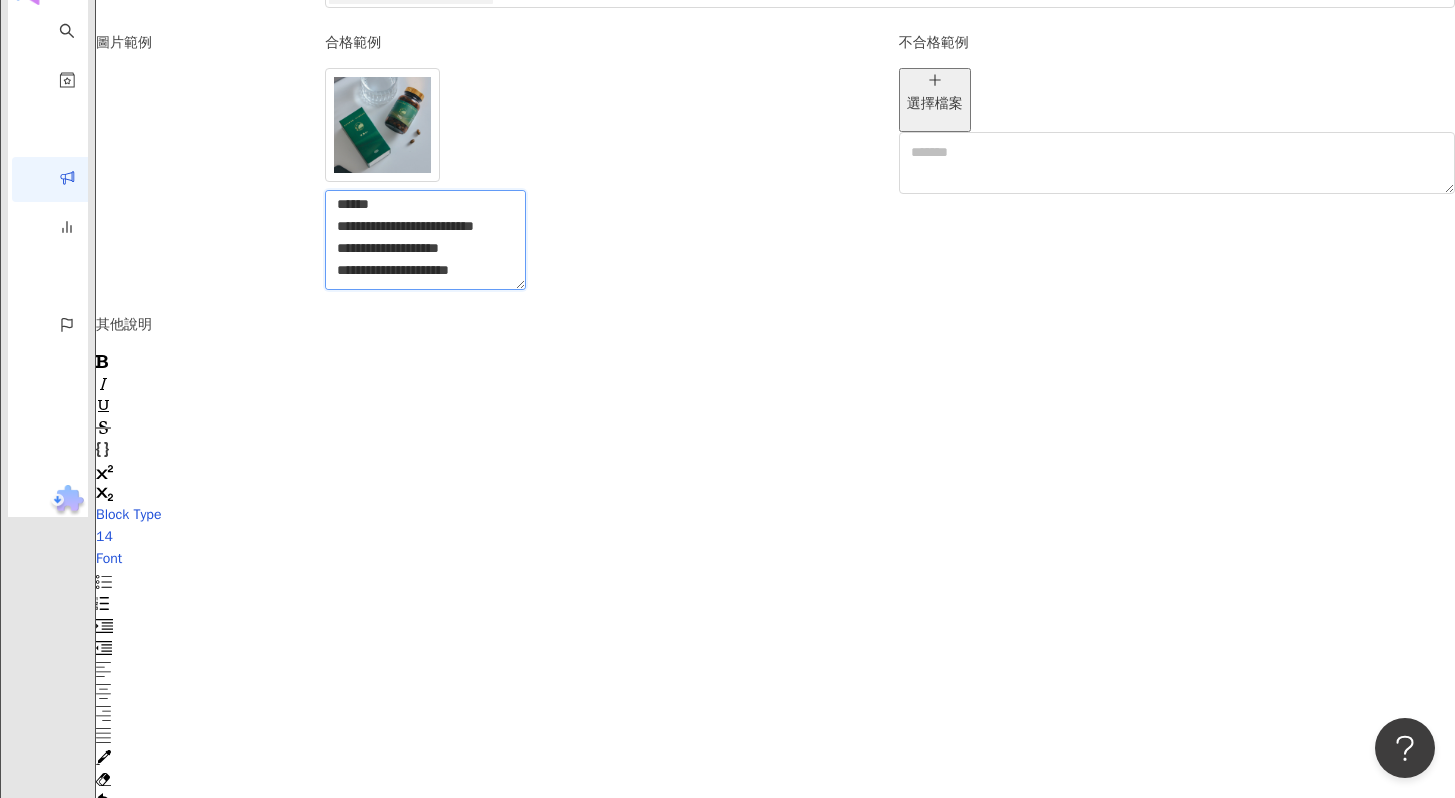 click on "**********" at bounding box center (425, 240) 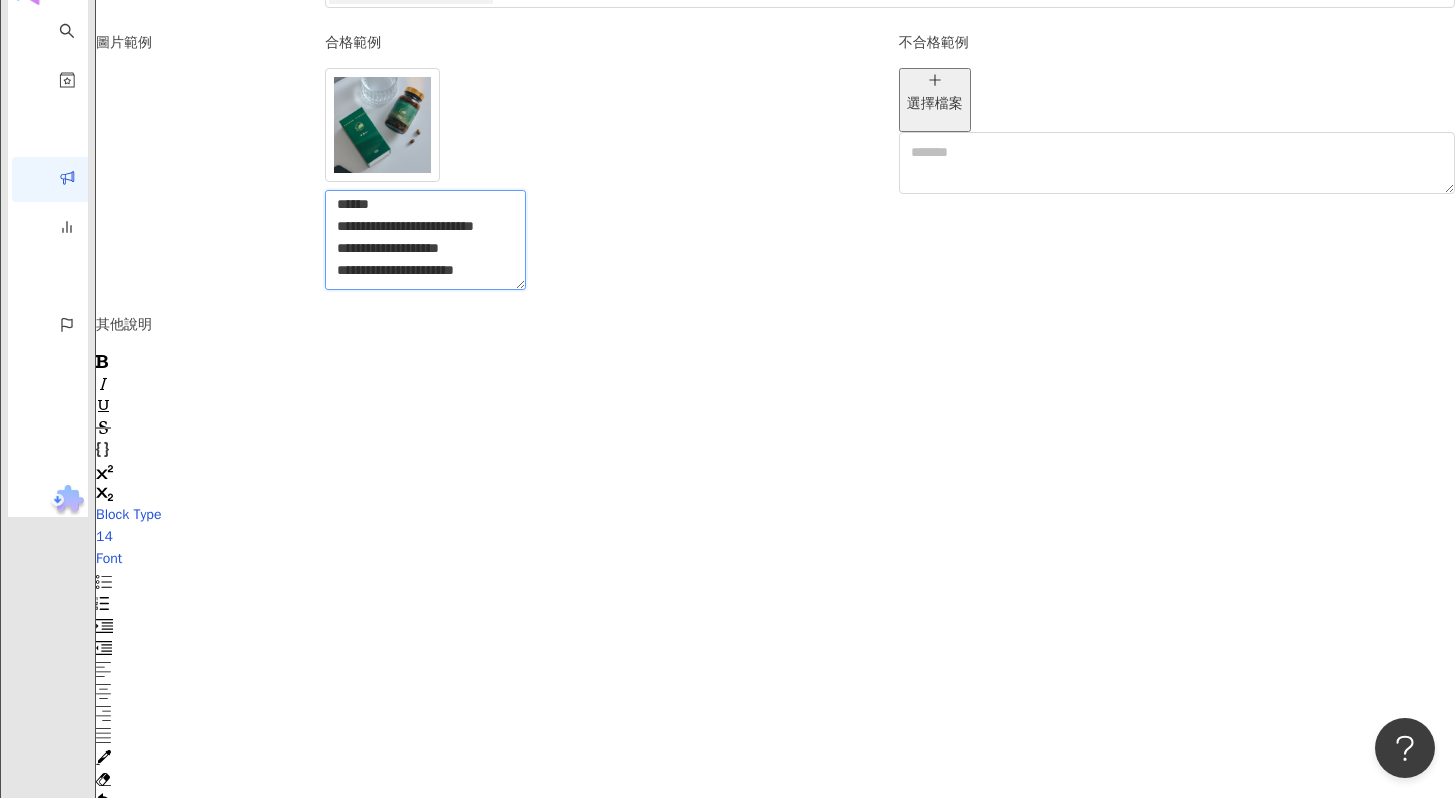 scroll, scrollTop: 107, scrollLeft: 0, axis: vertical 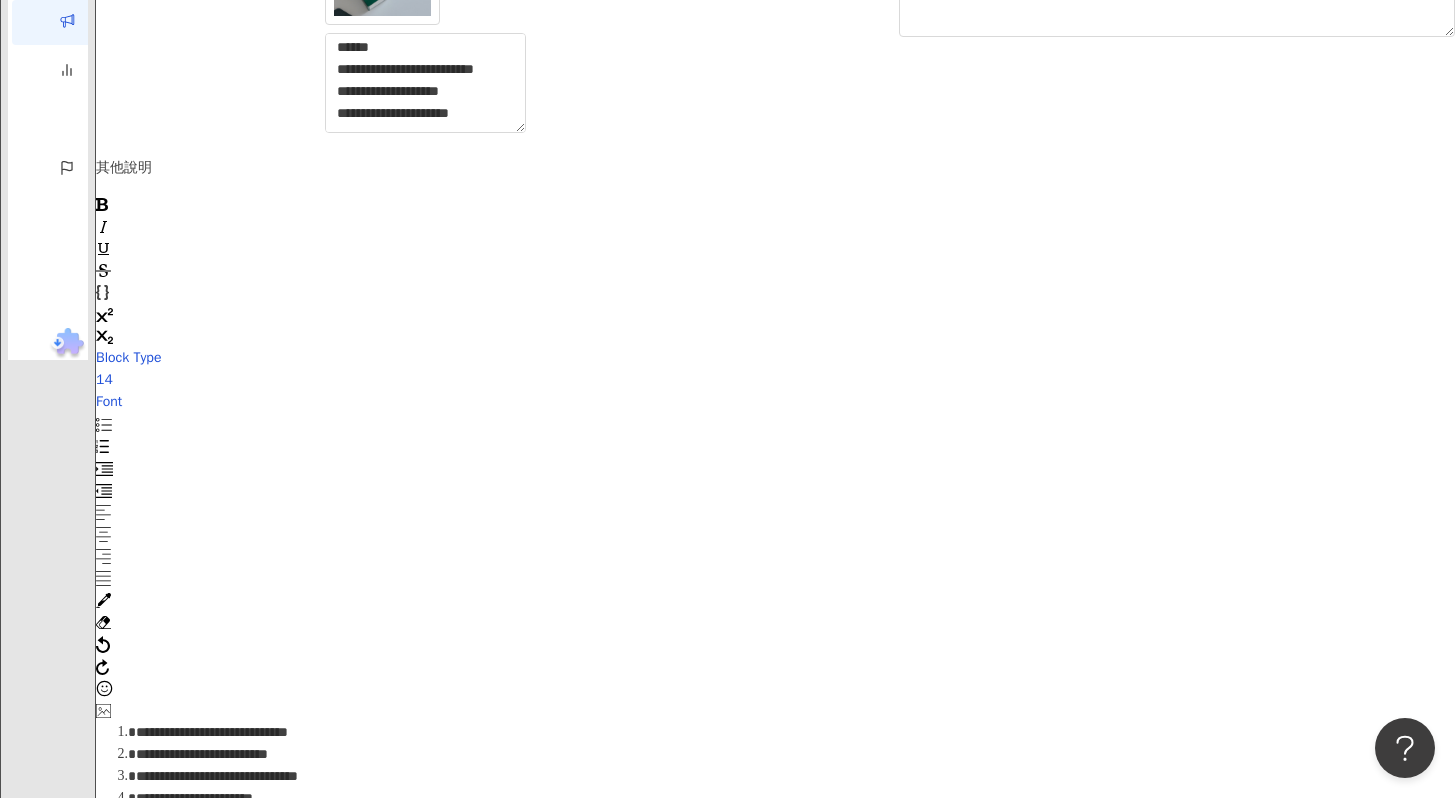 click on "**********" at bounding box center (217, 776) 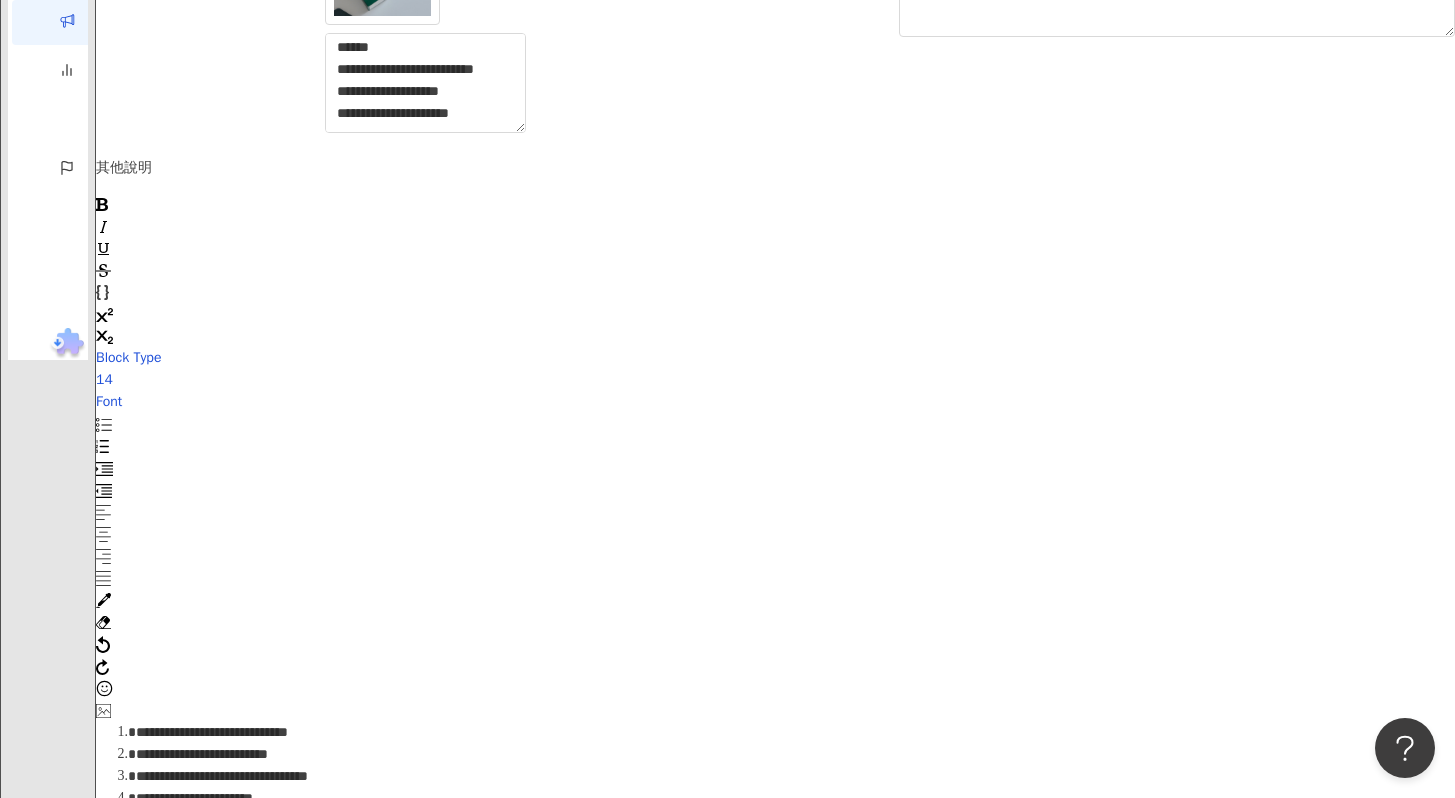 click on "**********" at bounding box center (775, 783) 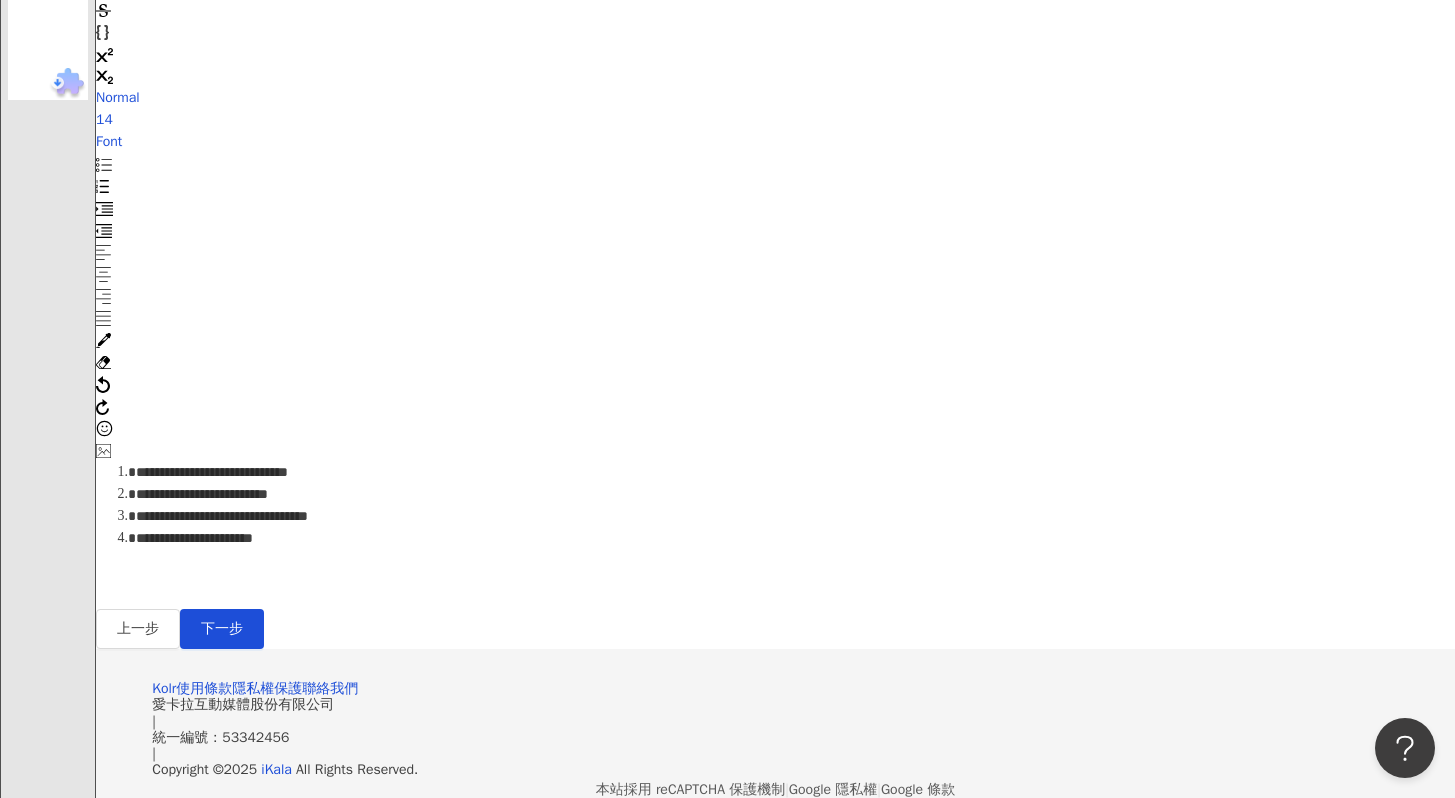 scroll, scrollTop: 1229, scrollLeft: 0, axis: vertical 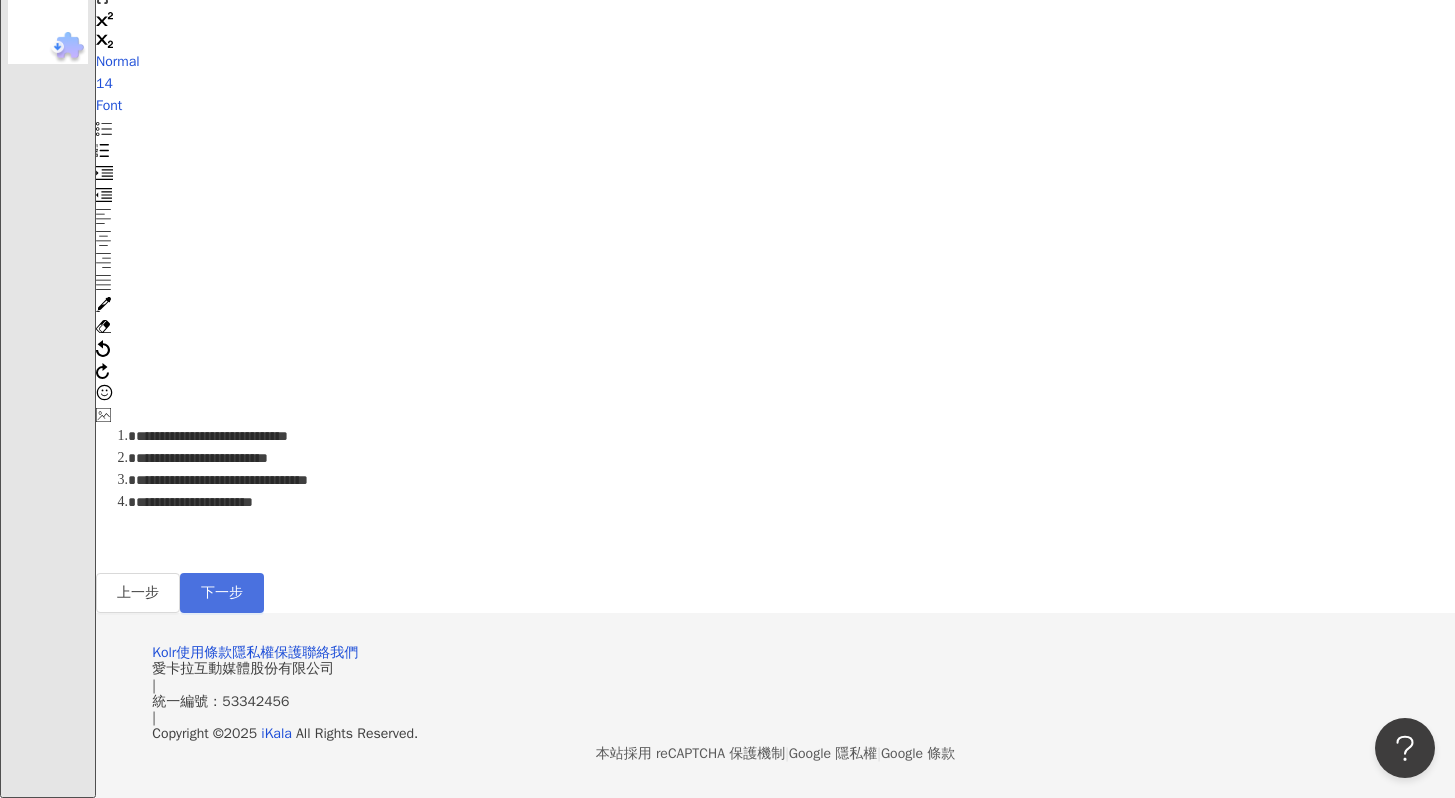click on "下一步" at bounding box center (222, 593) 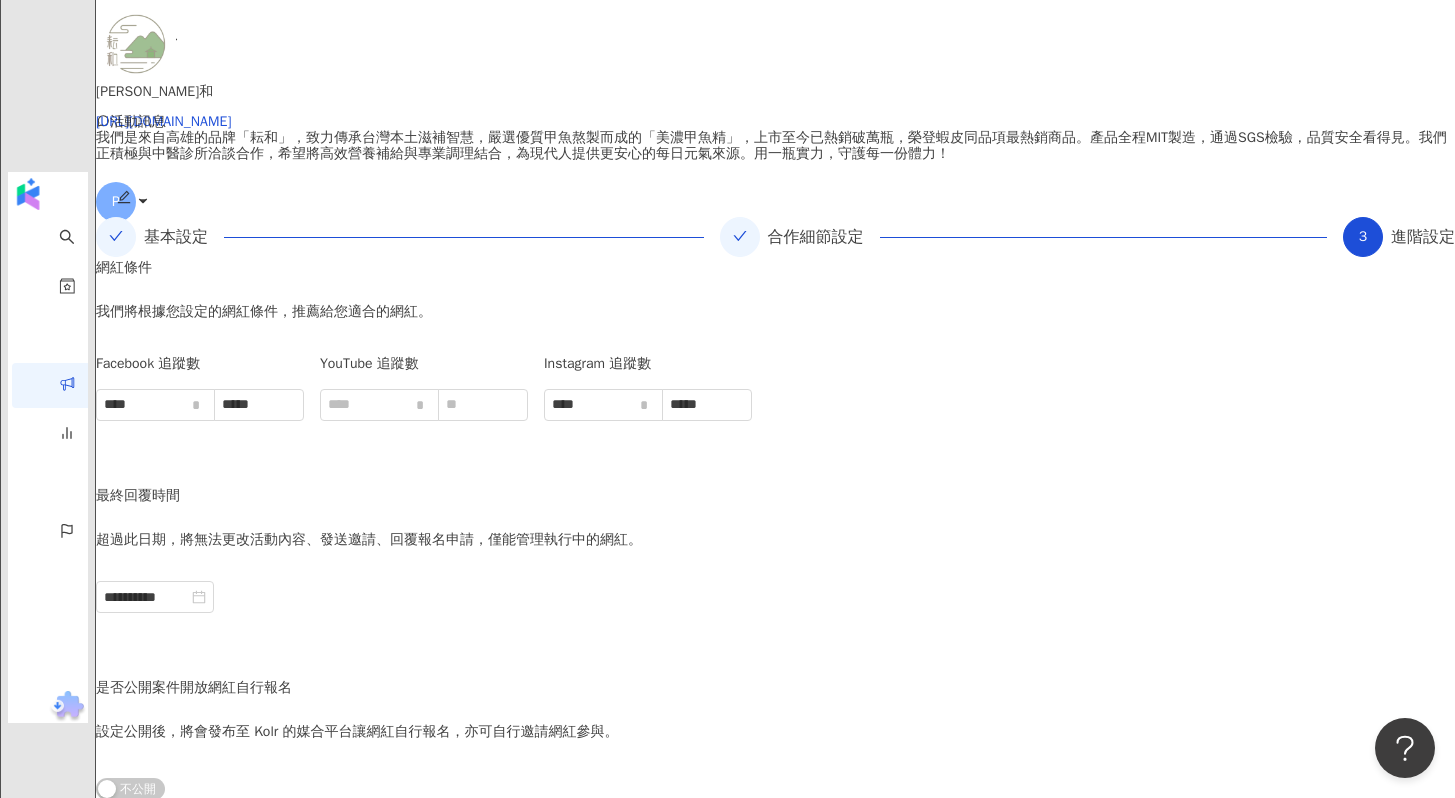 scroll, scrollTop: 415, scrollLeft: 0, axis: vertical 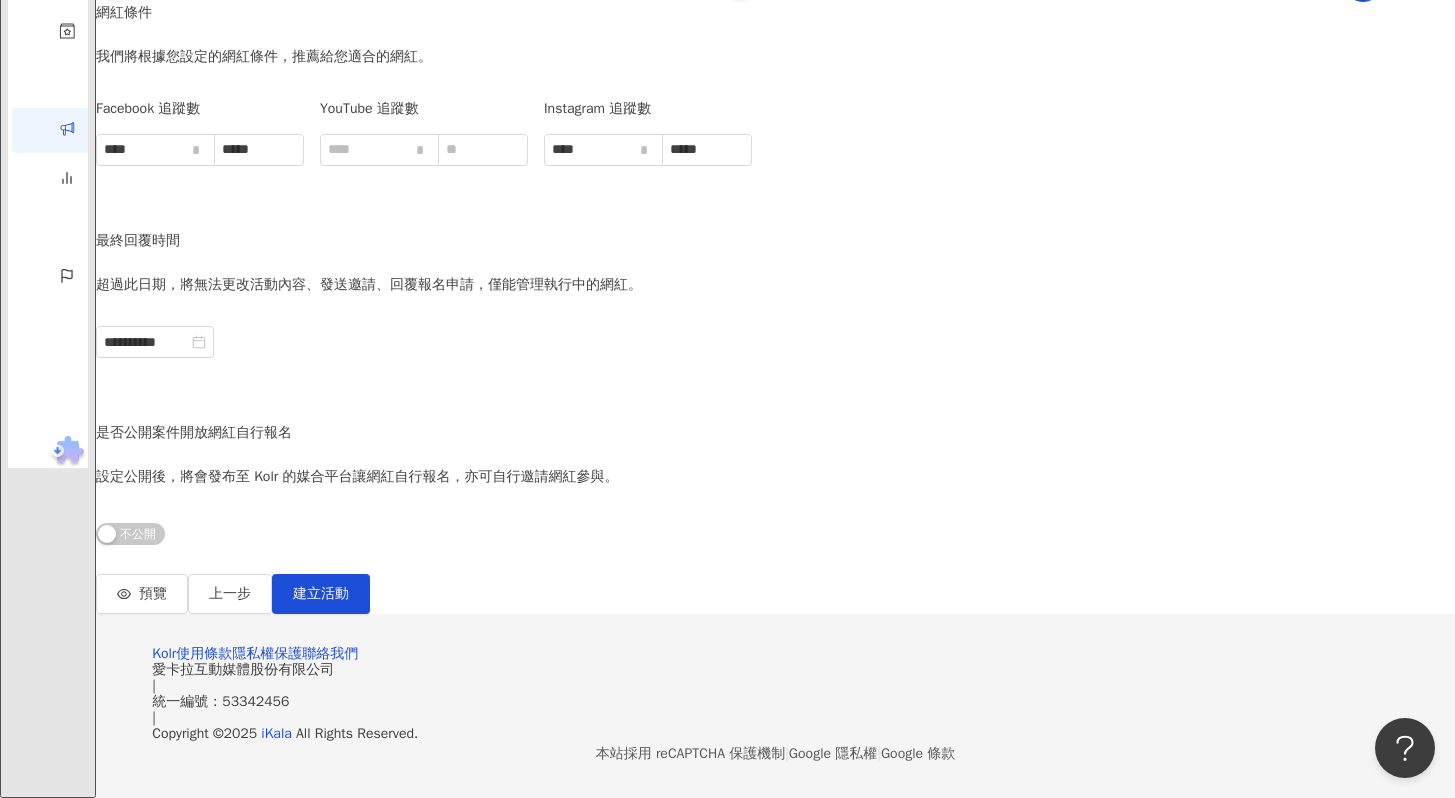 click on "**********" at bounding box center (424, 288) 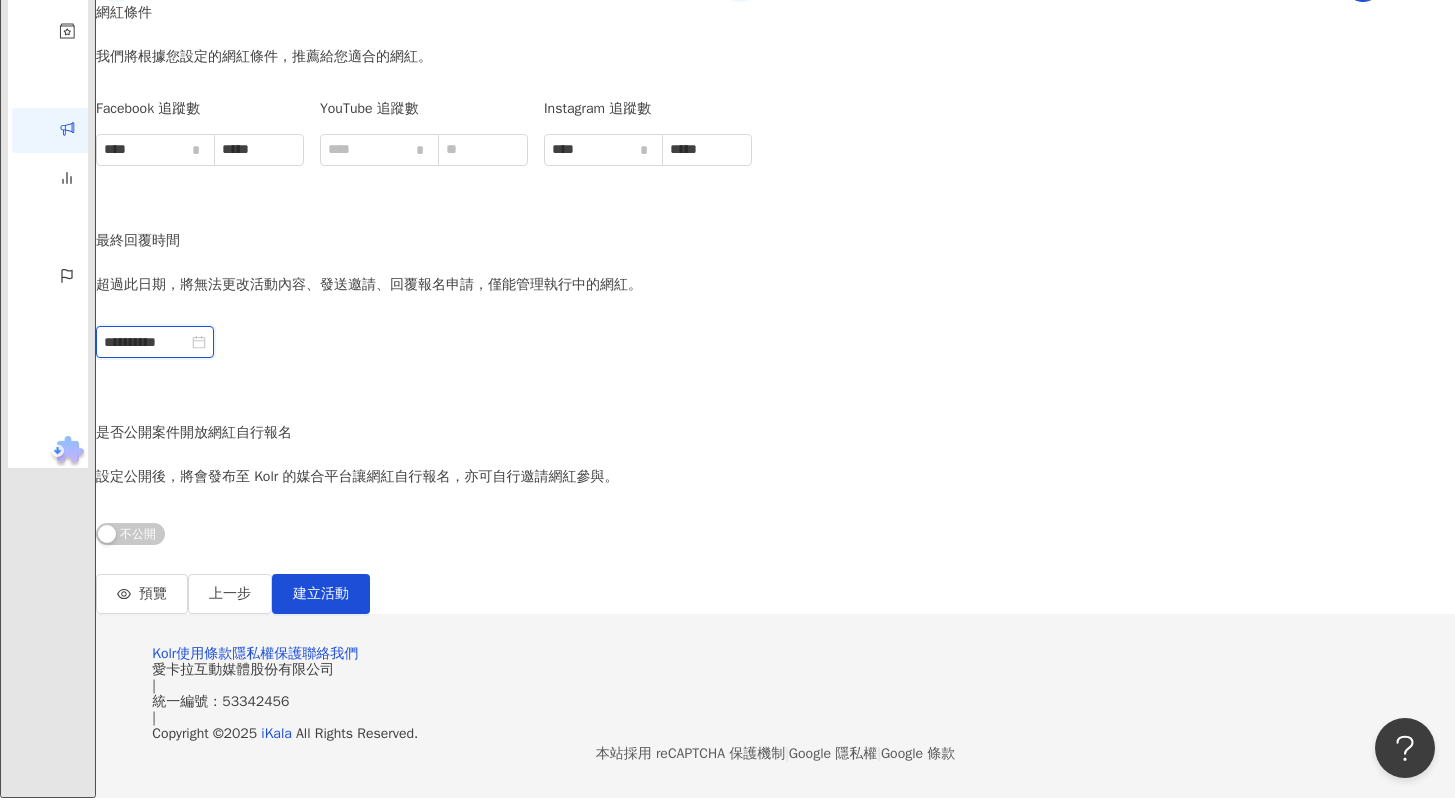 click on "**********" at bounding box center (146, 342) 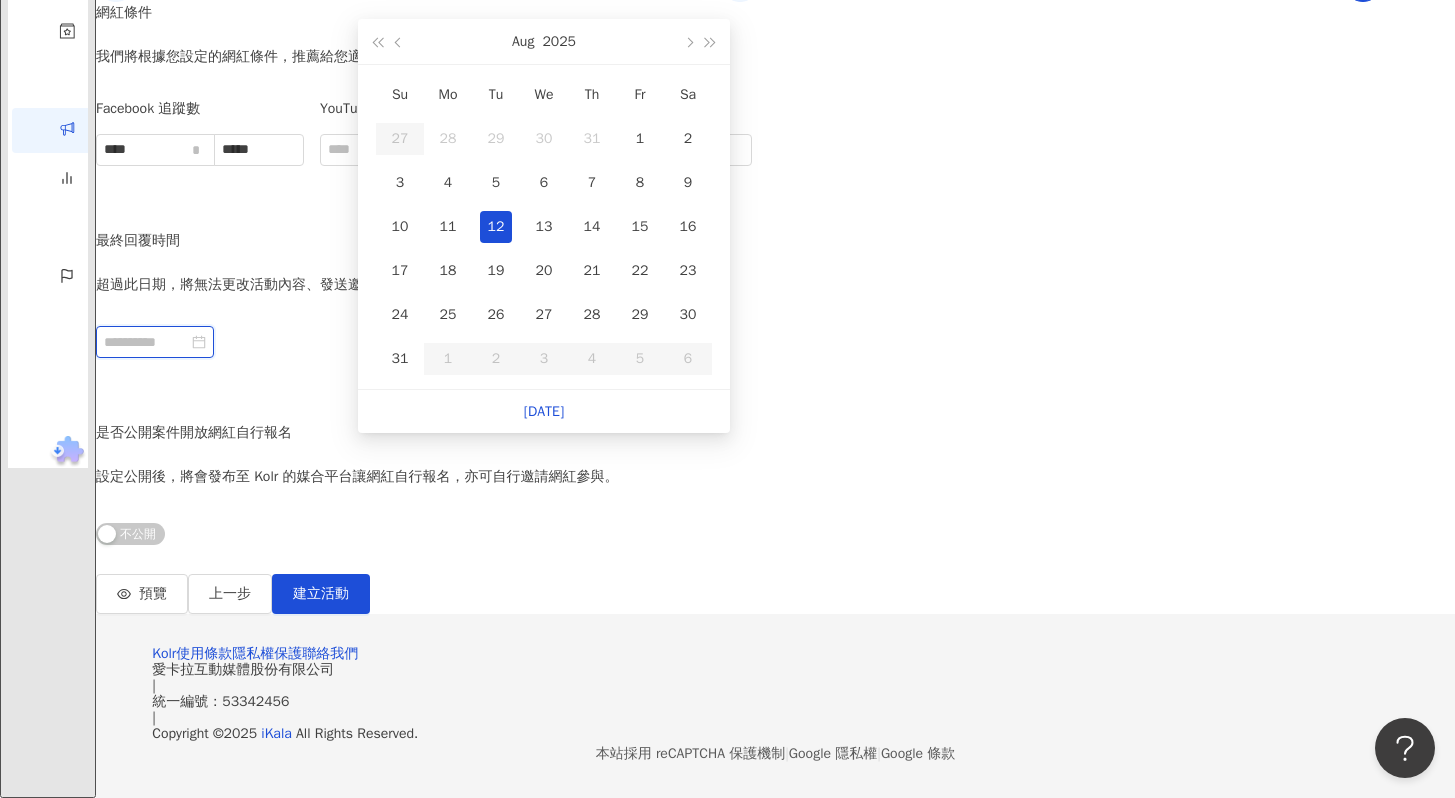 type on "**********" 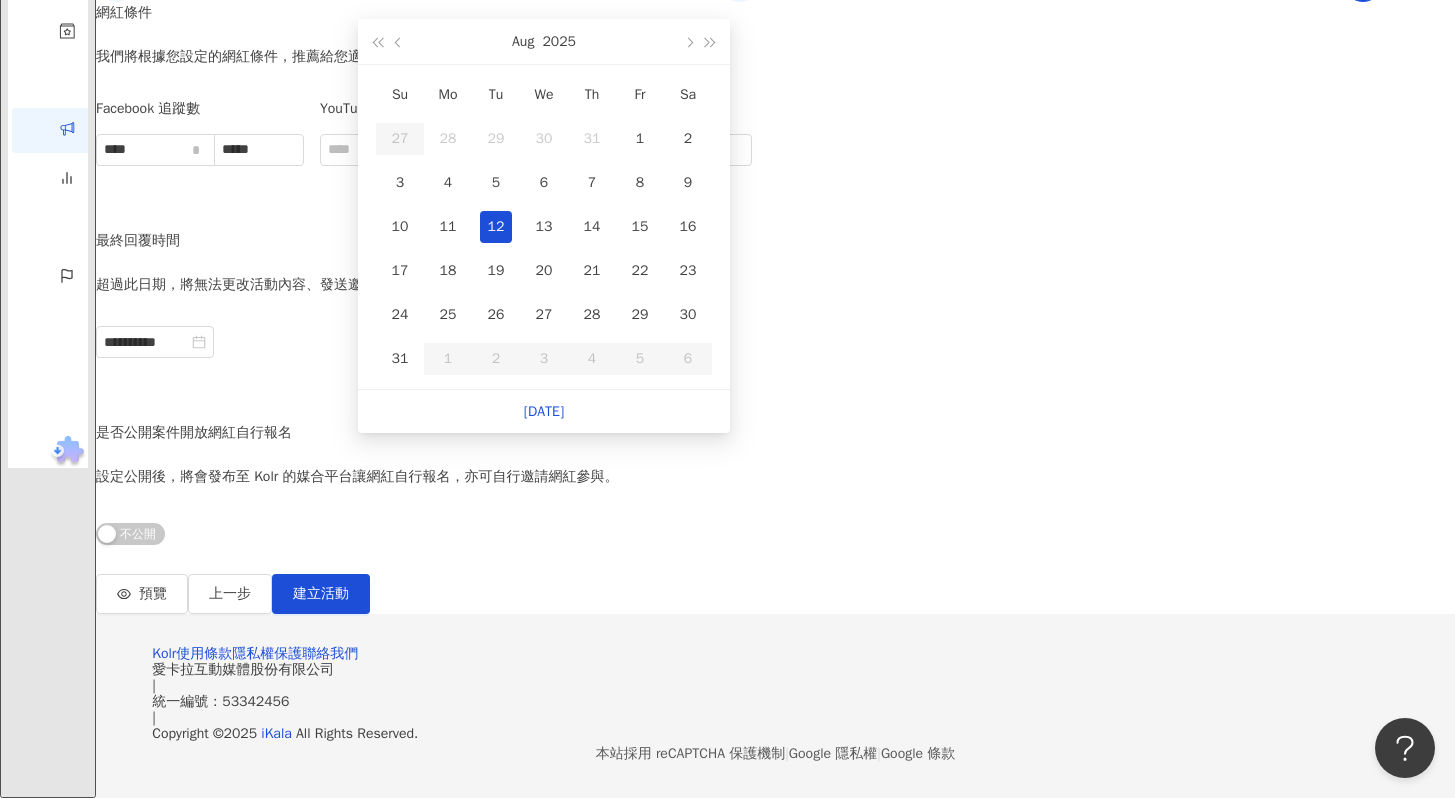 click on "我們將根據您設定的網紅條件，推薦給您適合的網紅。" at bounding box center [264, 57] 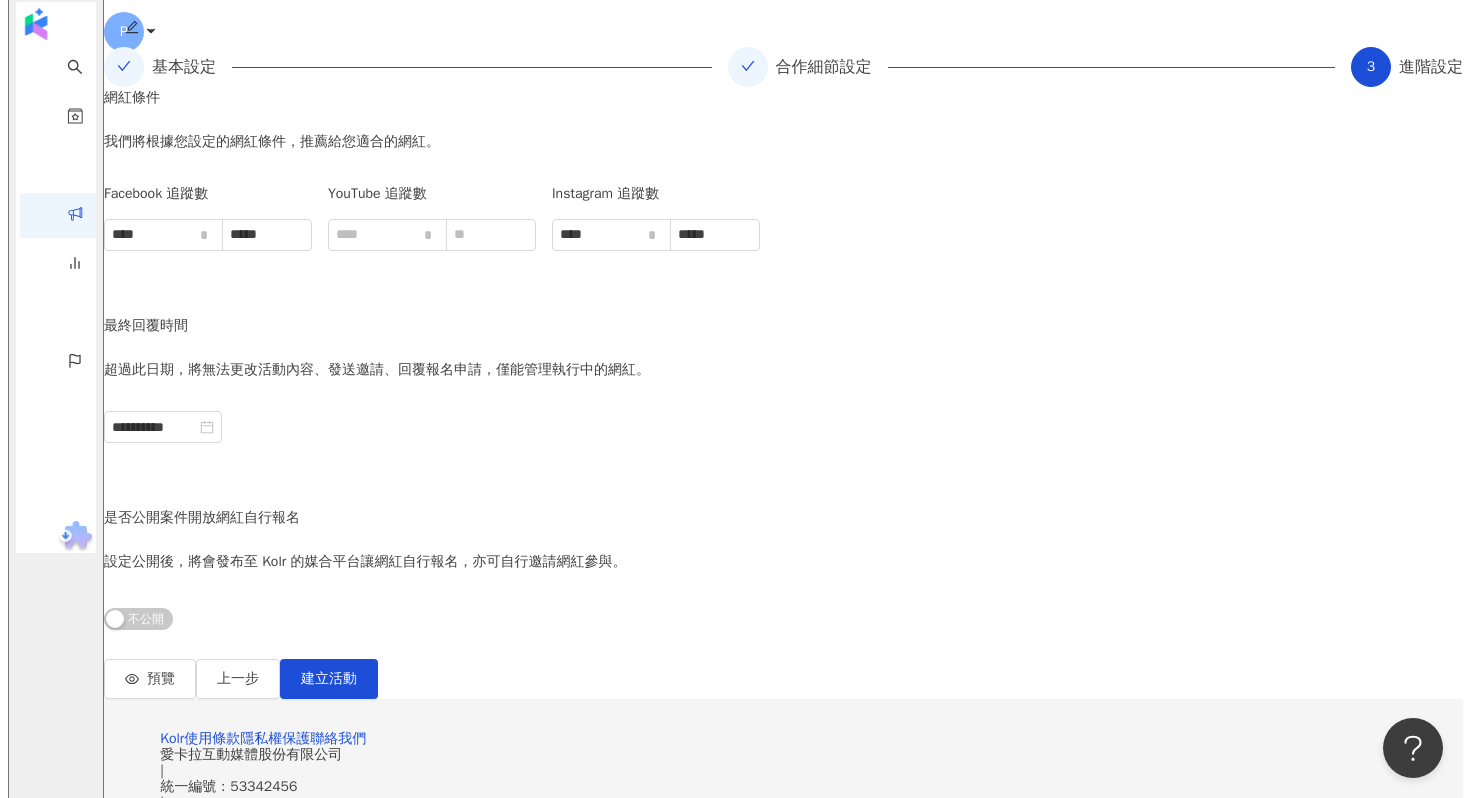 scroll, scrollTop: 361, scrollLeft: 0, axis: vertical 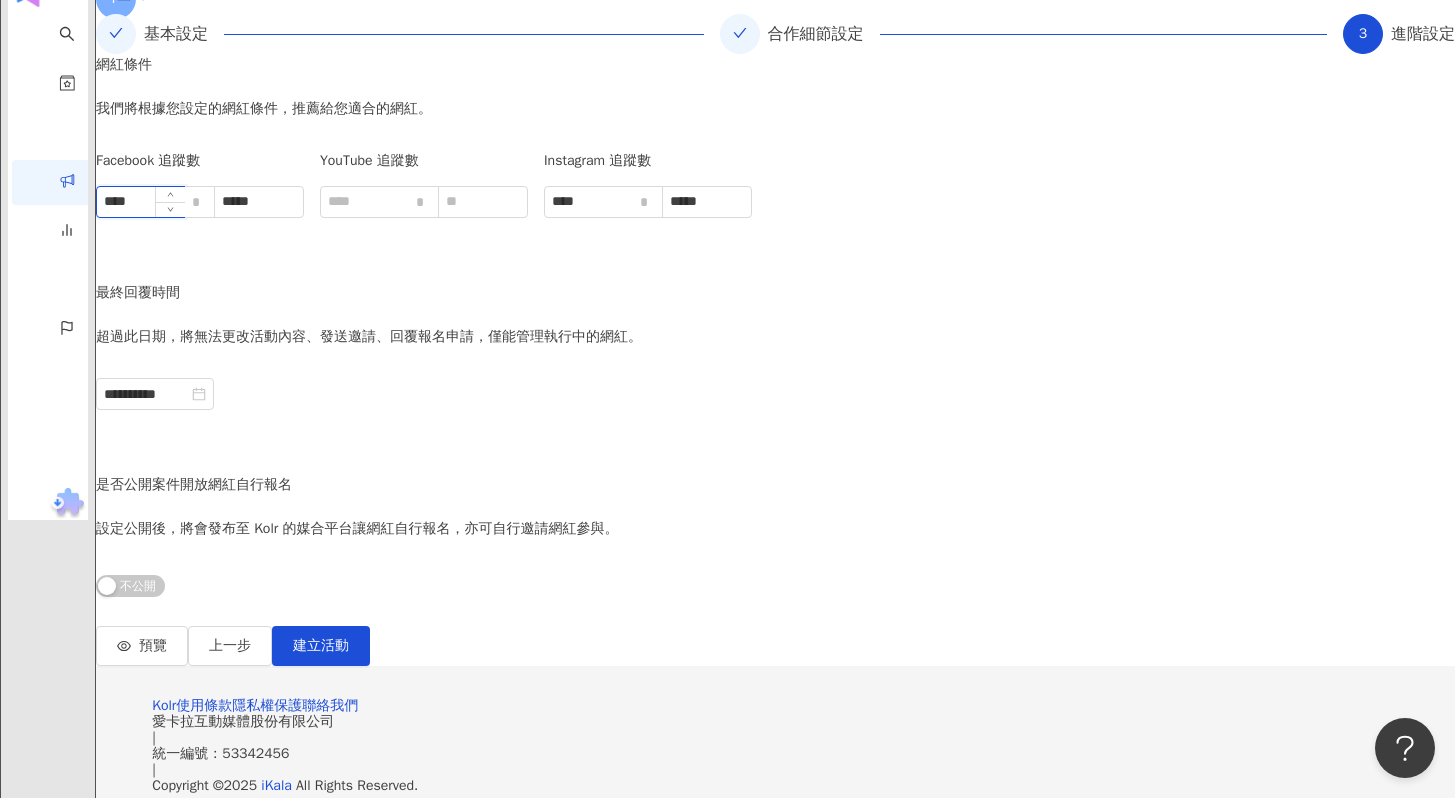 click on "****" at bounding box center (141, 202) 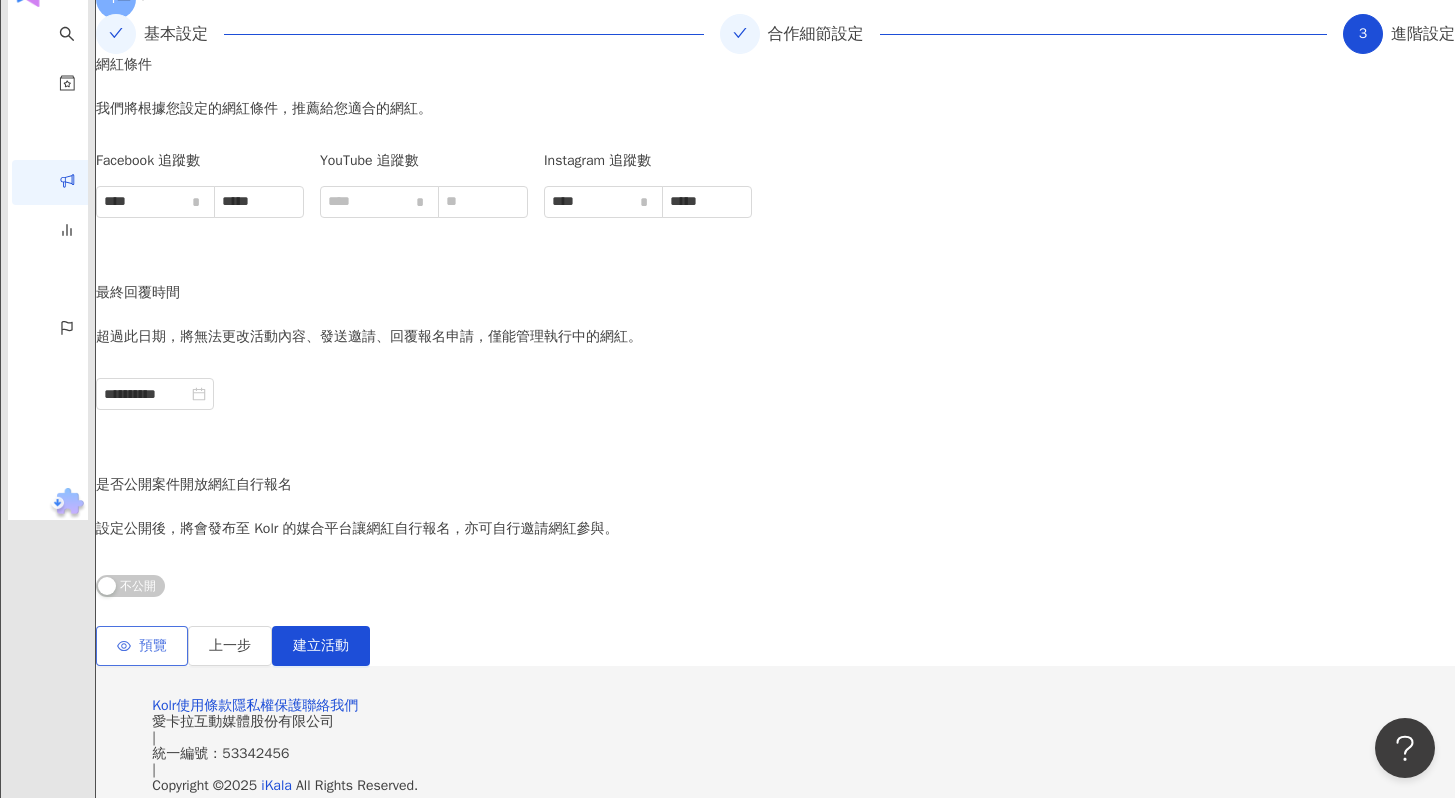 click on "預覽" at bounding box center [153, 646] 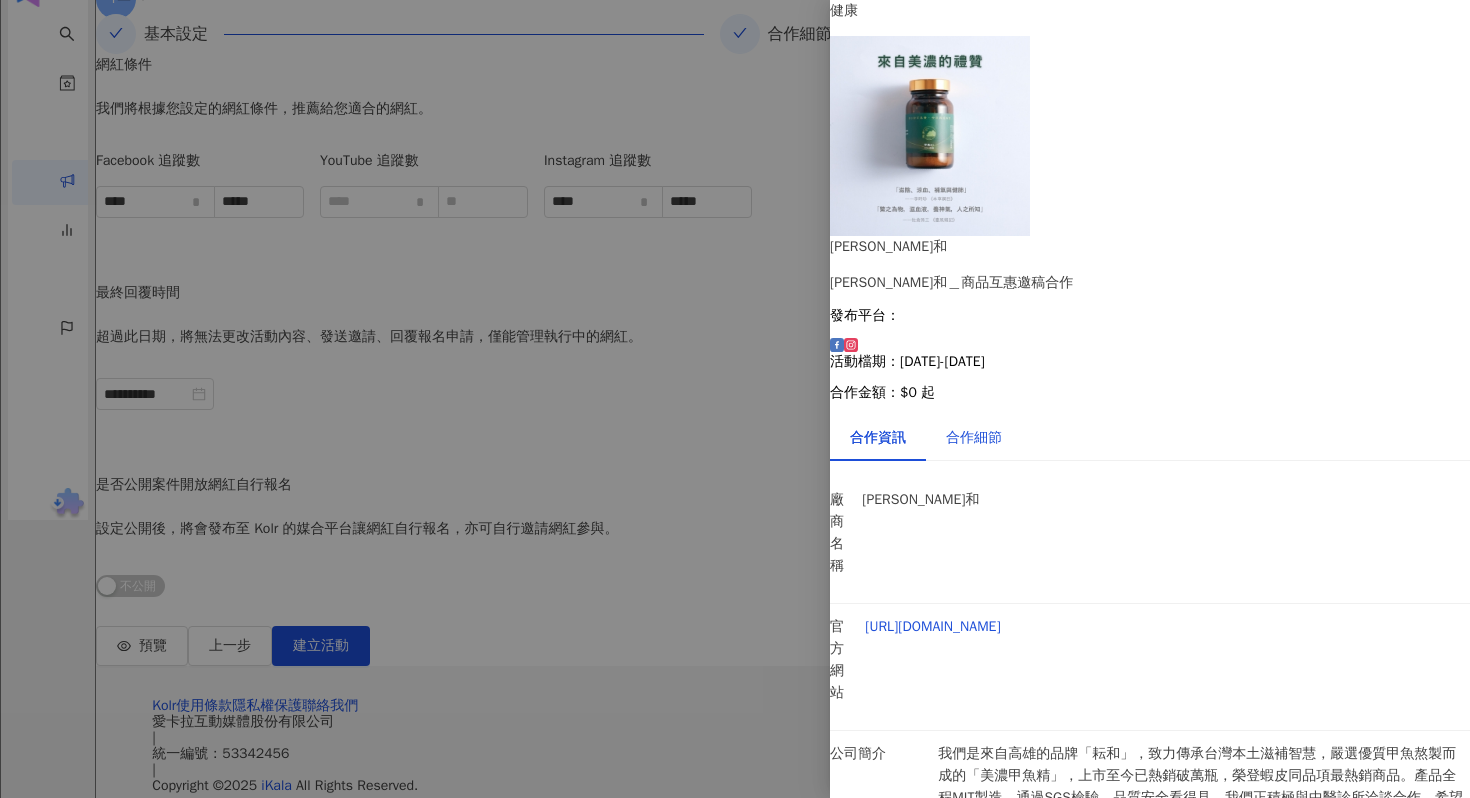 click on "合作細節" at bounding box center [974, 438] 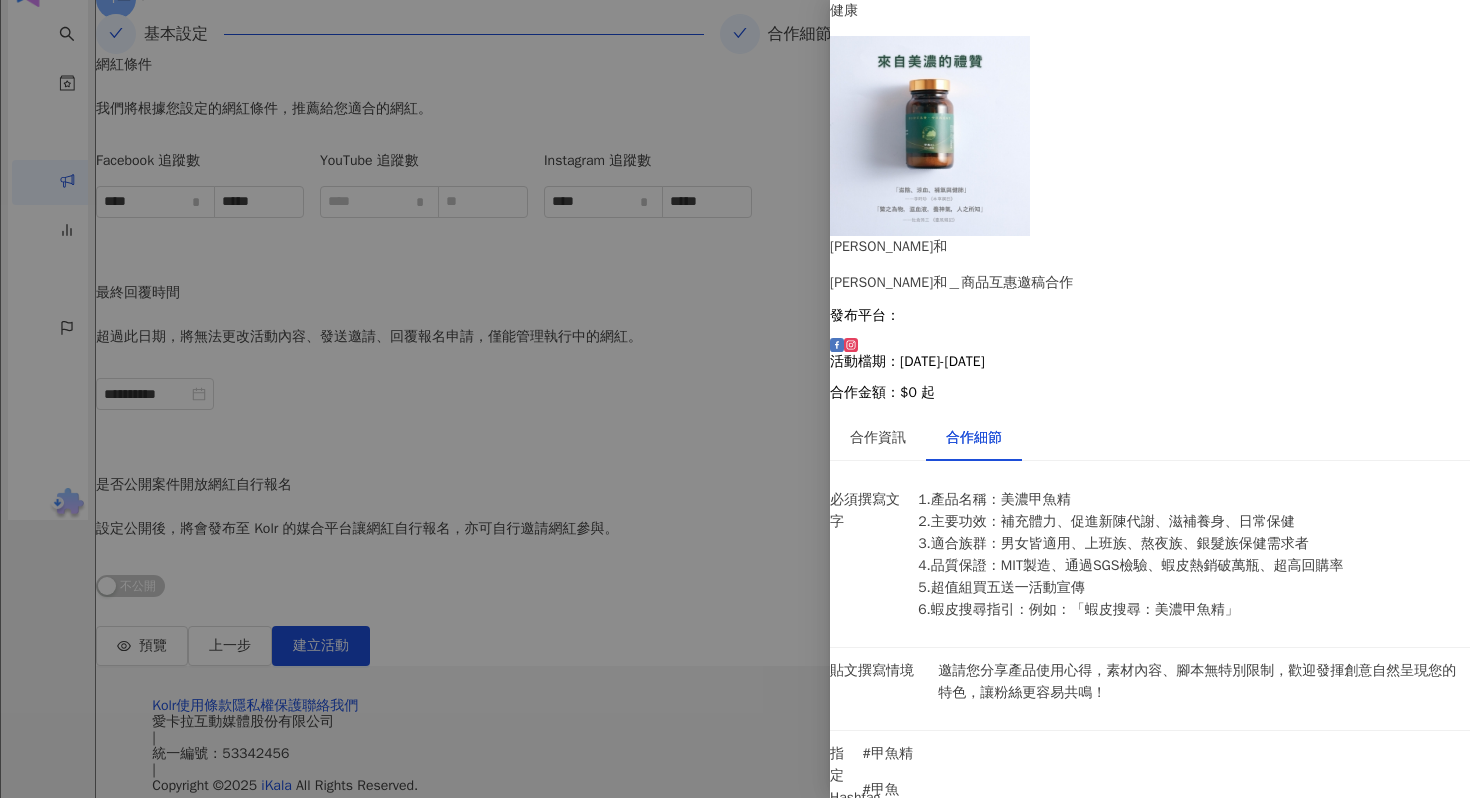 scroll, scrollTop: 322, scrollLeft: 0, axis: vertical 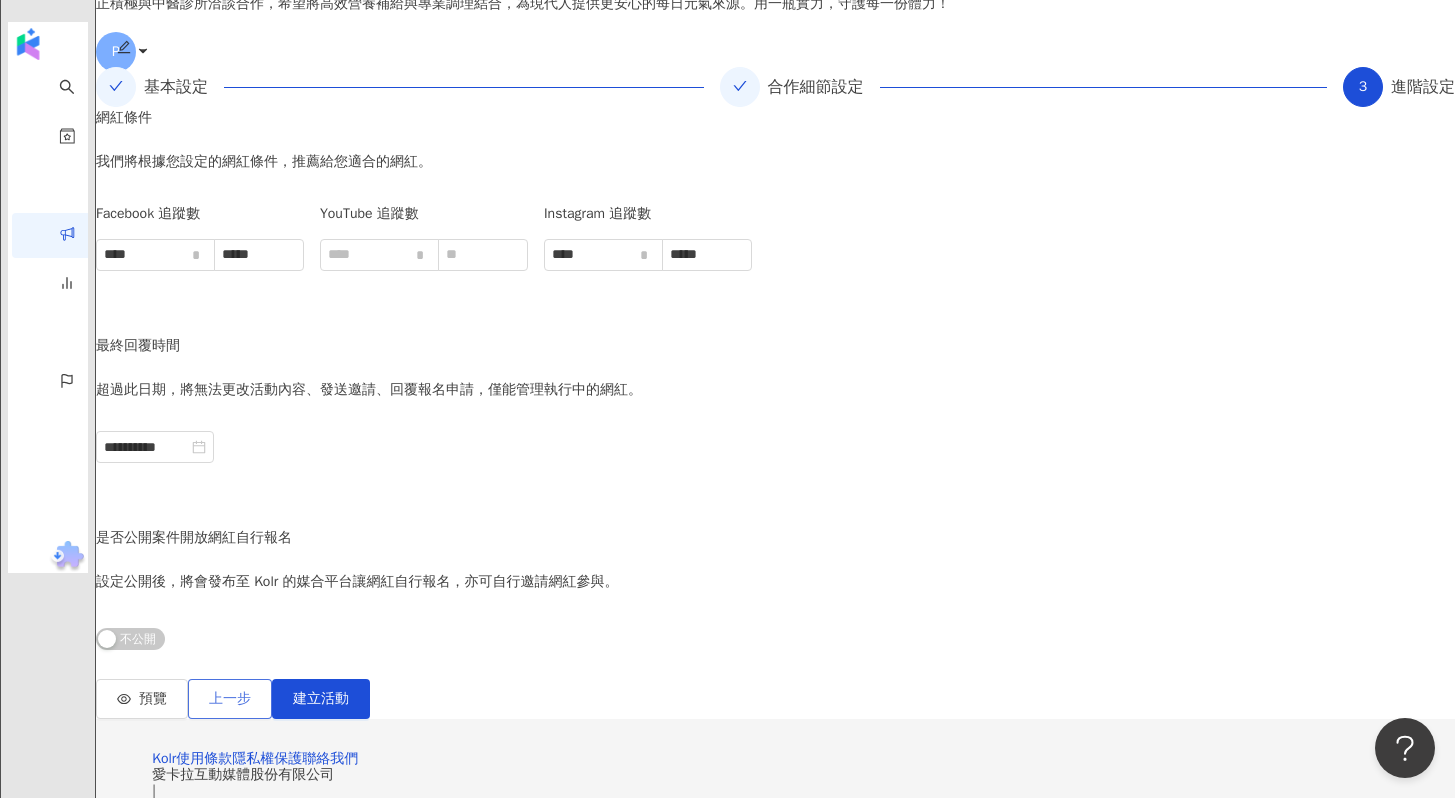 click on "上一步" at bounding box center [230, 699] 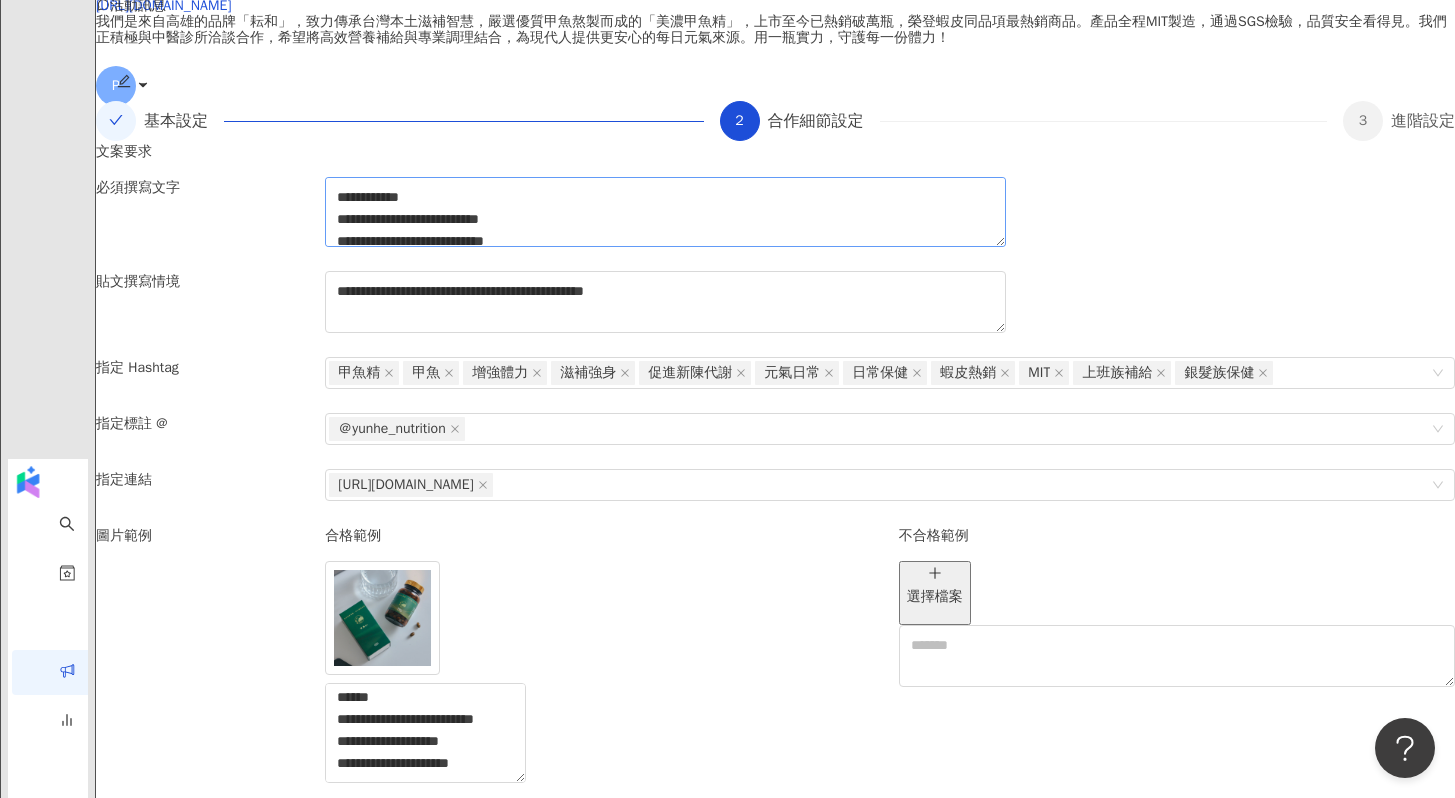scroll, scrollTop: 277, scrollLeft: 0, axis: vertical 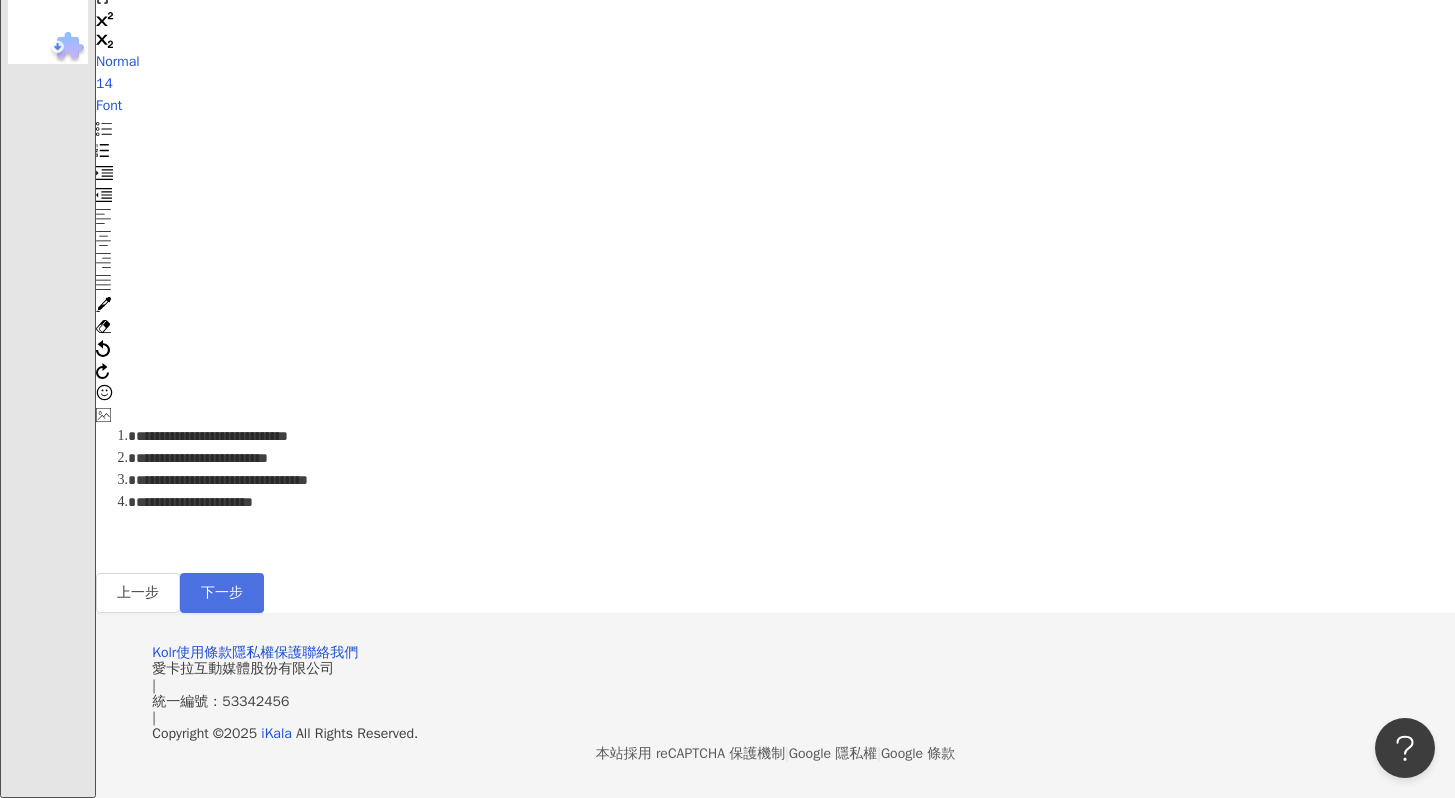 click on "下一步" at bounding box center (222, 593) 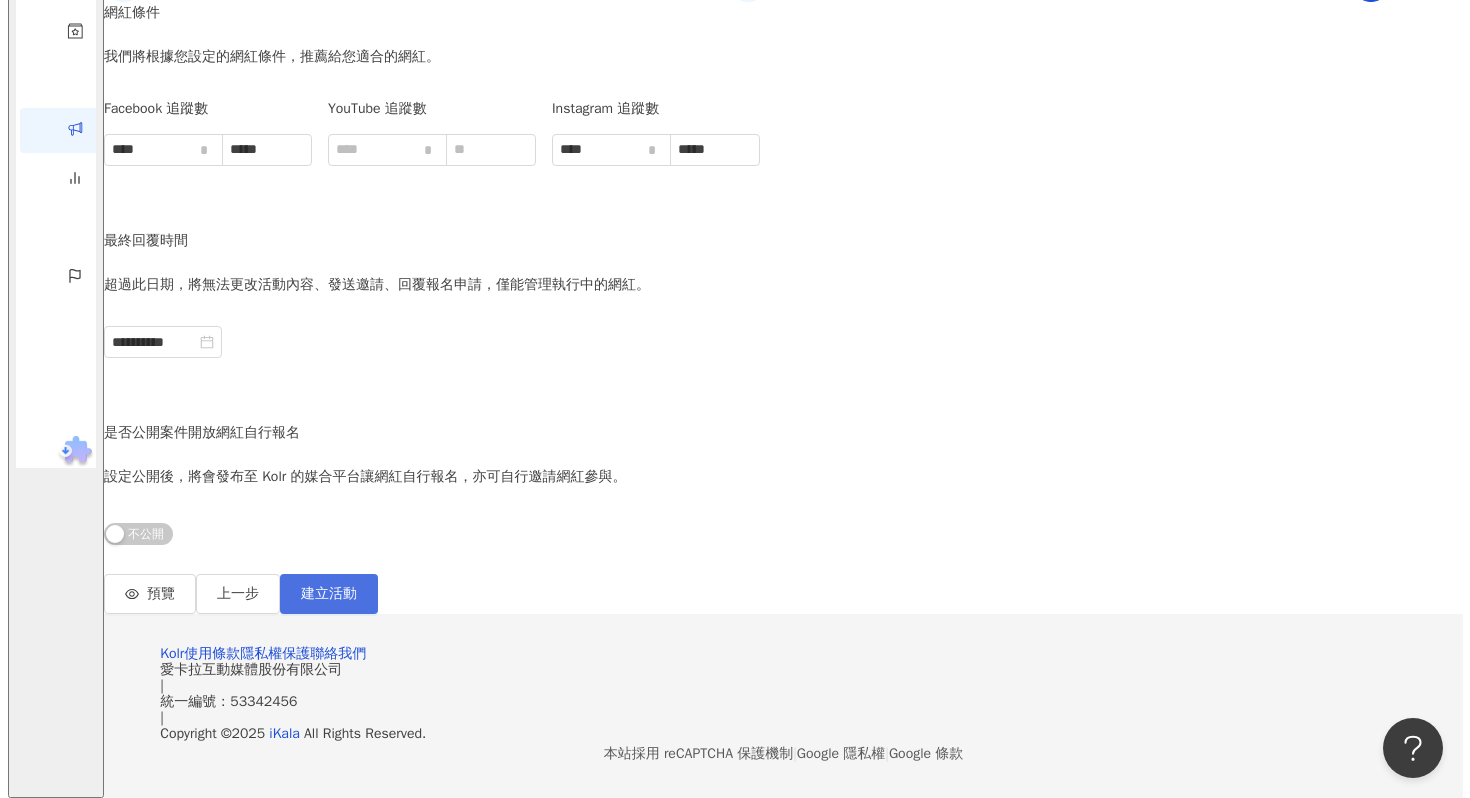 scroll, scrollTop: 586, scrollLeft: 0, axis: vertical 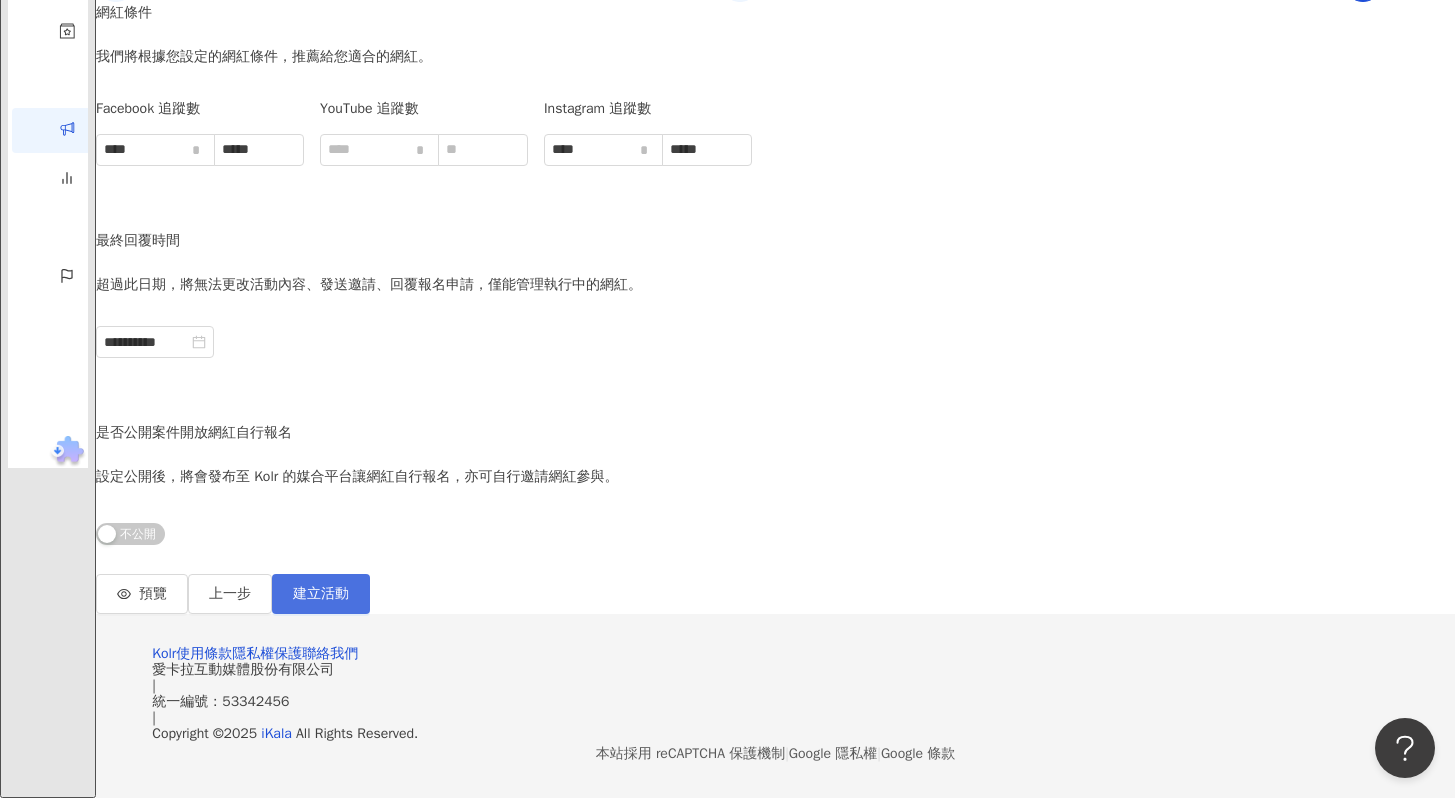 click on "建立活動" at bounding box center (321, 594) 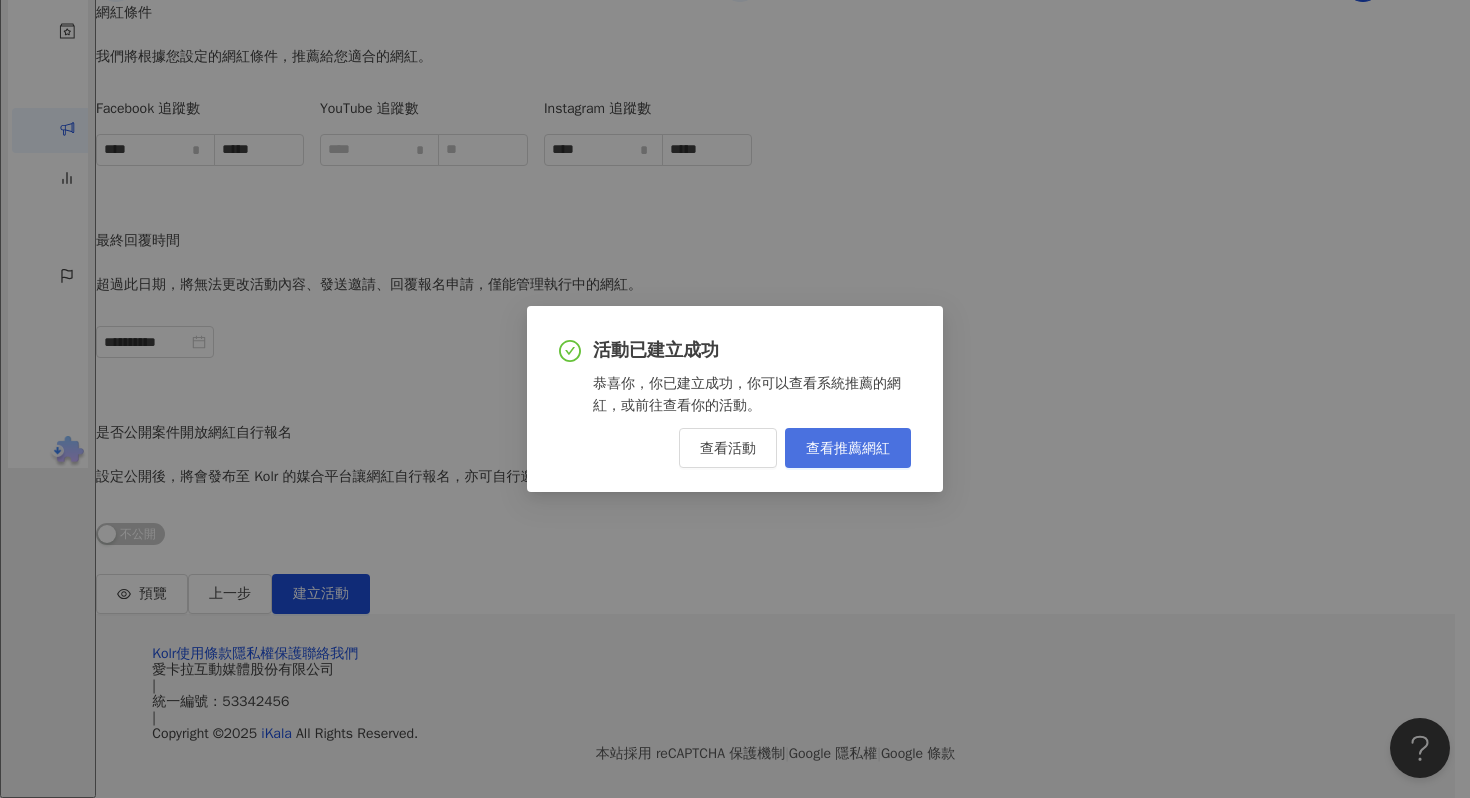 click on "查看推薦網紅" at bounding box center (848, 448) 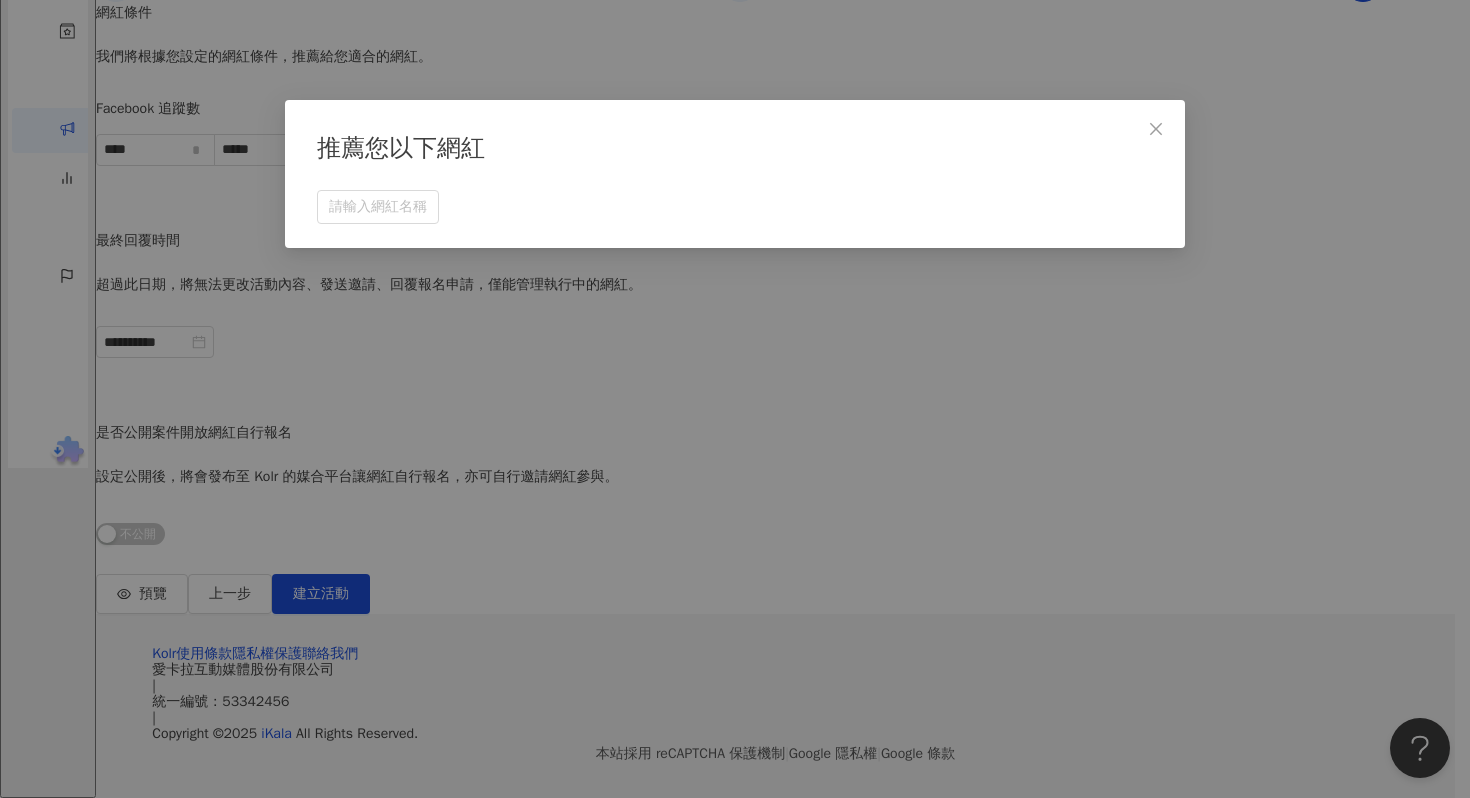 click on "請輸入網紅名稱" at bounding box center (735, 207) 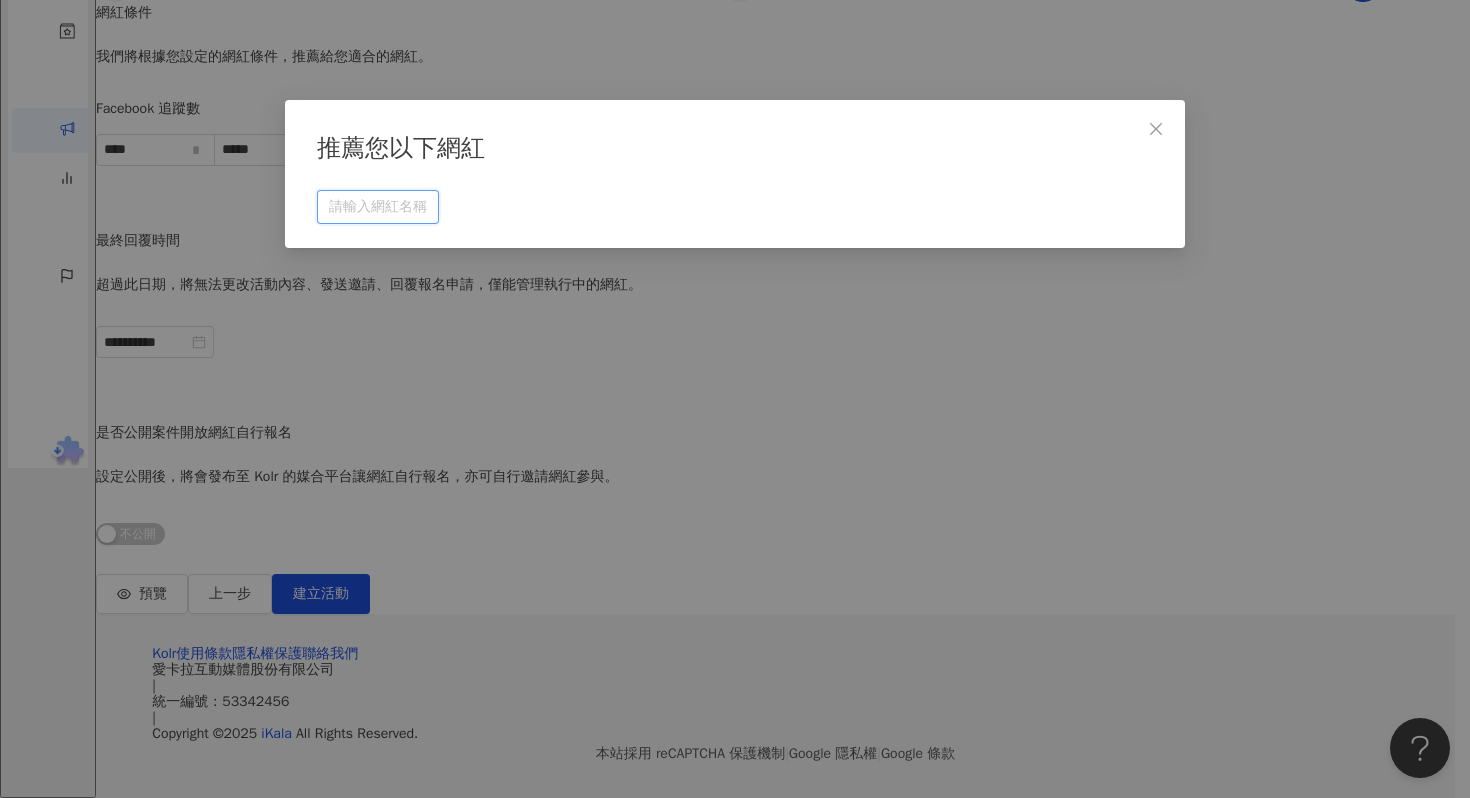 click at bounding box center (378, 207) 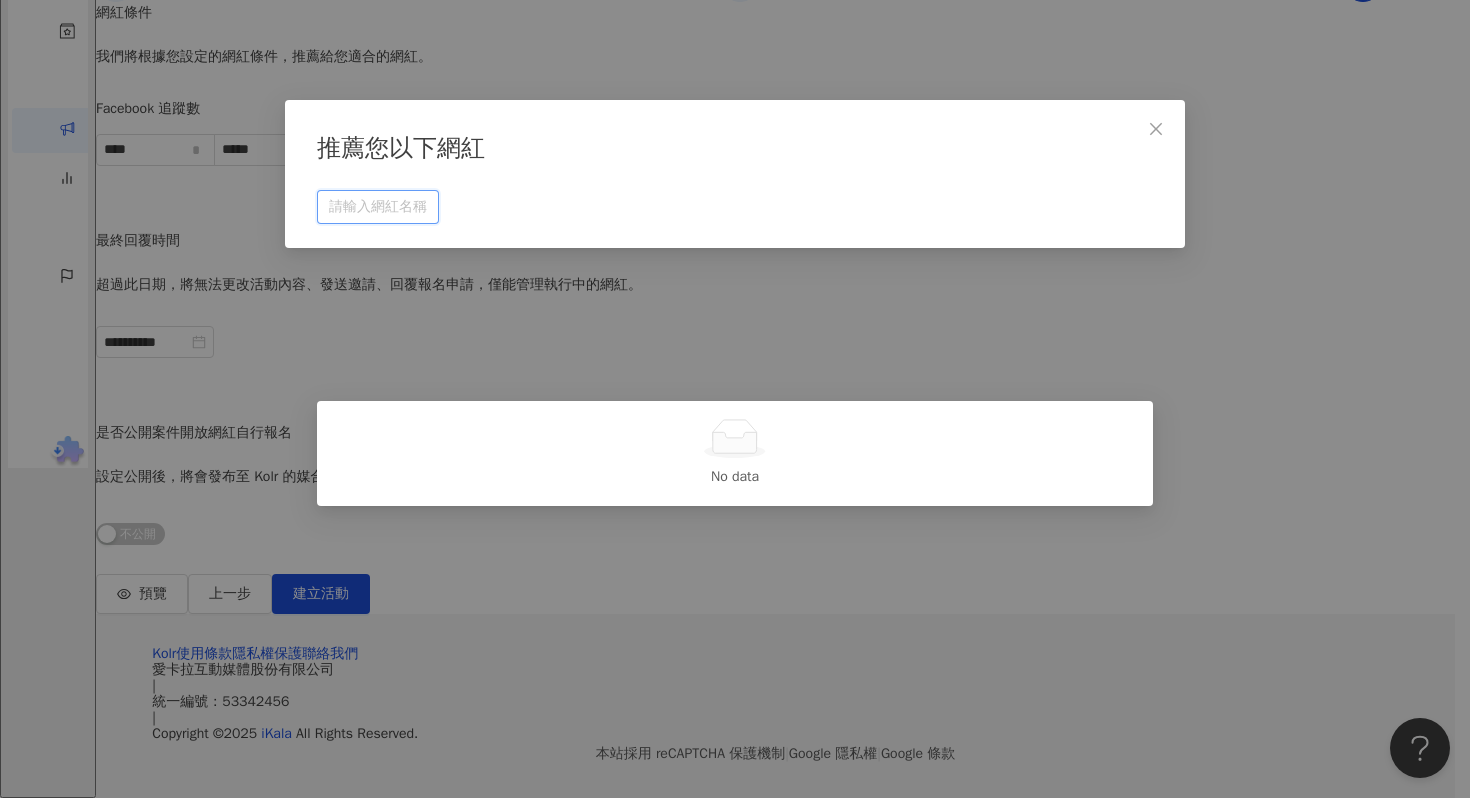 click at bounding box center (378, 207) 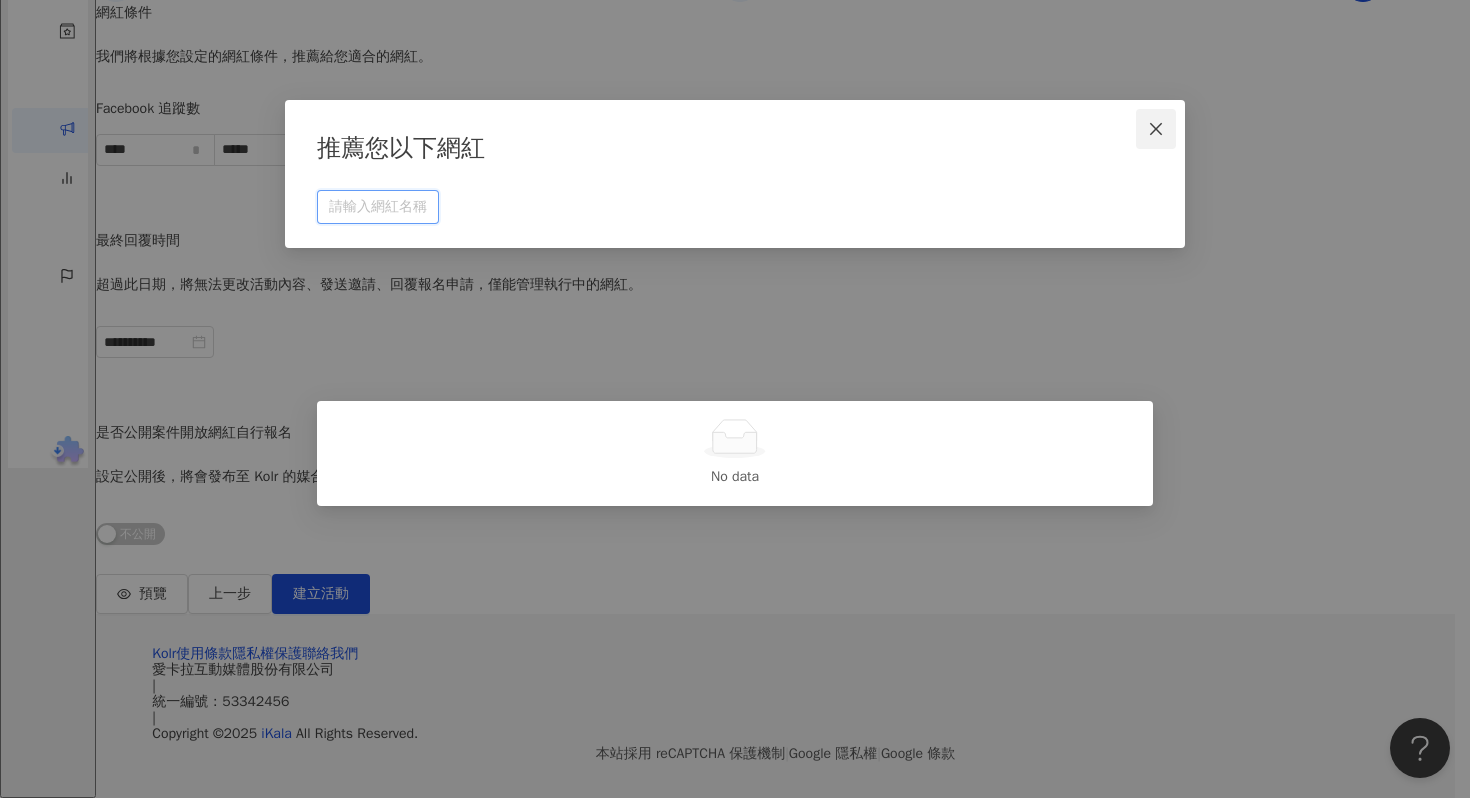click at bounding box center [1156, 129] 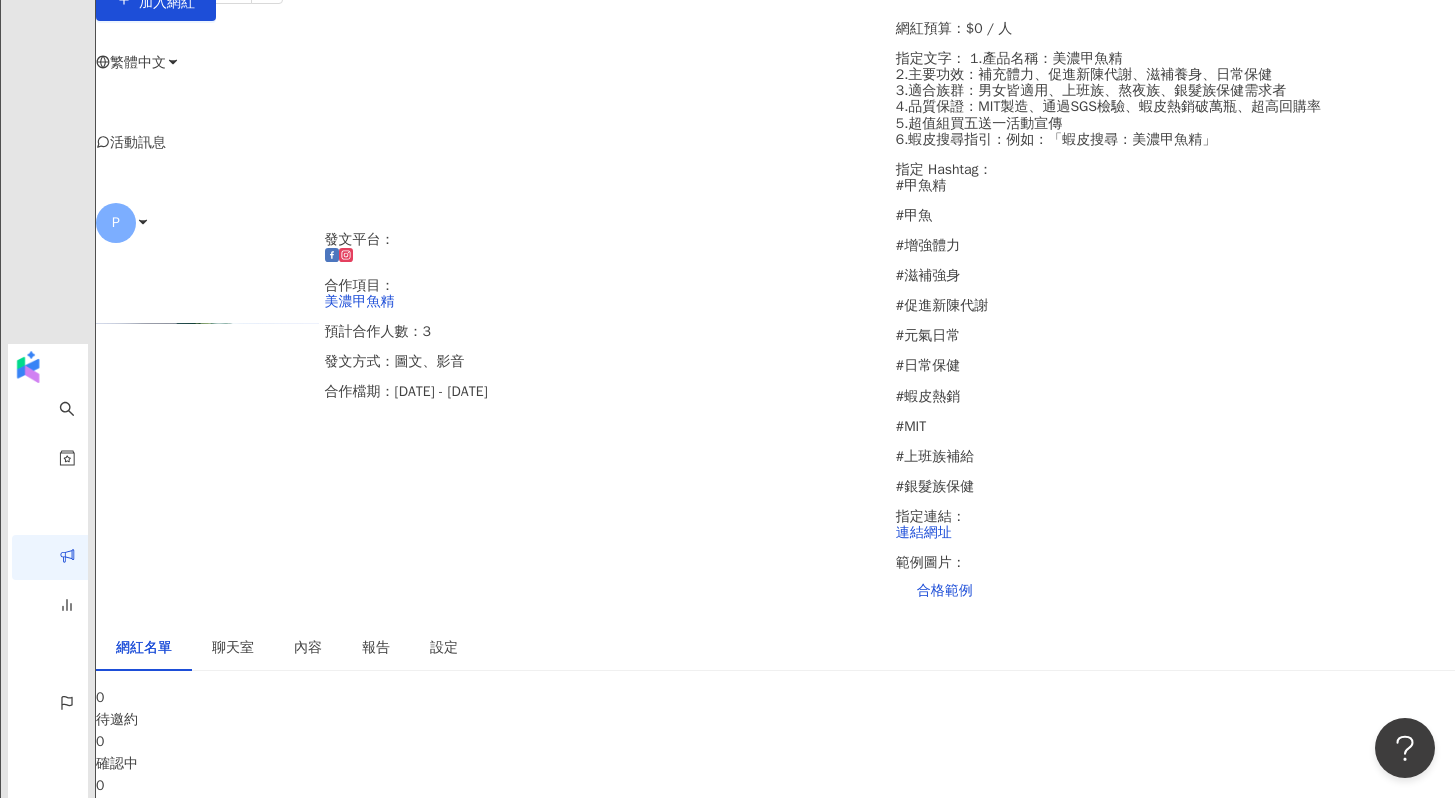 scroll, scrollTop: 0, scrollLeft: 0, axis: both 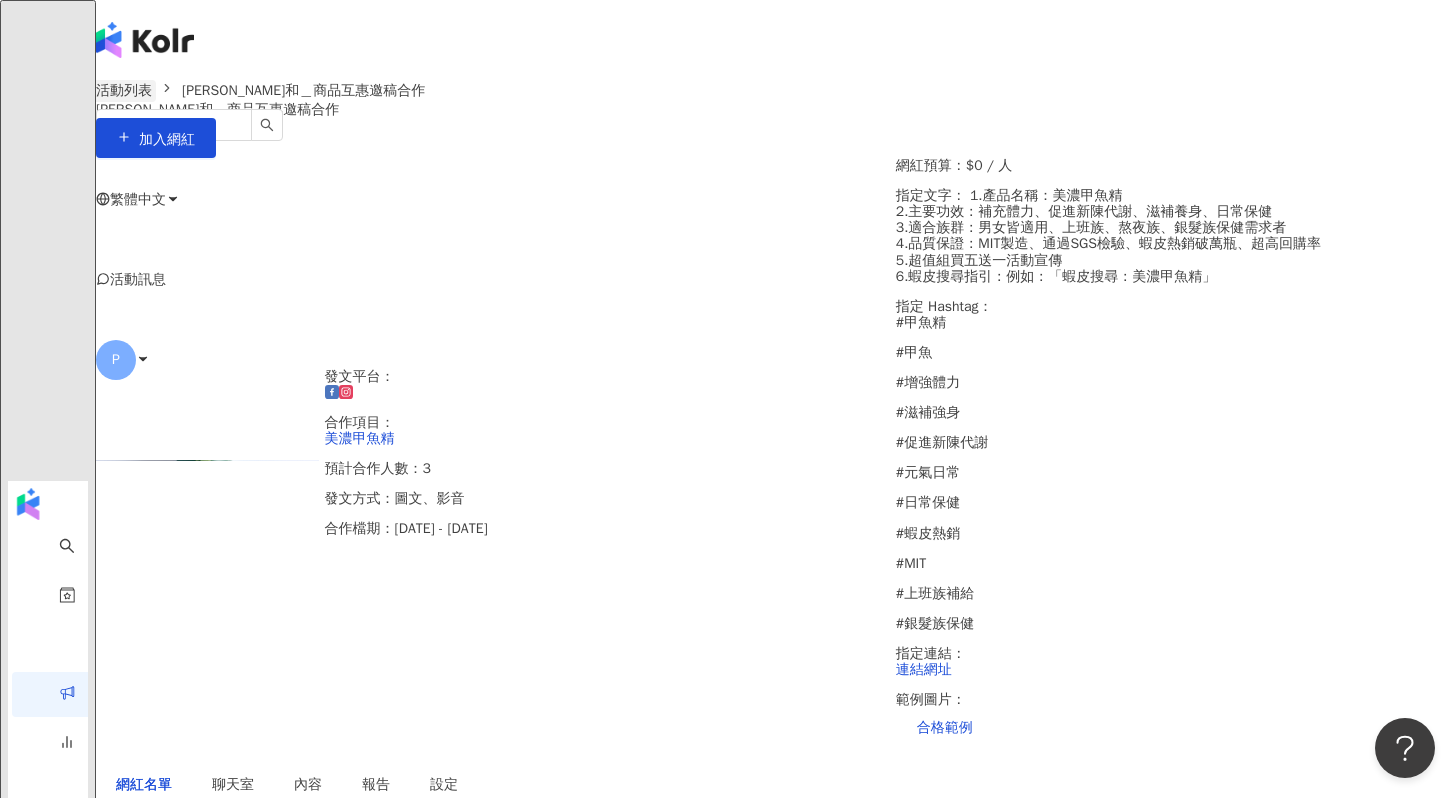 click on "活動列表" at bounding box center (124, 91) 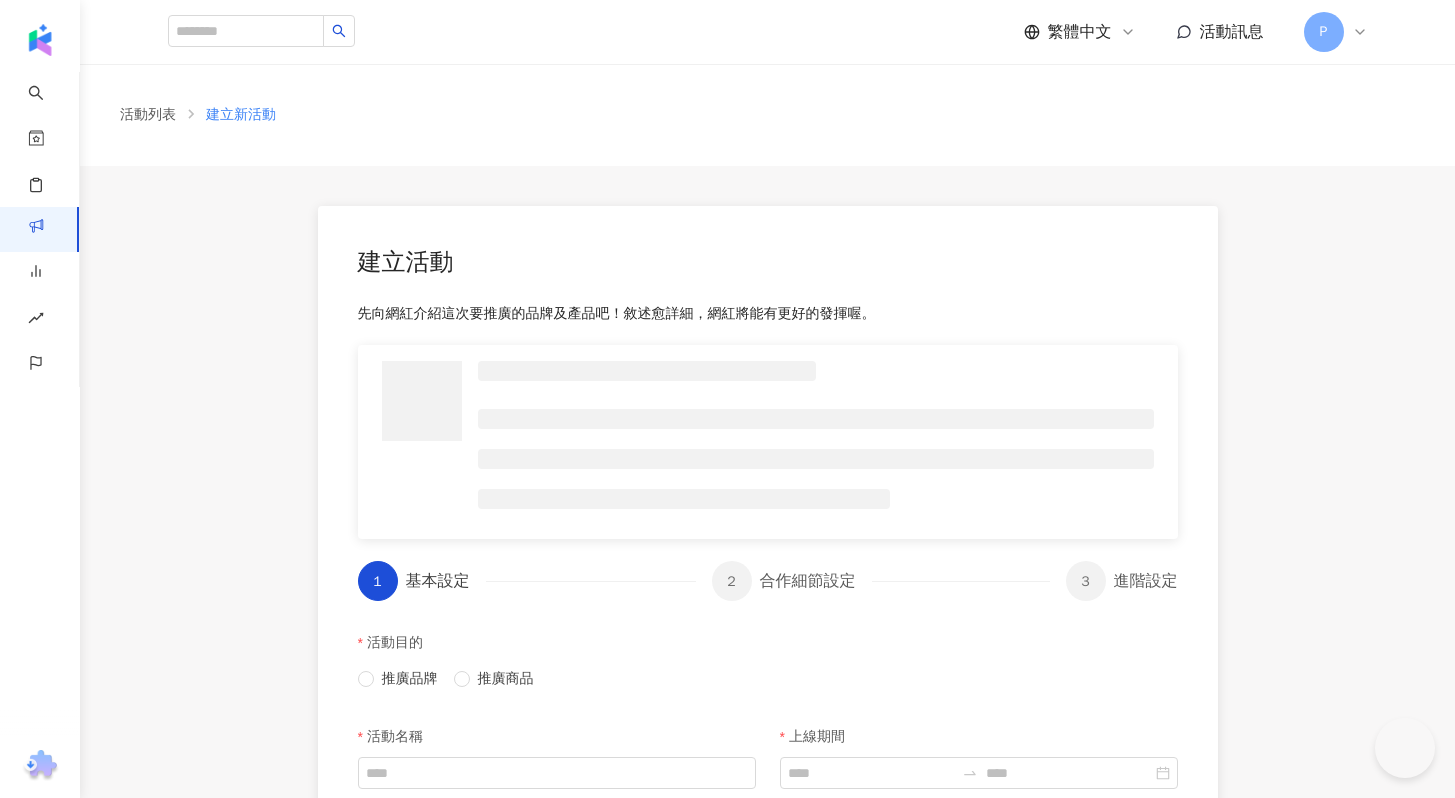 scroll, scrollTop: 0, scrollLeft: 0, axis: both 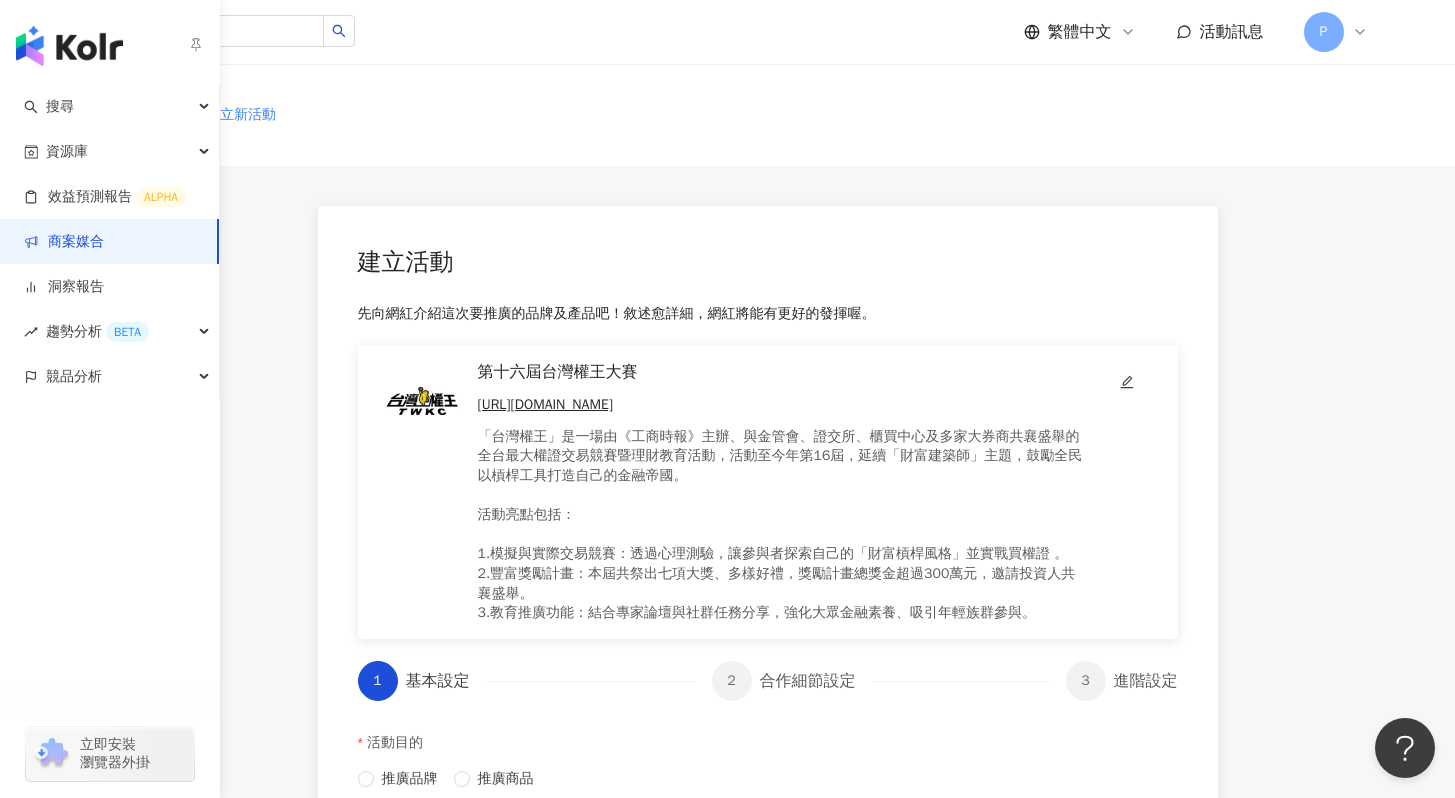 click on "商案媒合" at bounding box center [64, 242] 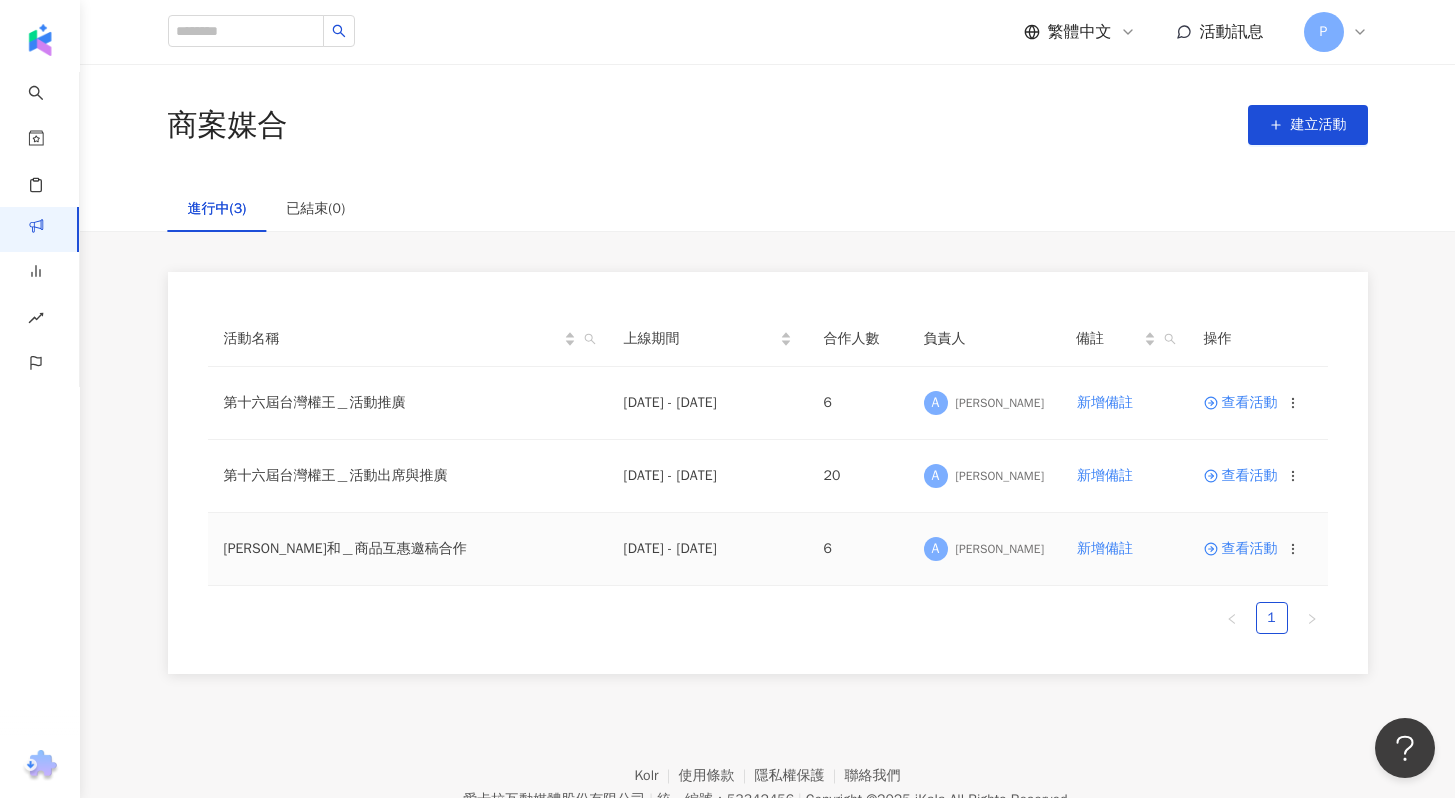 click on "[PERSON_NAME]和＿商品互惠邀稿合作" at bounding box center (408, 549) 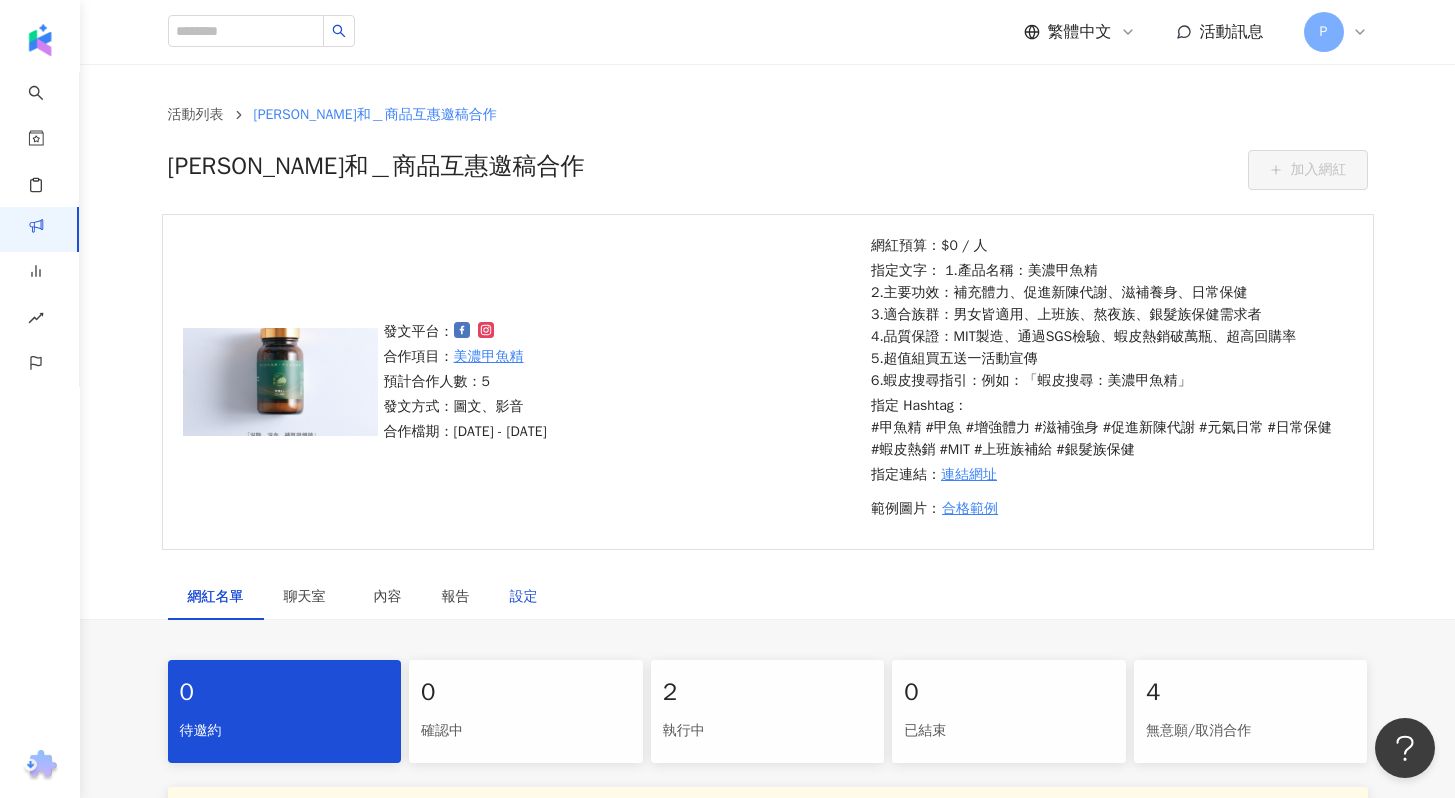 click on "設定" at bounding box center (524, 597) 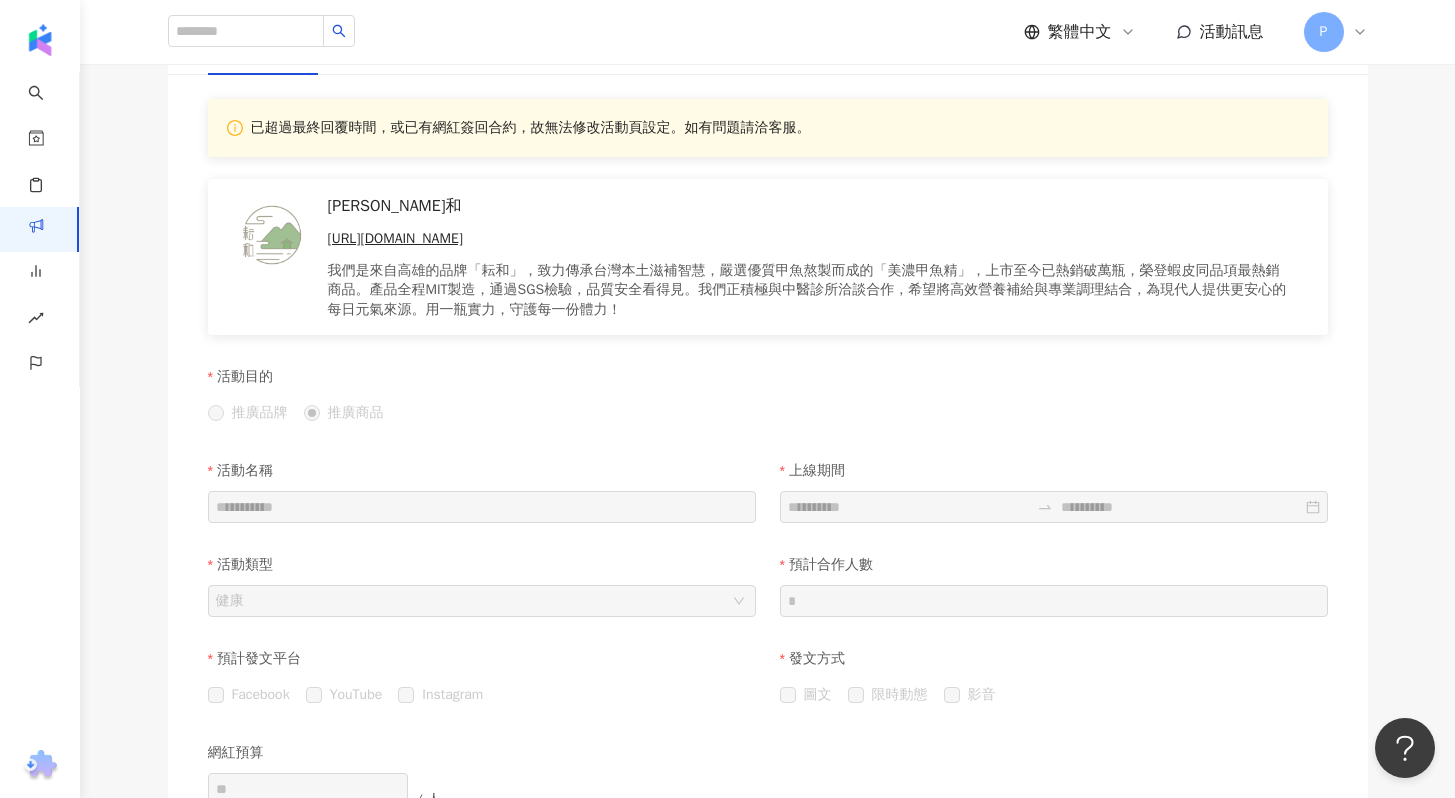 scroll, scrollTop: 676, scrollLeft: 0, axis: vertical 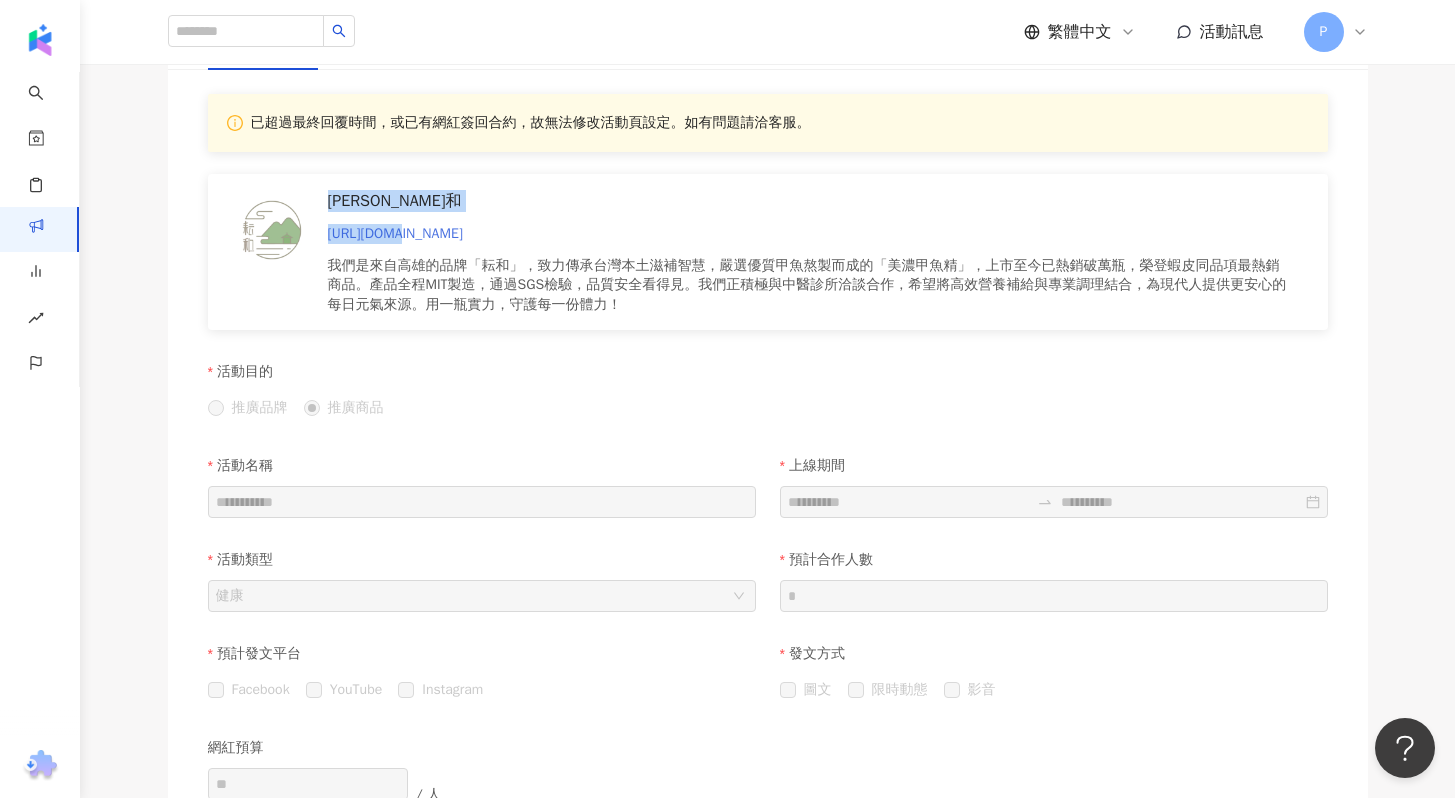 drag, startPoint x: 327, startPoint y: 197, endPoint x: 392, endPoint y: 227, distance: 71.5891 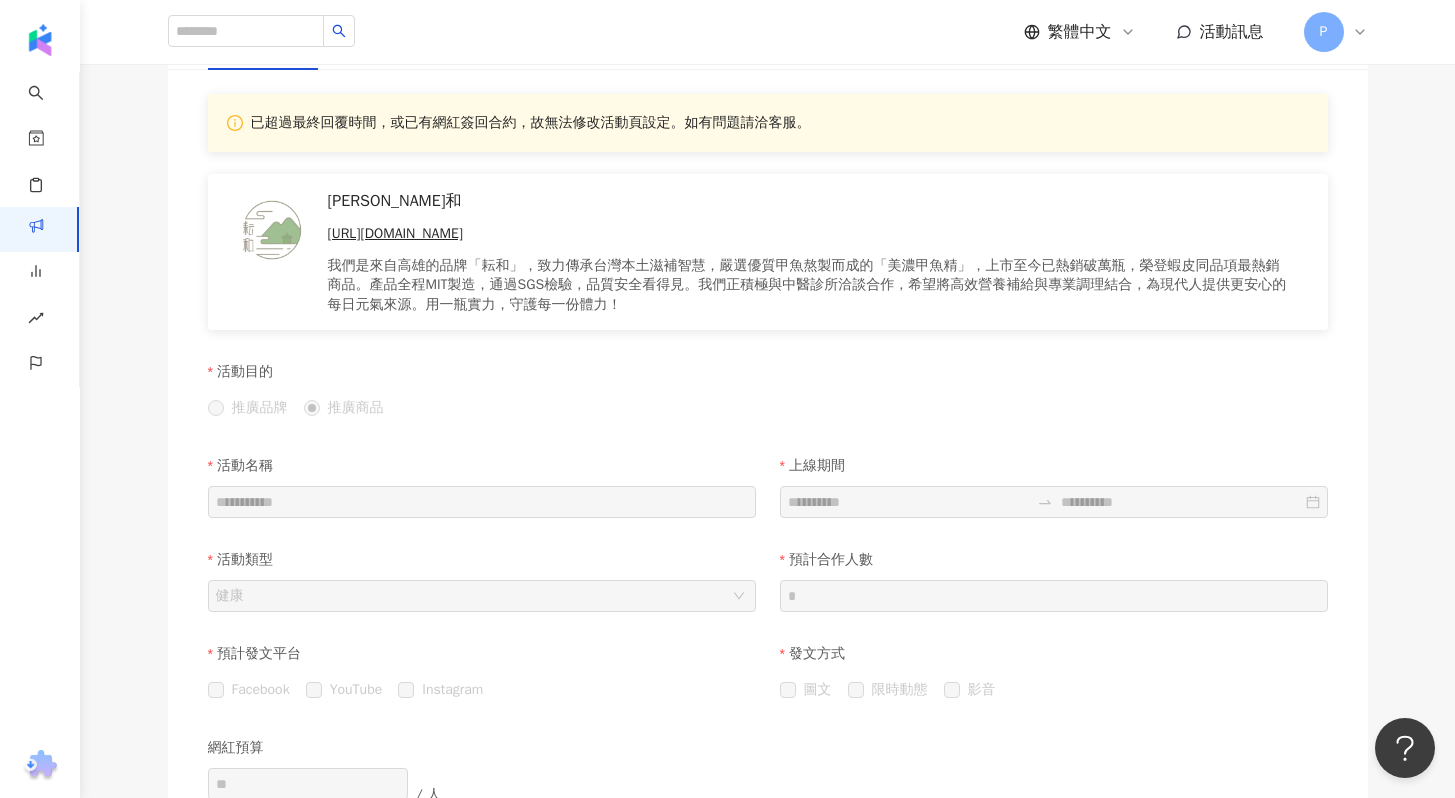 click on "我們是來自高雄的品牌「耘和」，致力傳承台灣本土滋補智慧，嚴選優質甲魚熬製而成的「美濃甲魚精」，上市至今已熱銷破萬瓶，榮登蝦皮同品項最熱銷商品。產品全程MIT製造，通過SGS檢驗，品質安全看得見。我們正積極與中醫診所洽談合作，希望將高效營養補給與專業調理結合，為現代人提供更安心的每日元氣來源。用一瓶實力，守護每一份體力！" at bounding box center (808, 285) 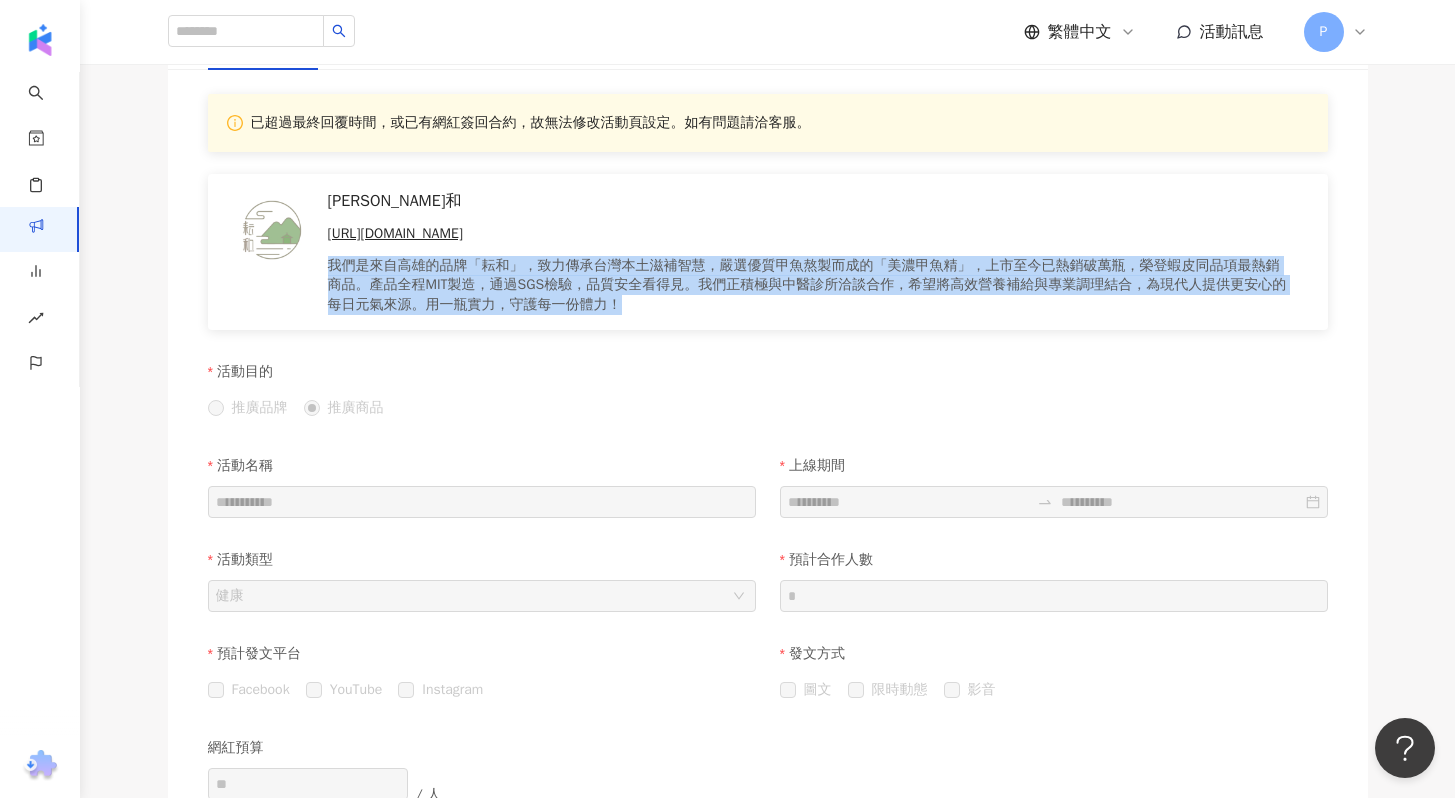 drag, startPoint x: 650, startPoint y: 309, endPoint x: 331, endPoint y: 262, distance: 322.4438 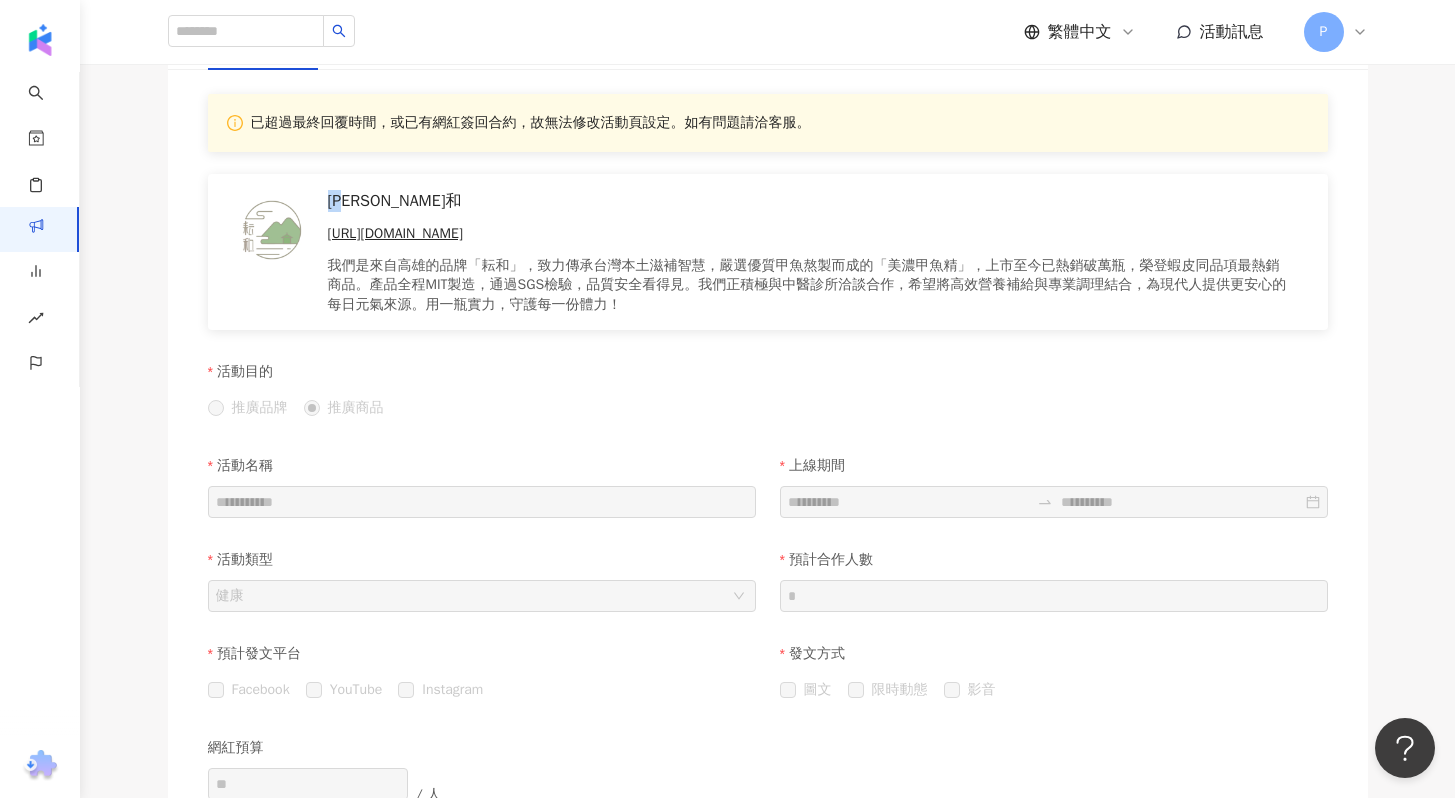 drag, startPoint x: 329, startPoint y: 199, endPoint x: 401, endPoint y: 199, distance: 72 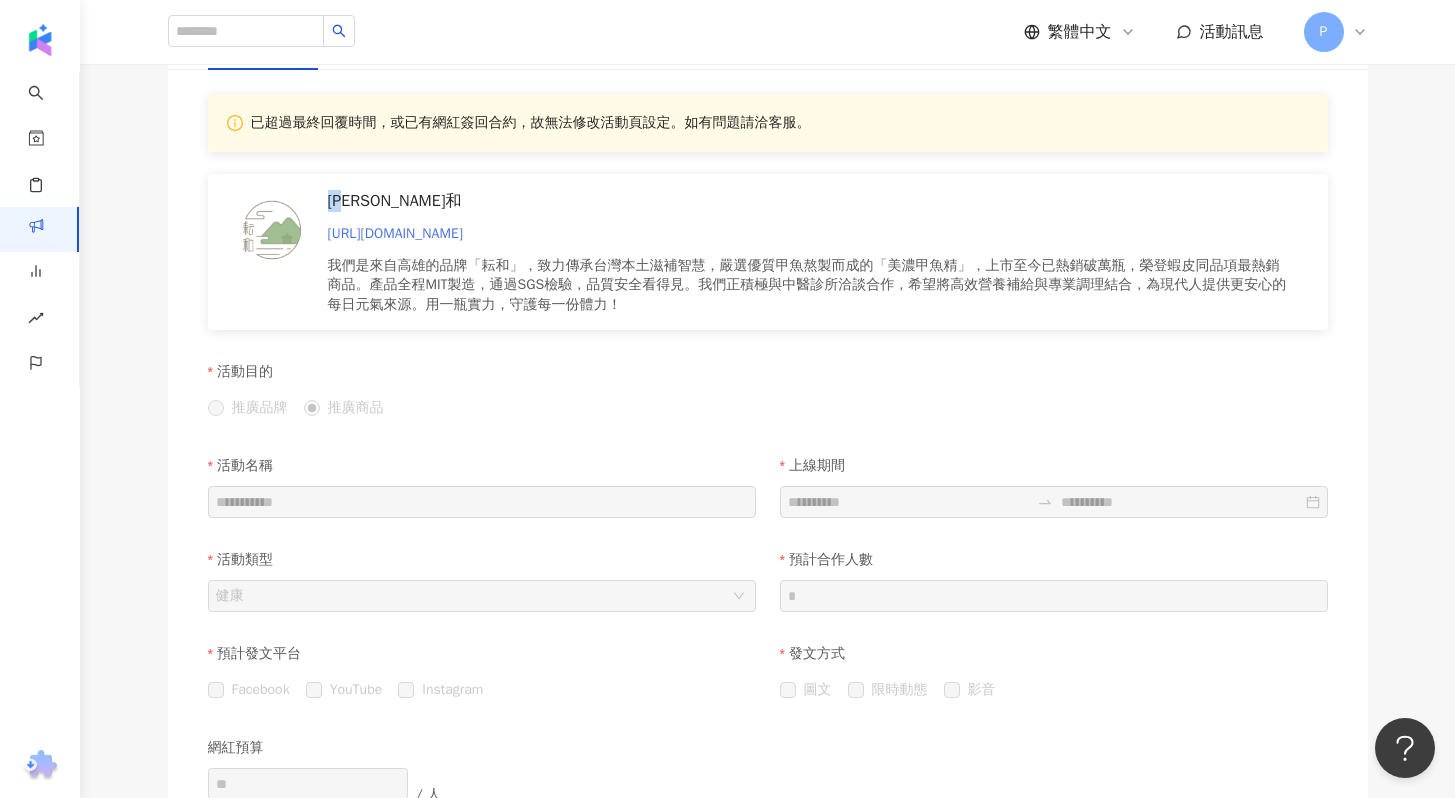 copy on "[URL][DOMAIN_NAME]" 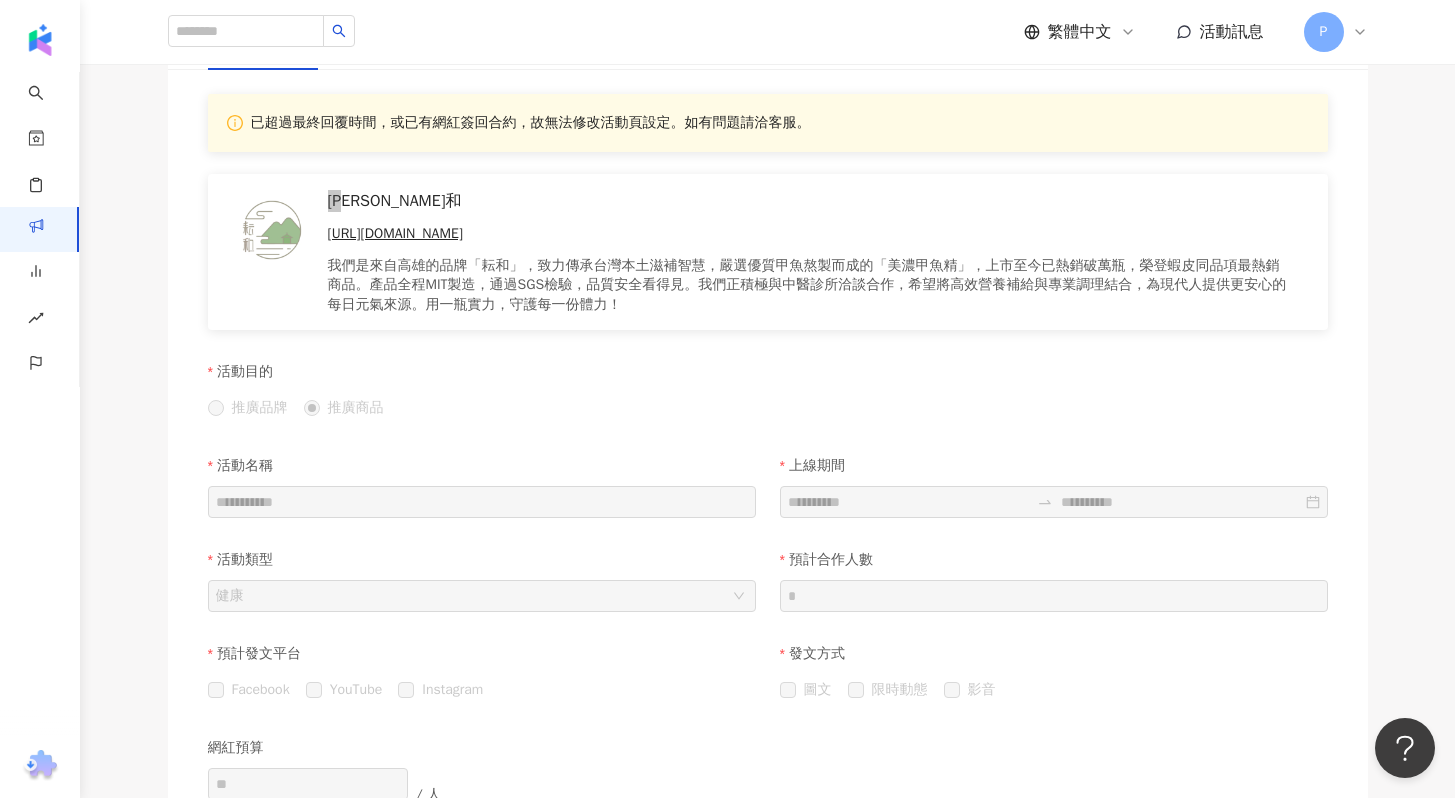 drag, startPoint x: 502, startPoint y: 234, endPoint x: 1174, endPoint y: 2, distance: 710.92053 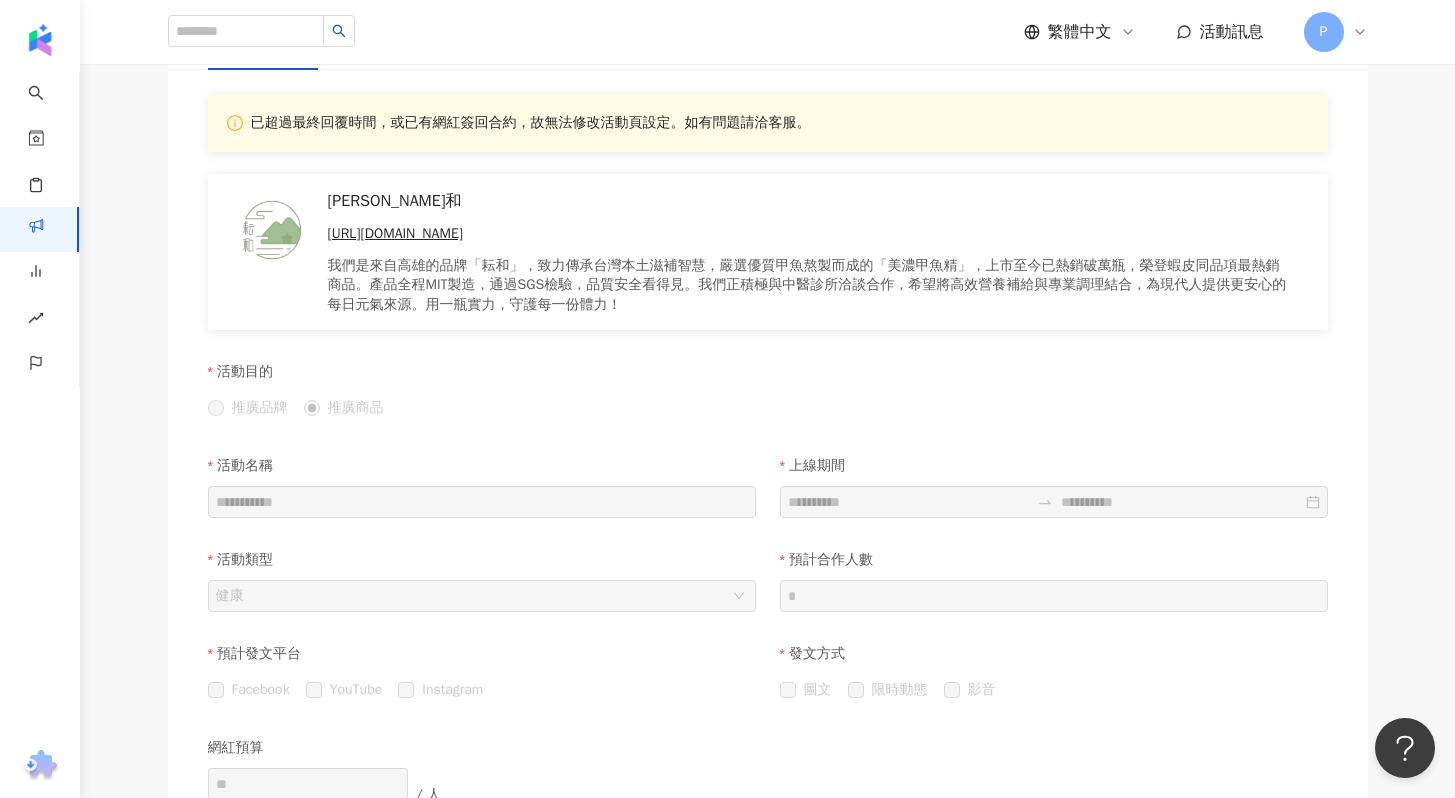 click on "耘和 https://shopee.tw/kobe6300 我們是來自高雄的品牌「耘和」，致力傳承台灣本土滋補智慧，嚴選優質甲魚熬製而成的「美濃甲魚精」，上市至今已熱銷破萬瓶，榮登蝦皮同品項最熱銷商品。產品全程MIT製造，通過SGS檢驗，品質安全看得見。我們正積極與中醫診所洽談合作，希望將高效營養補給與專業調理結合，為現代人提供更安心的每日元氣來源。用一瓶實力，守護每一份體力！" at bounding box center (768, 252) 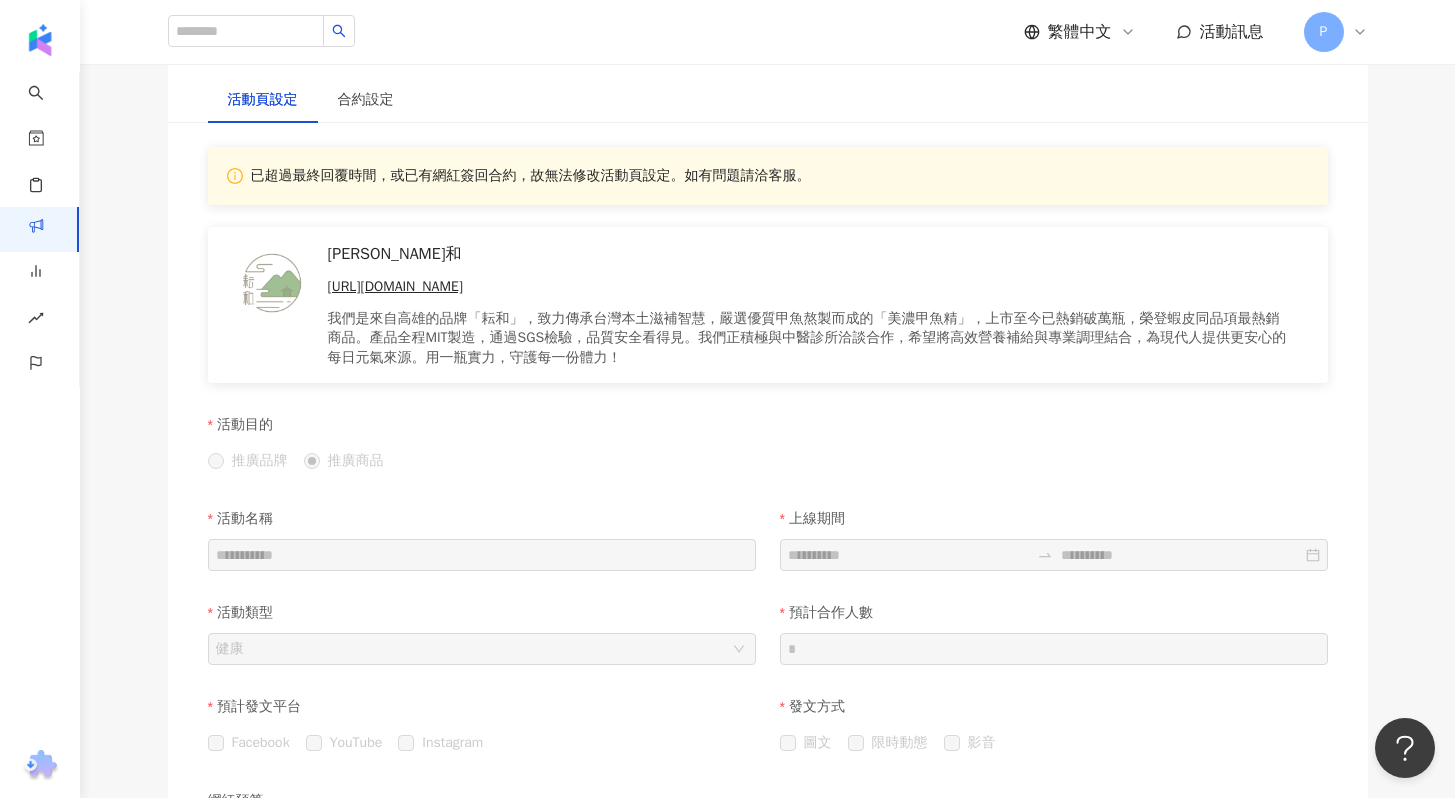 scroll, scrollTop: 620, scrollLeft: 0, axis: vertical 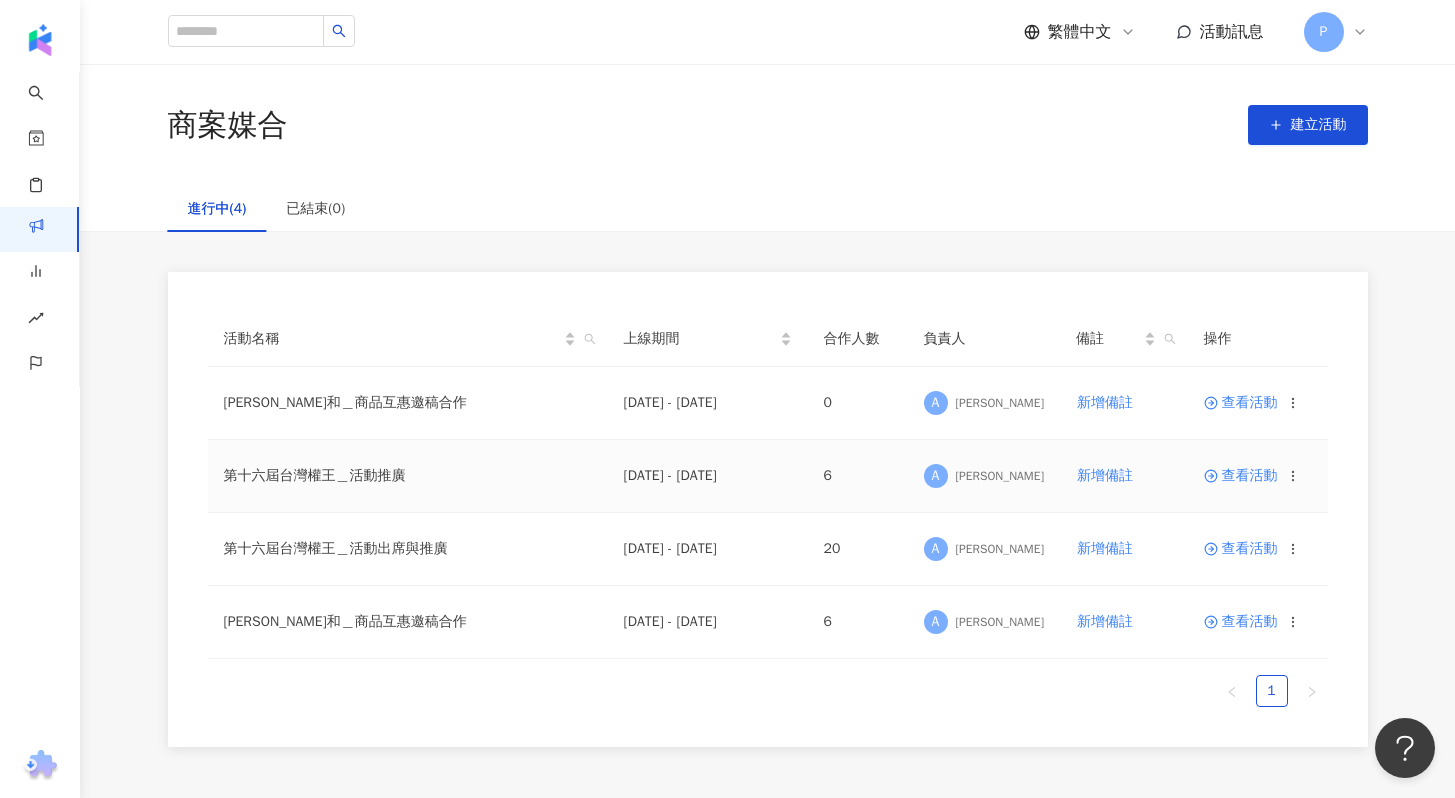 click on "查看活動" at bounding box center [1241, 476] 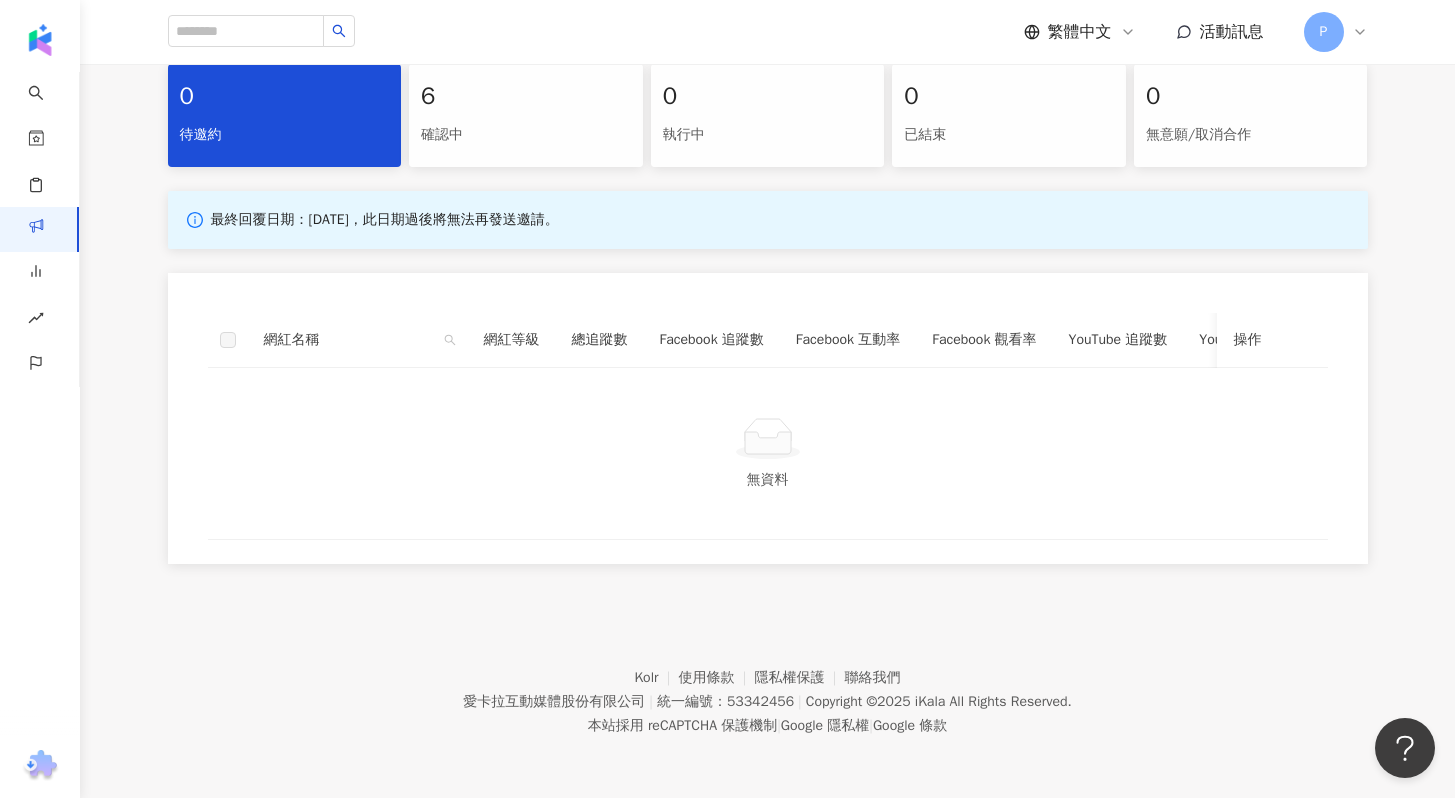 scroll, scrollTop: 0, scrollLeft: 0, axis: both 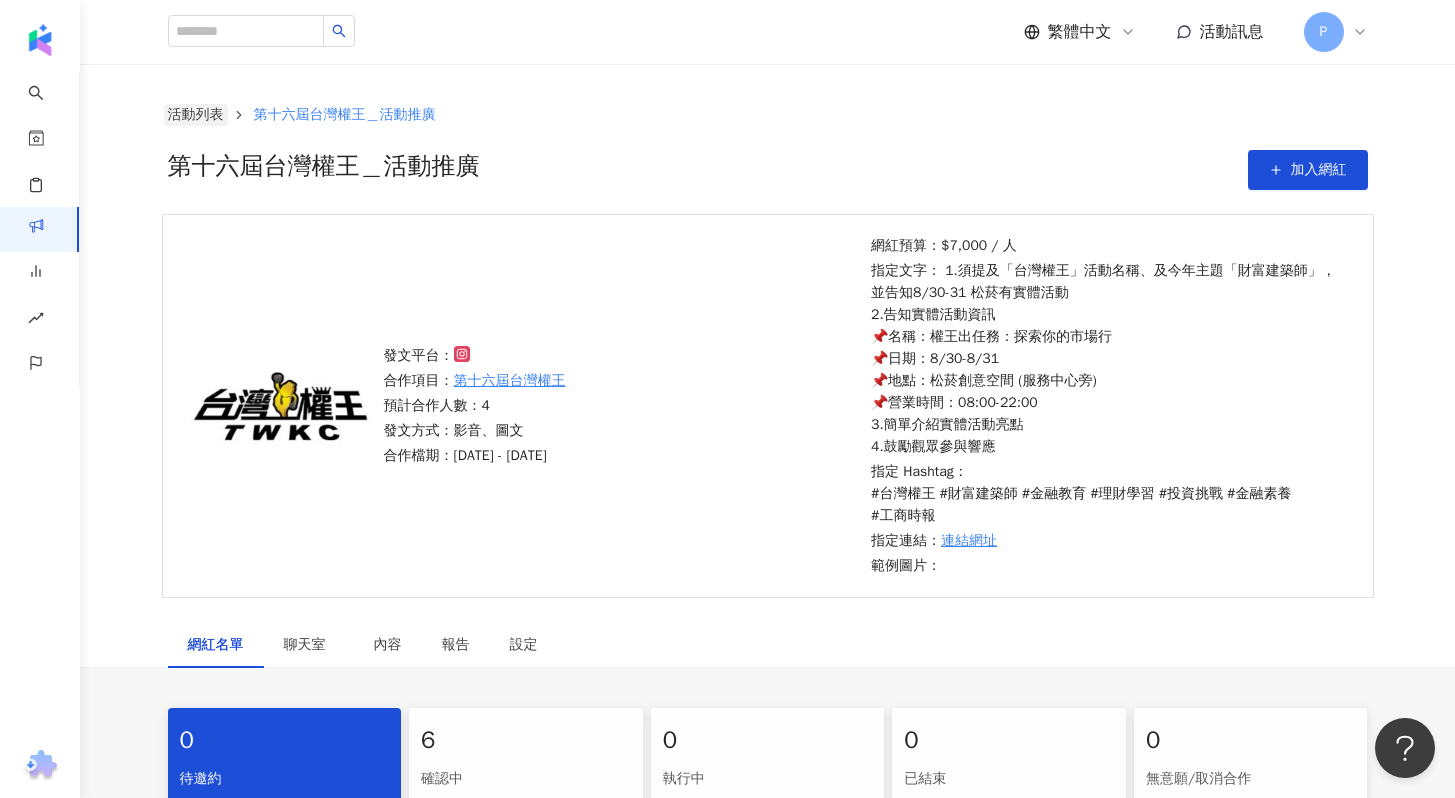 click on "活動列表" at bounding box center (196, 115) 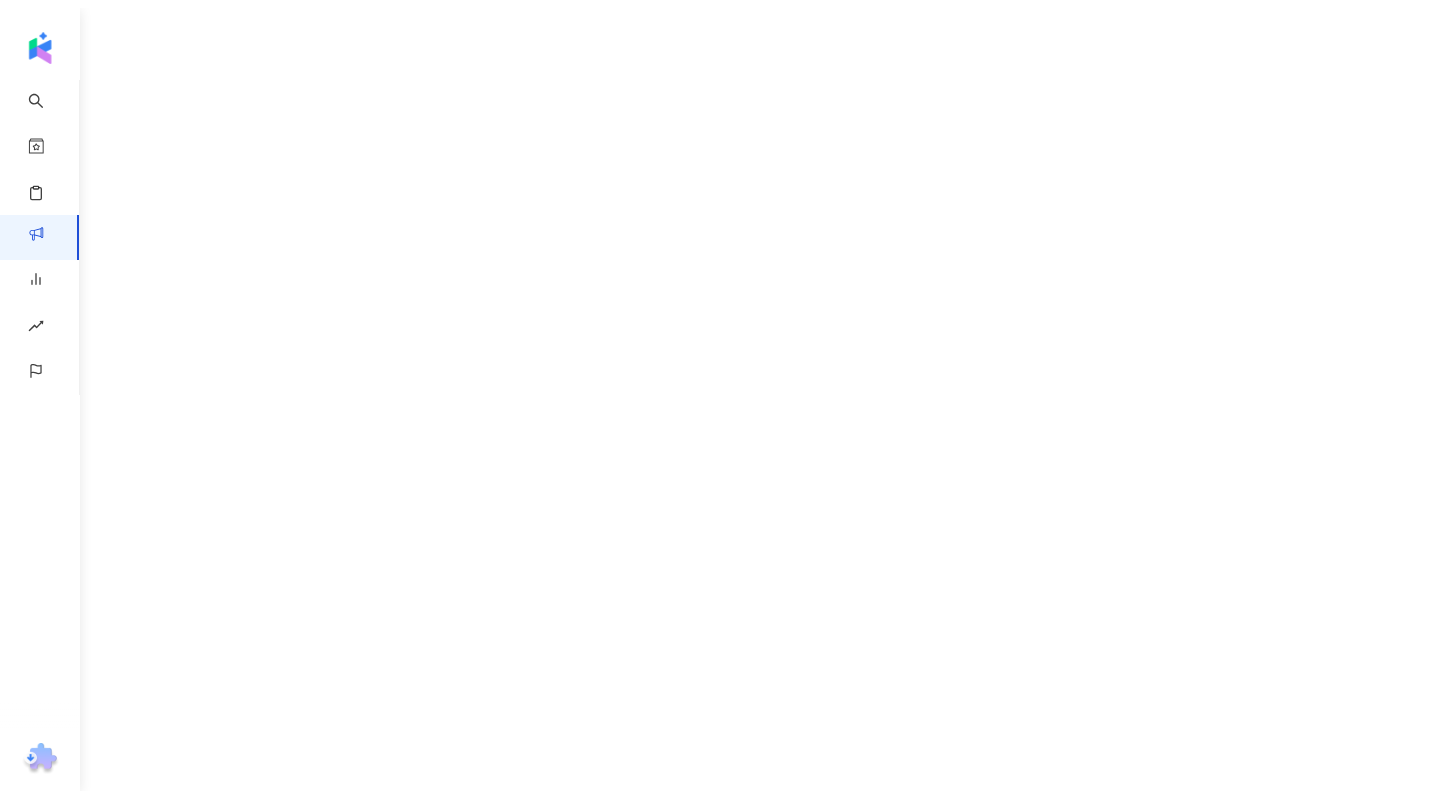 scroll, scrollTop: 0, scrollLeft: 0, axis: both 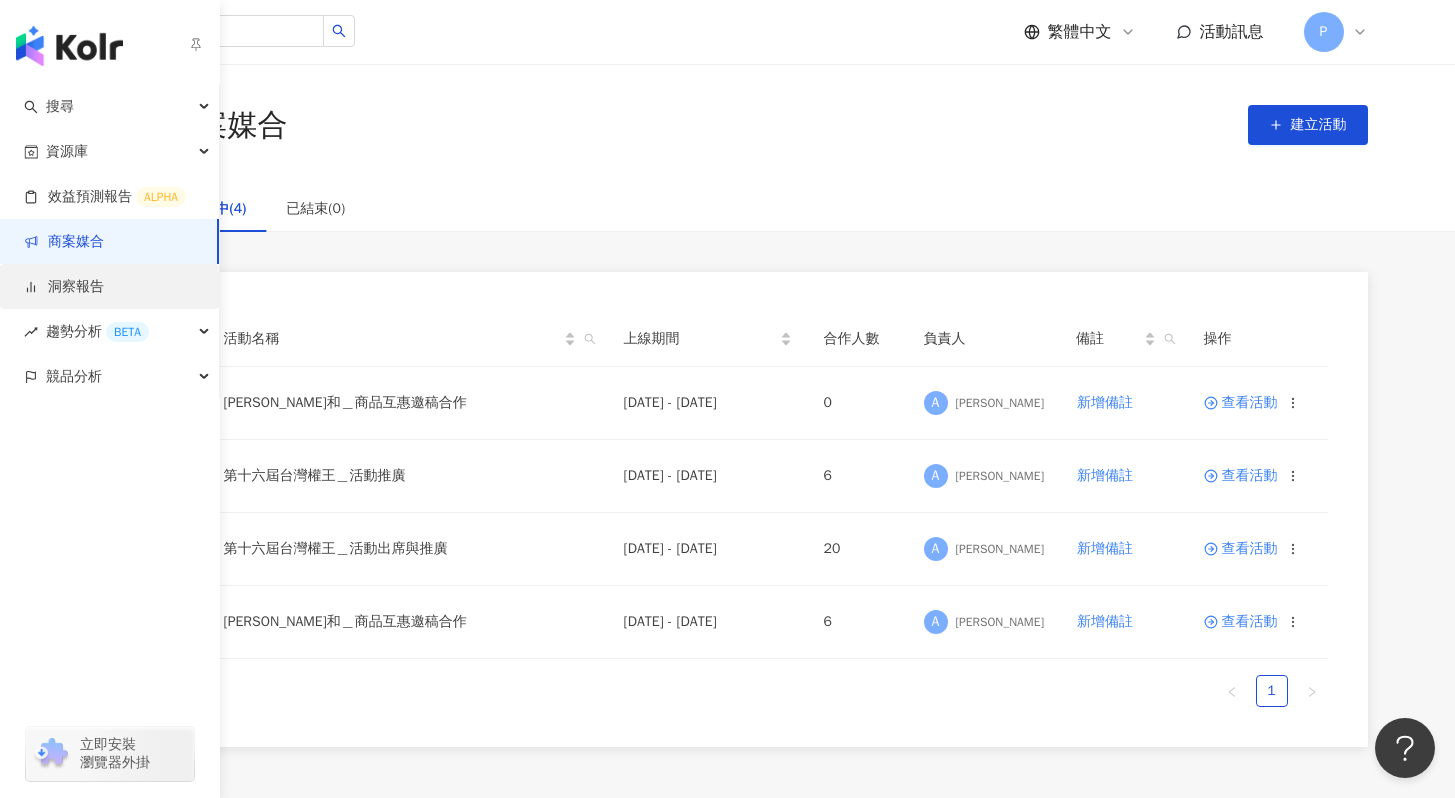 click on "洞察報告" at bounding box center (64, 287) 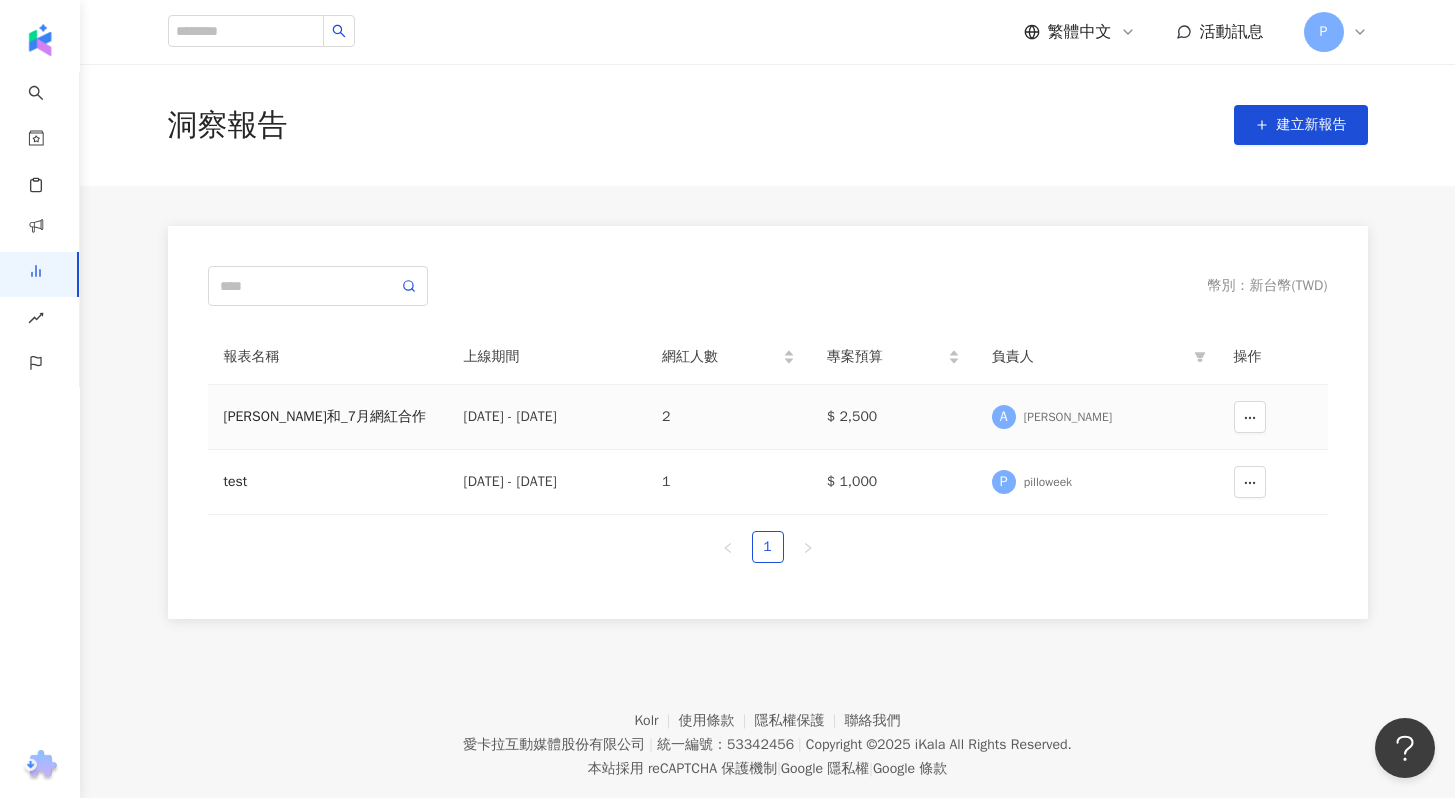 click on "A [PERSON_NAME]" at bounding box center (1097, 417) 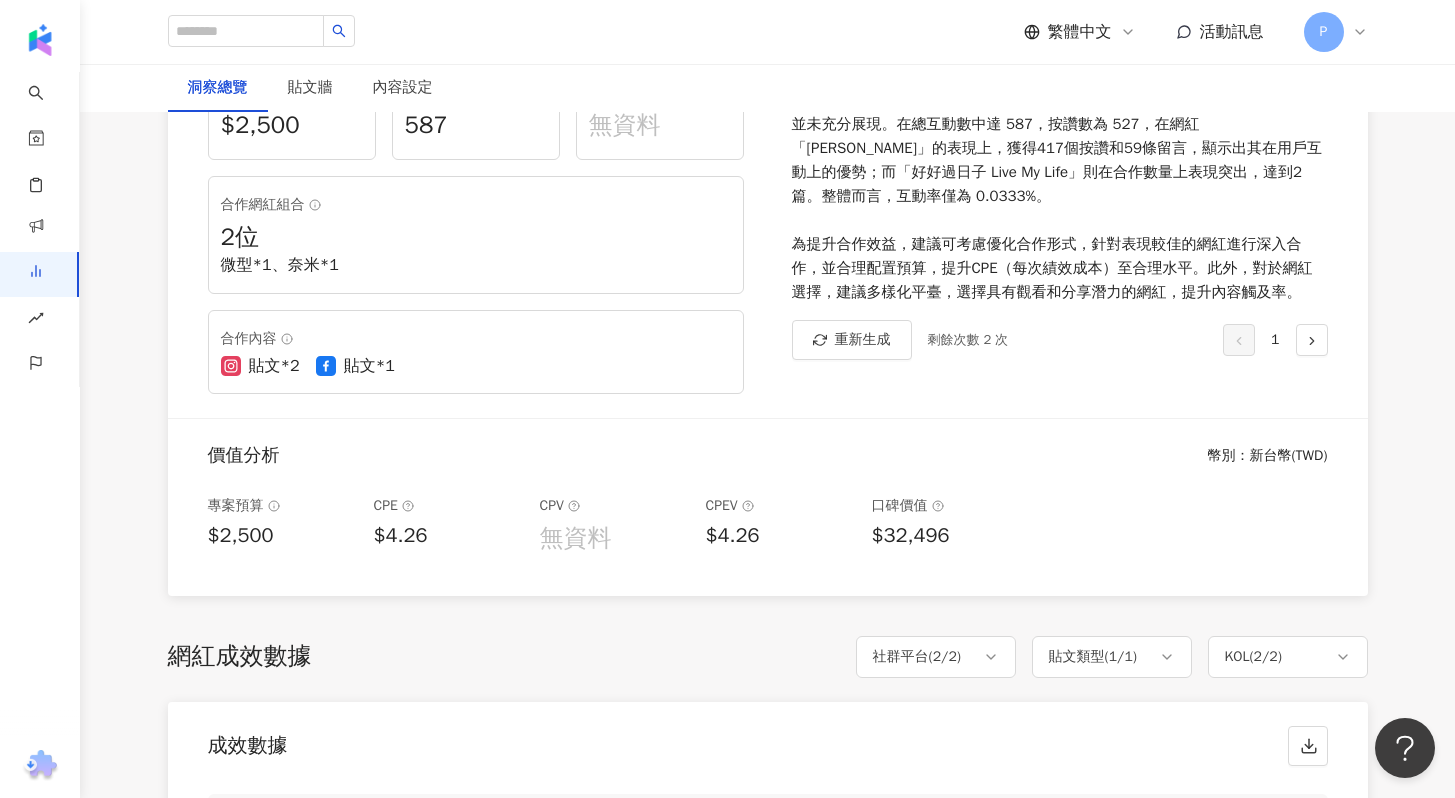 scroll, scrollTop: 390, scrollLeft: 0, axis: vertical 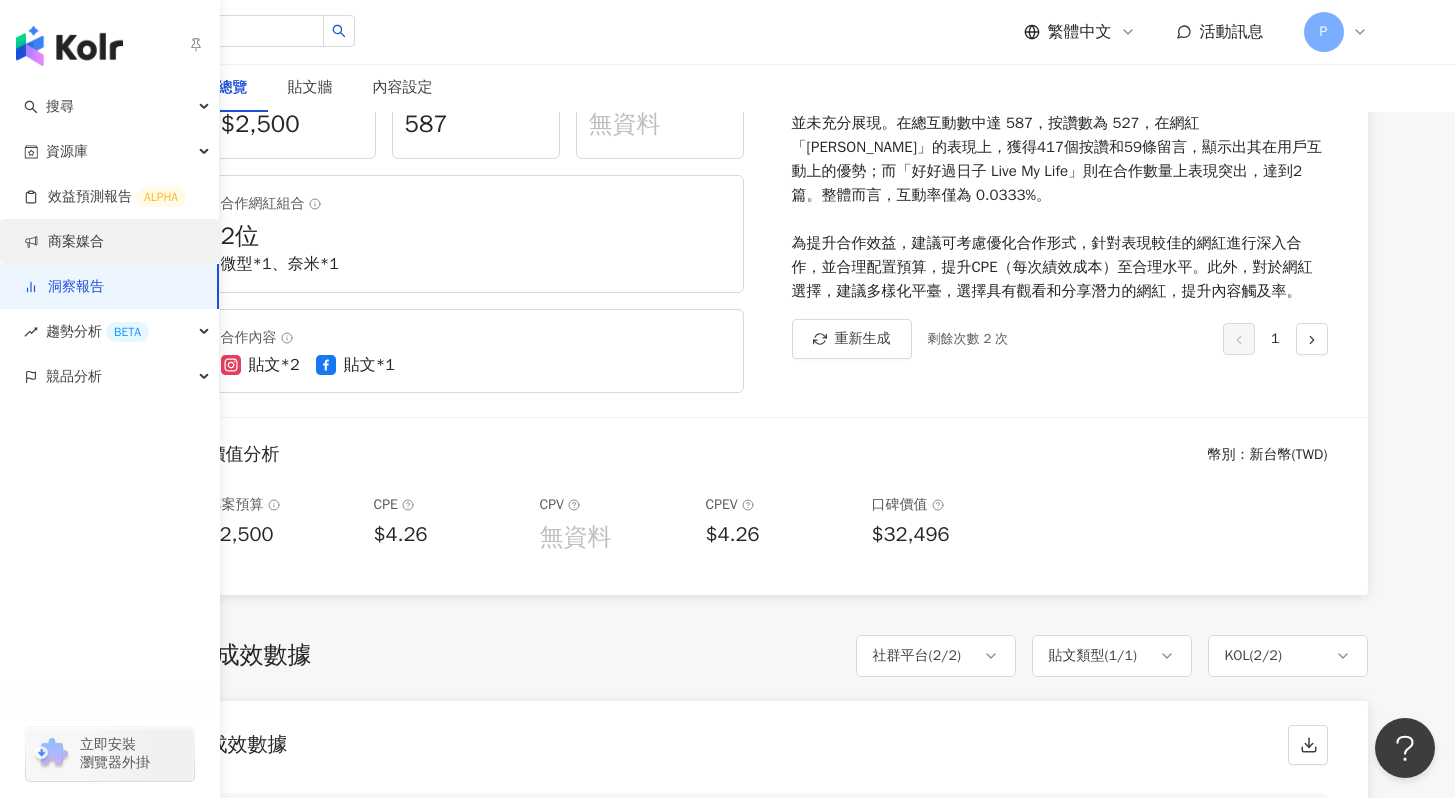 click on "商案媒合" at bounding box center (64, 242) 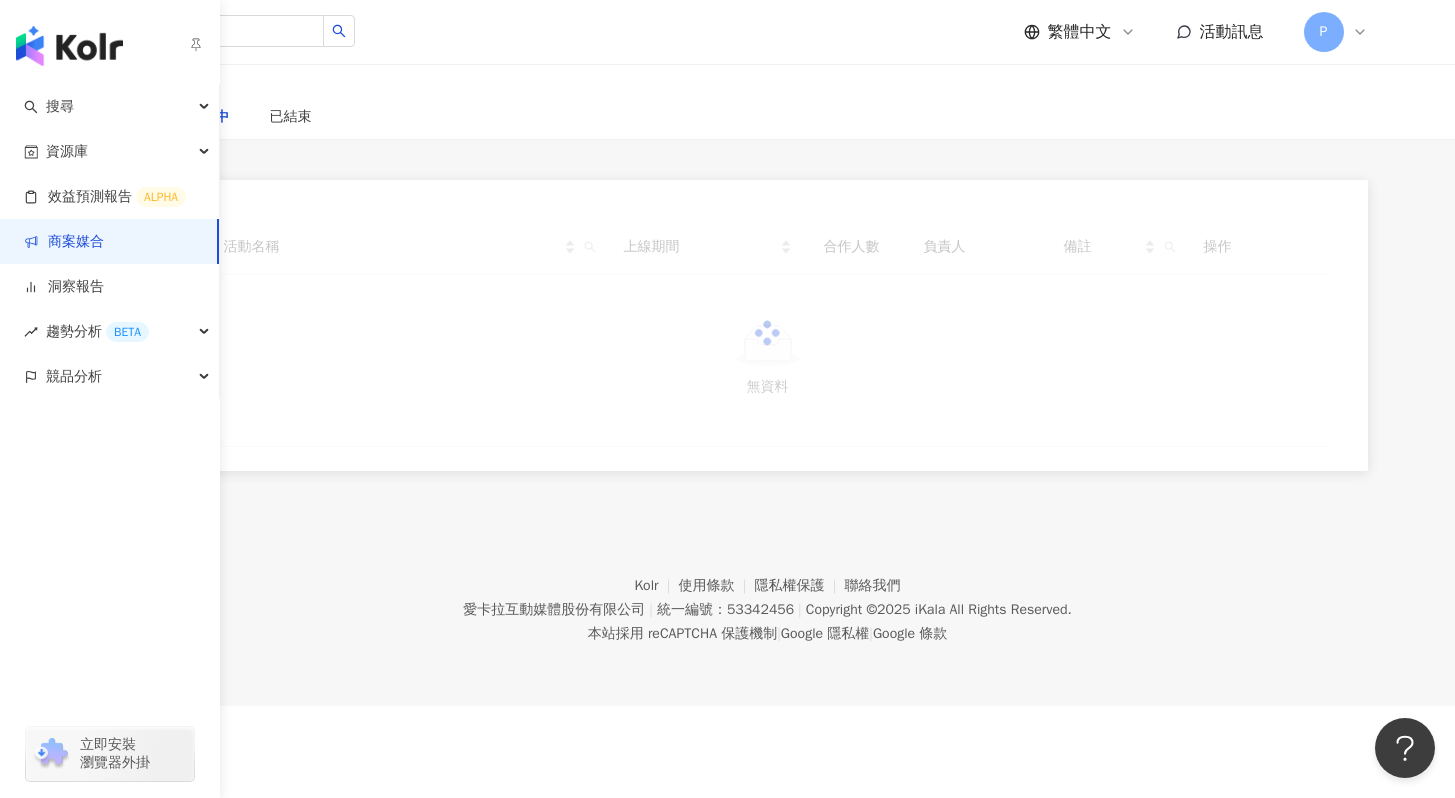 scroll, scrollTop: 0, scrollLeft: 0, axis: both 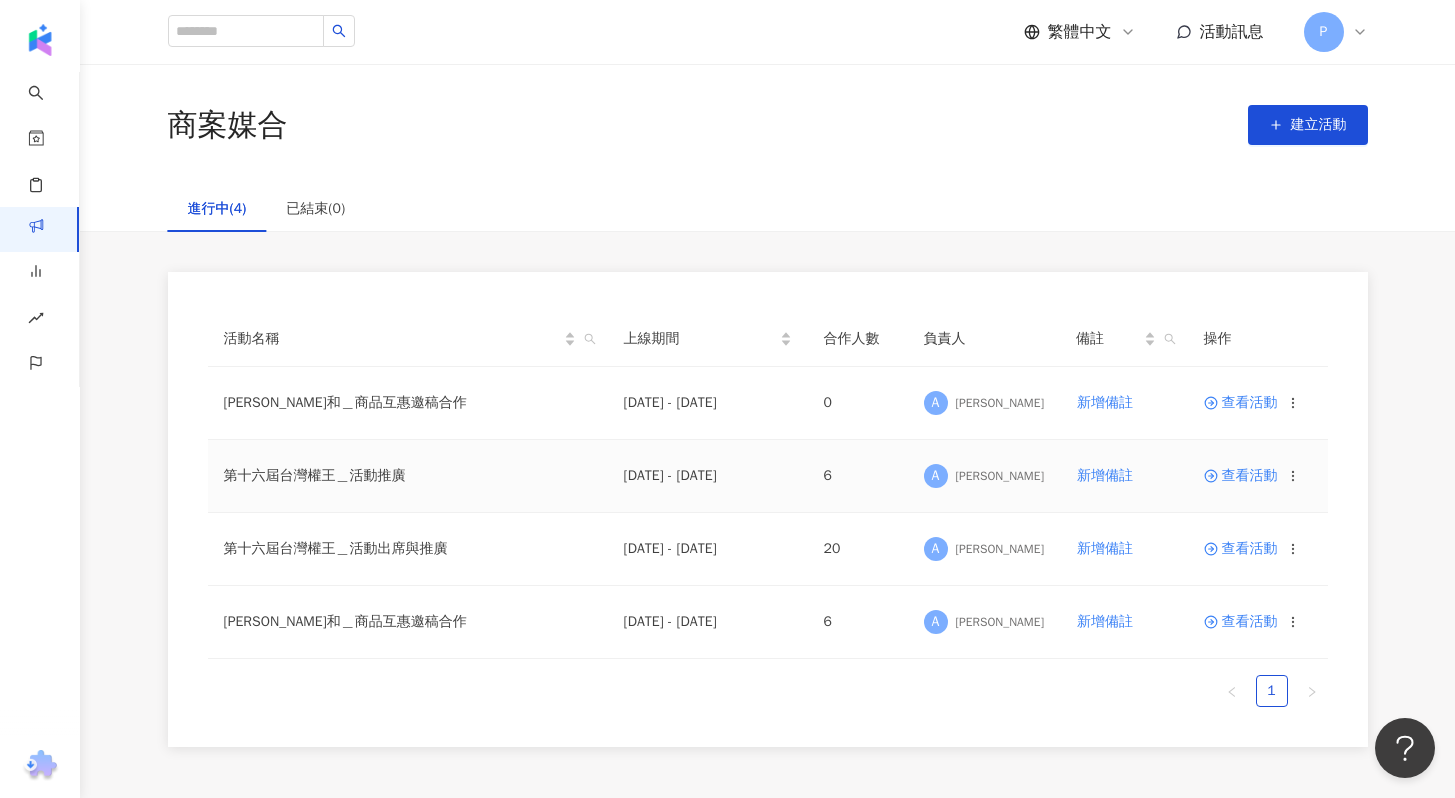 click on "查看活動" at bounding box center (1241, 476) 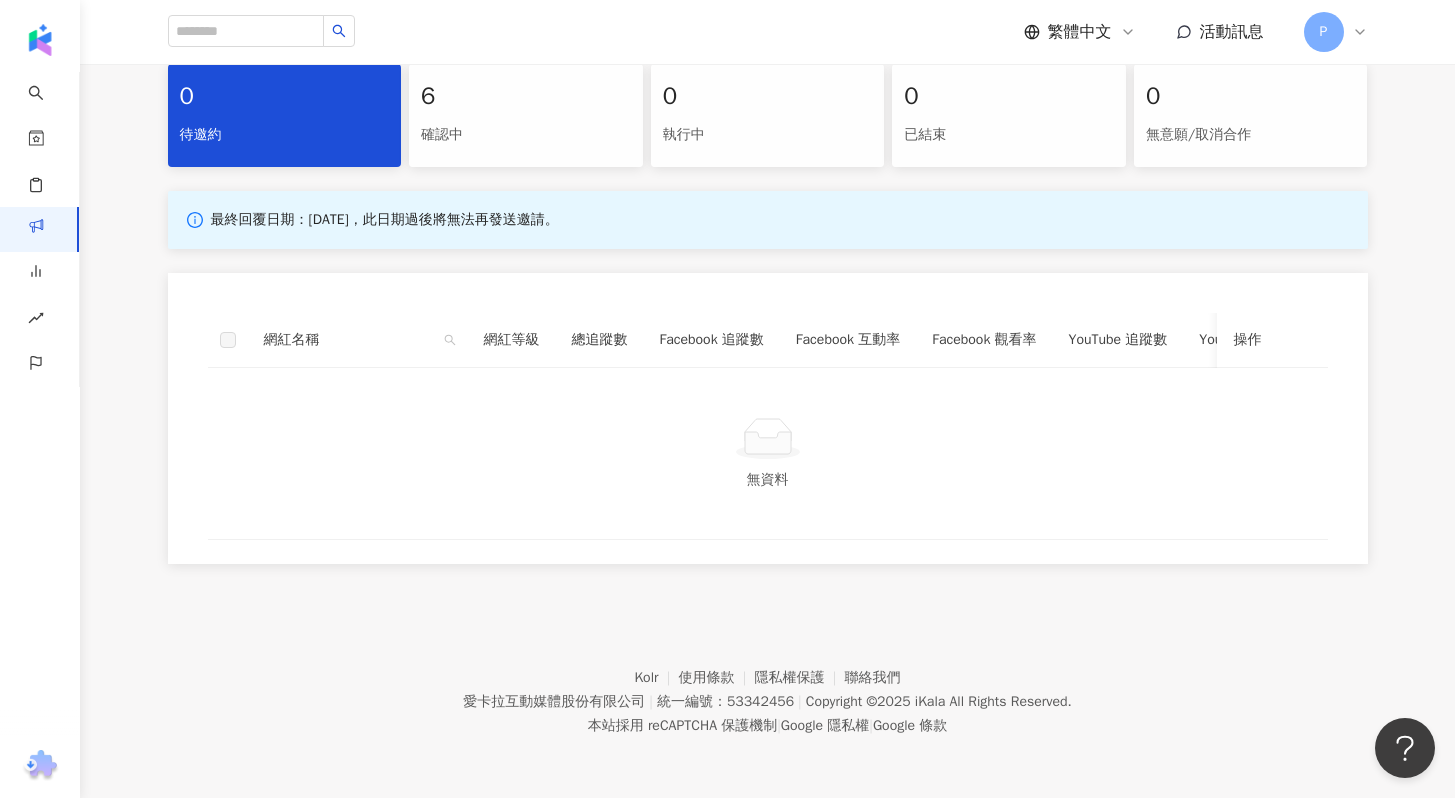 scroll, scrollTop: 659, scrollLeft: 0, axis: vertical 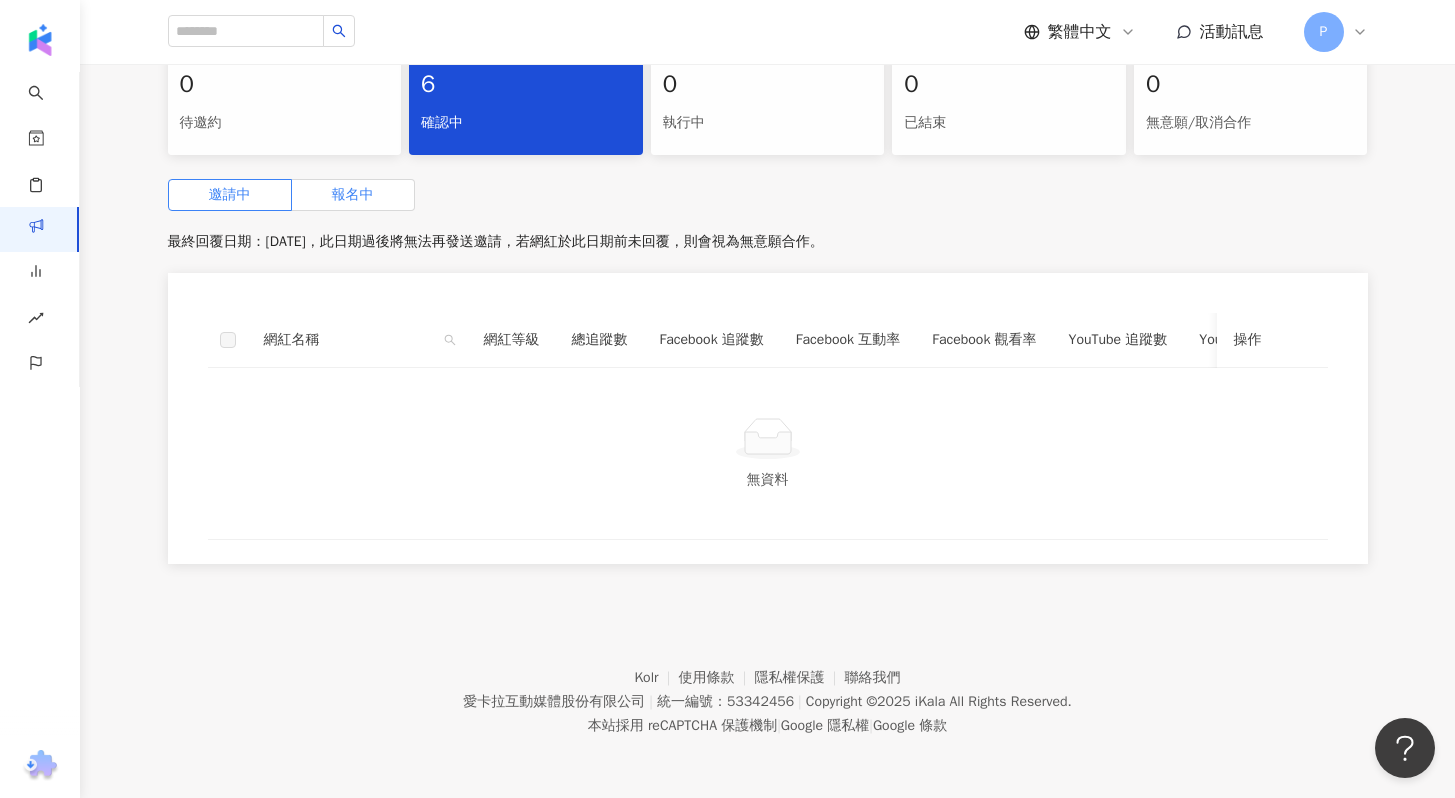 click on "報名中" at bounding box center [353, 194] 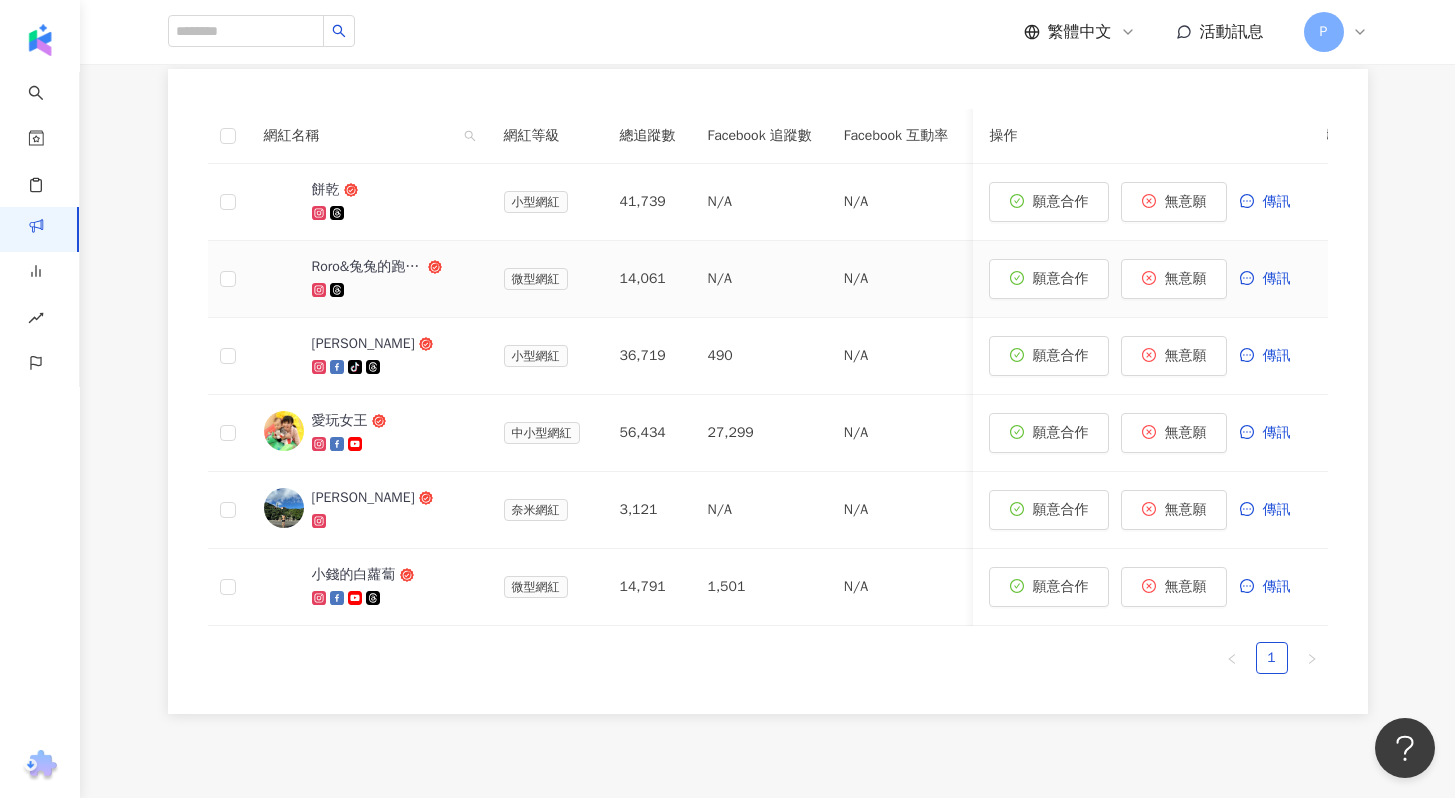 scroll, scrollTop: 136, scrollLeft: 0, axis: vertical 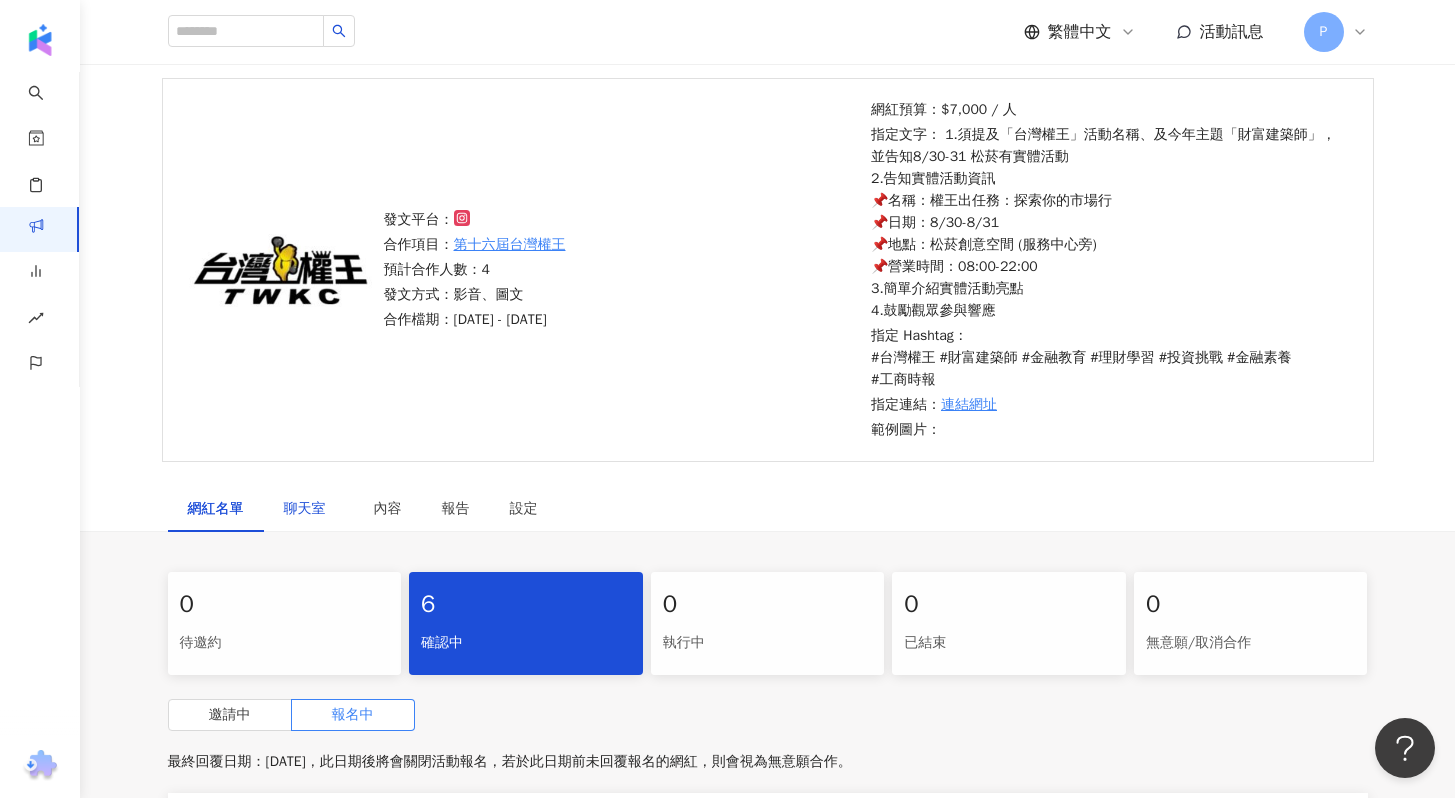 click on "聊天室" at bounding box center [309, 509] 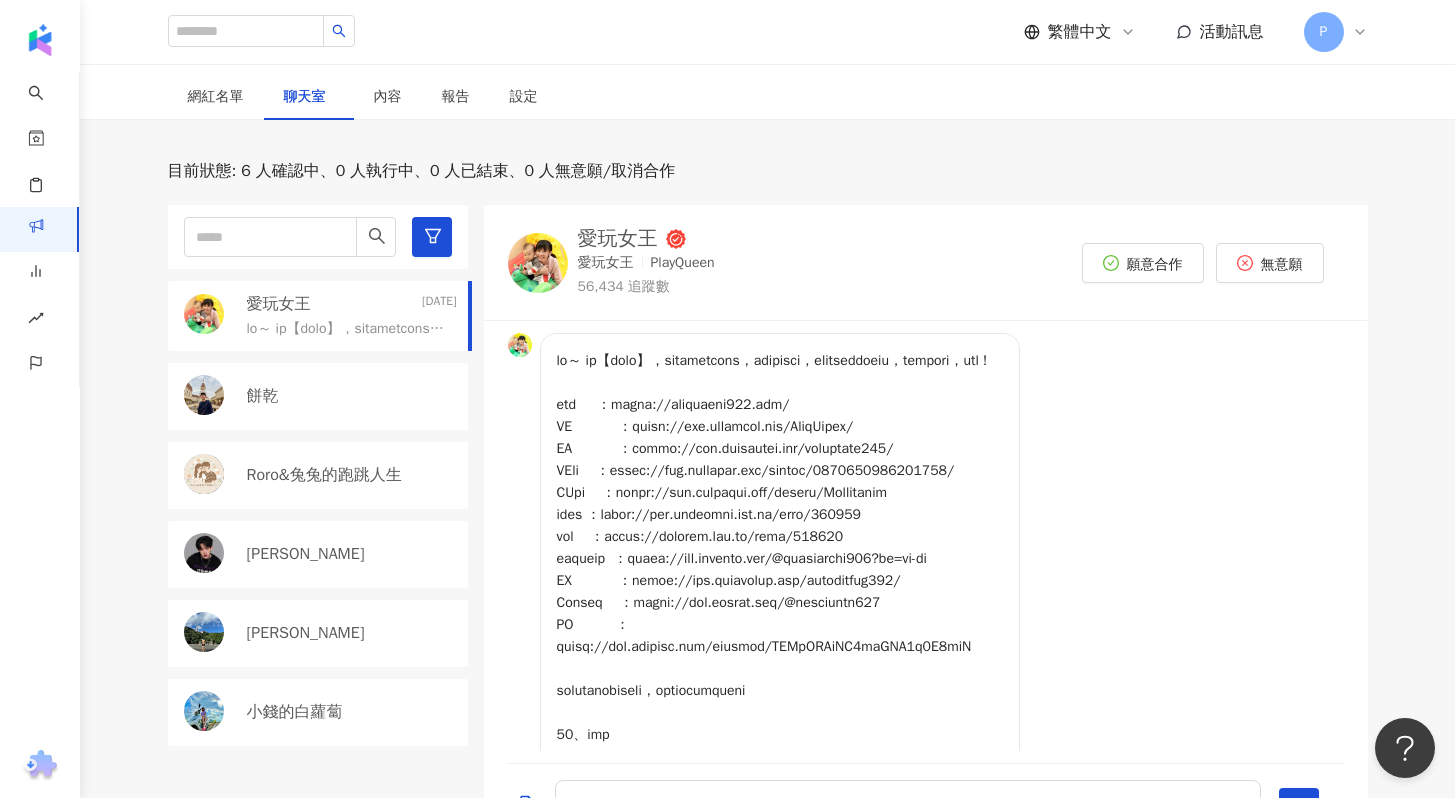 scroll, scrollTop: 562, scrollLeft: 0, axis: vertical 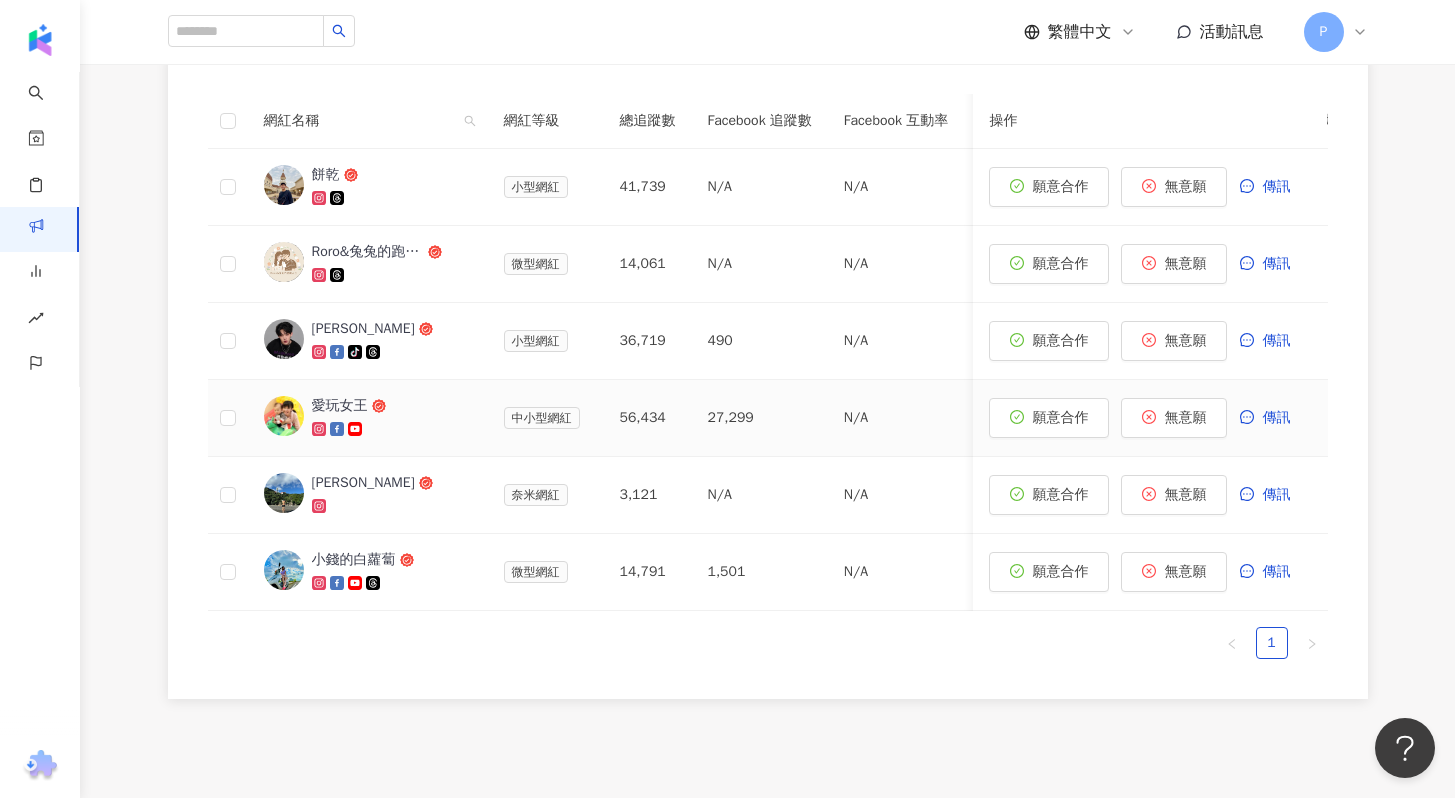click on "愛玩女王" at bounding box center [340, 406] 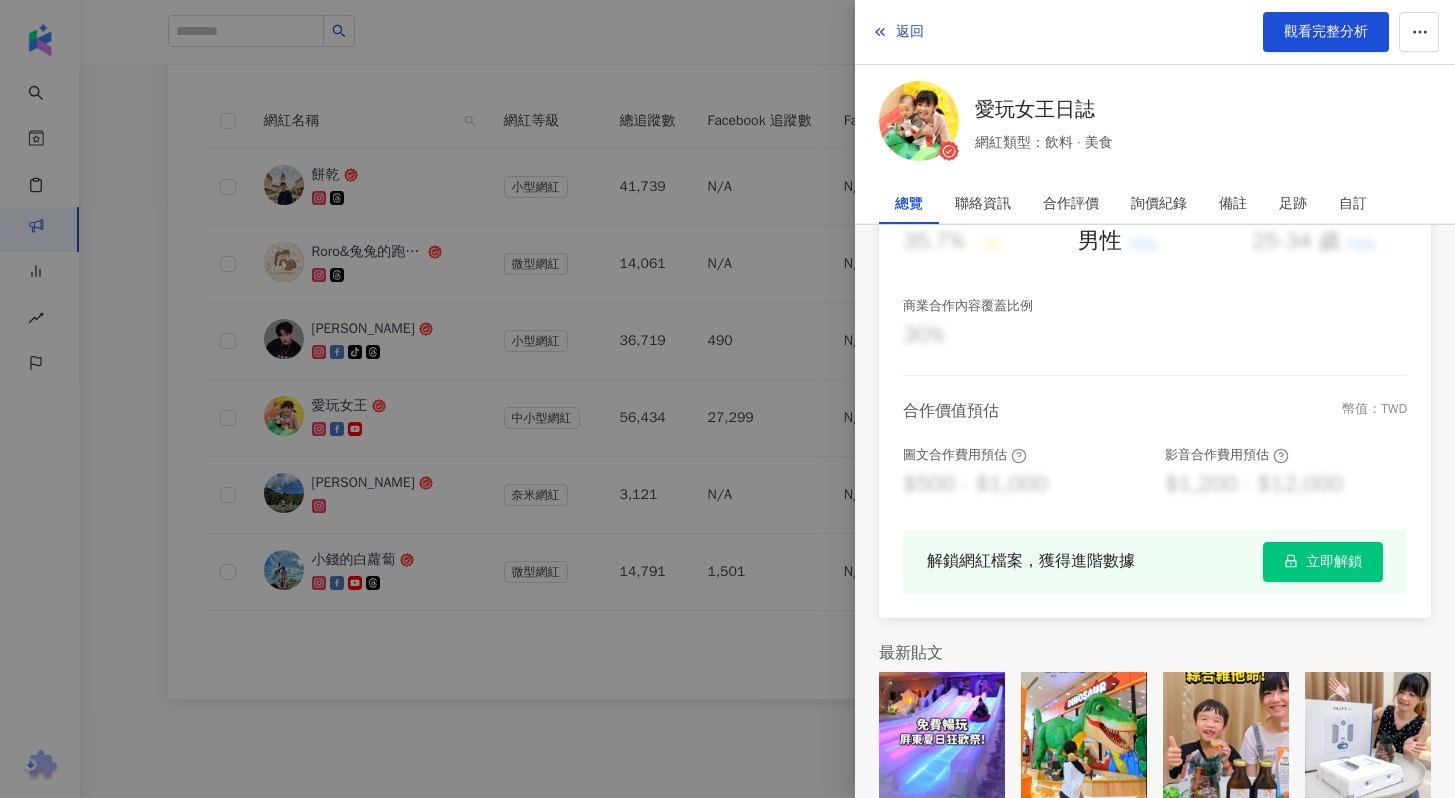 scroll, scrollTop: 445, scrollLeft: 0, axis: vertical 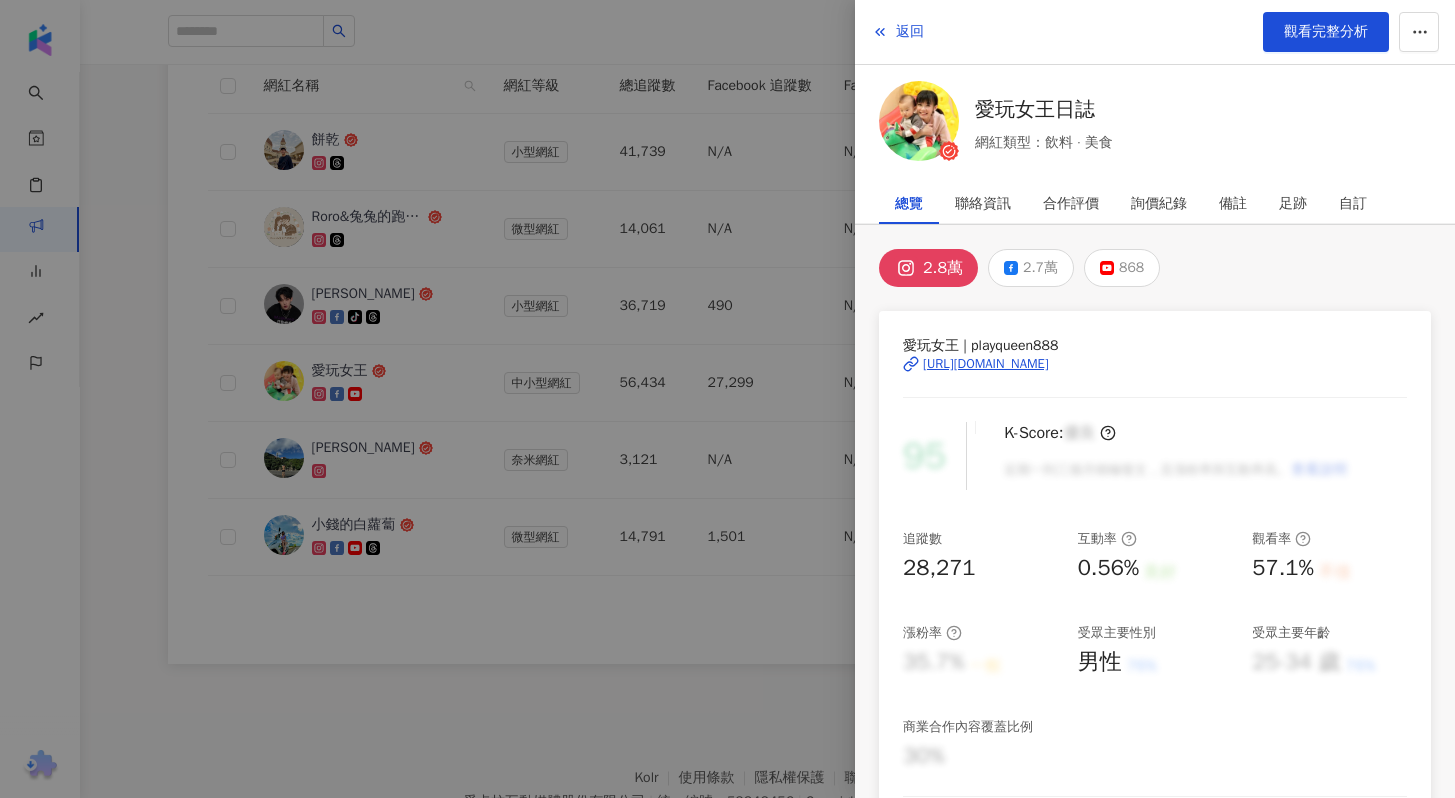 click at bounding box center [727, 399] 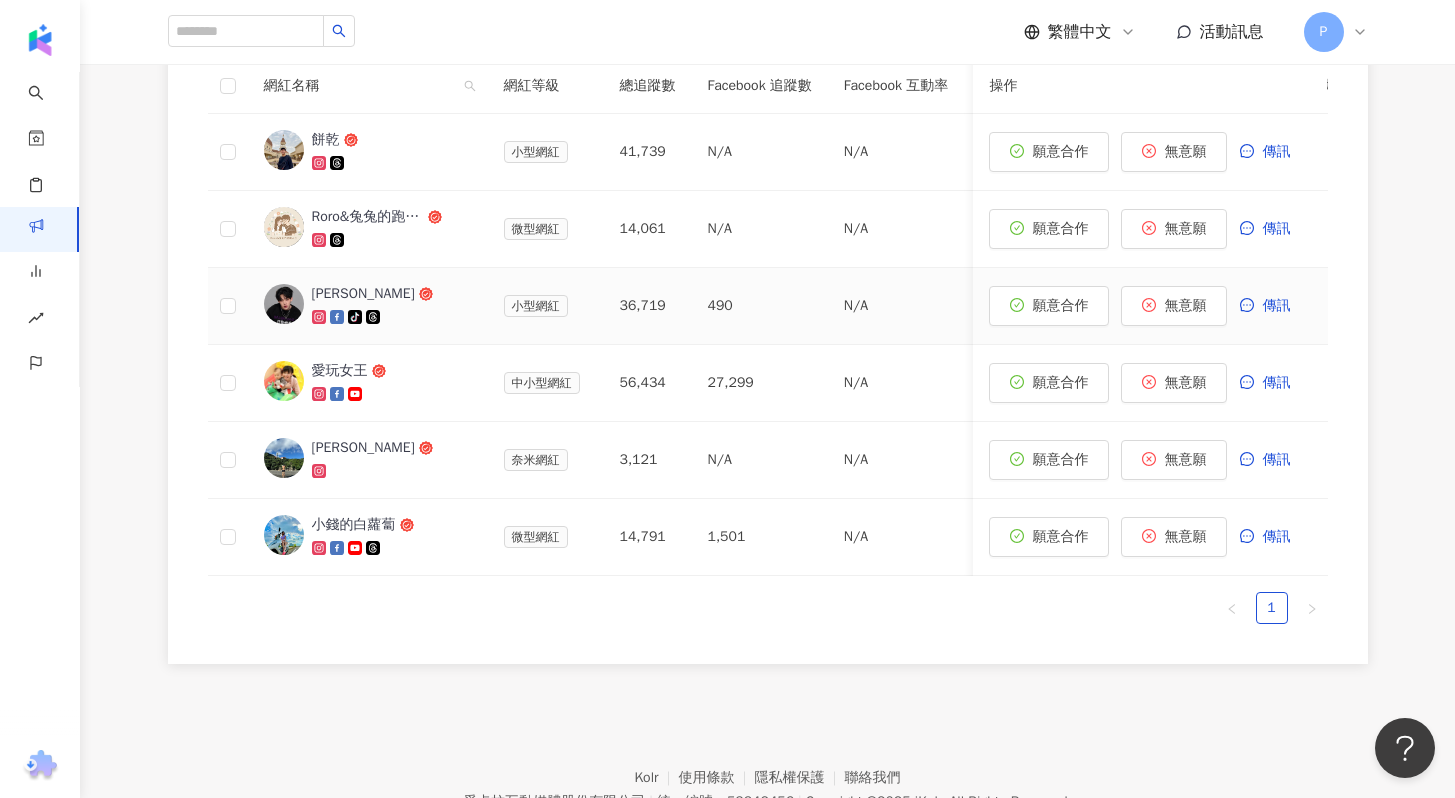 click on "[PERSON_NAME]" at bounding box center (363, 294) 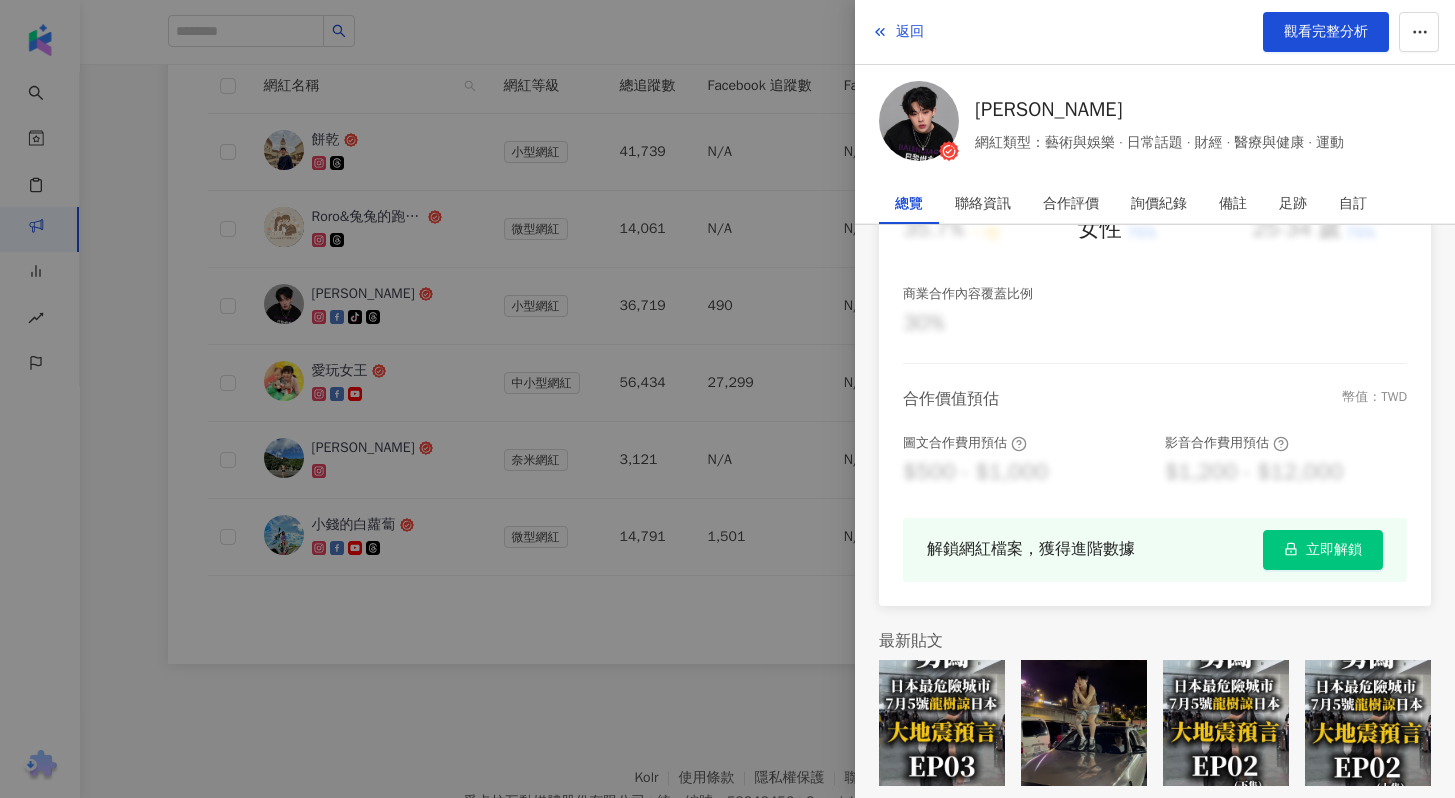 scroll, scrollTop: 445, scrollLeft: 0, axis: vertical 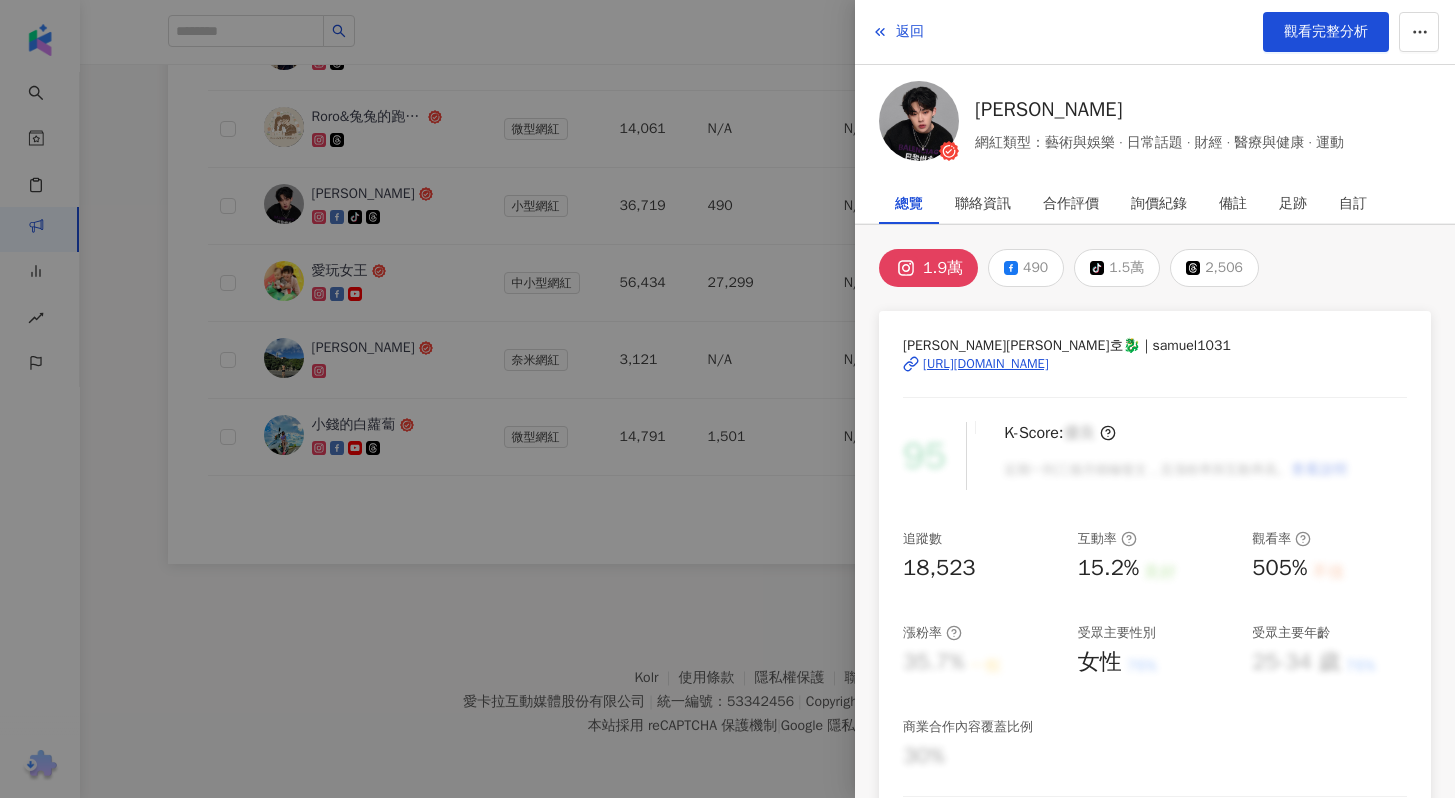 click at bounding box center (727, 399) 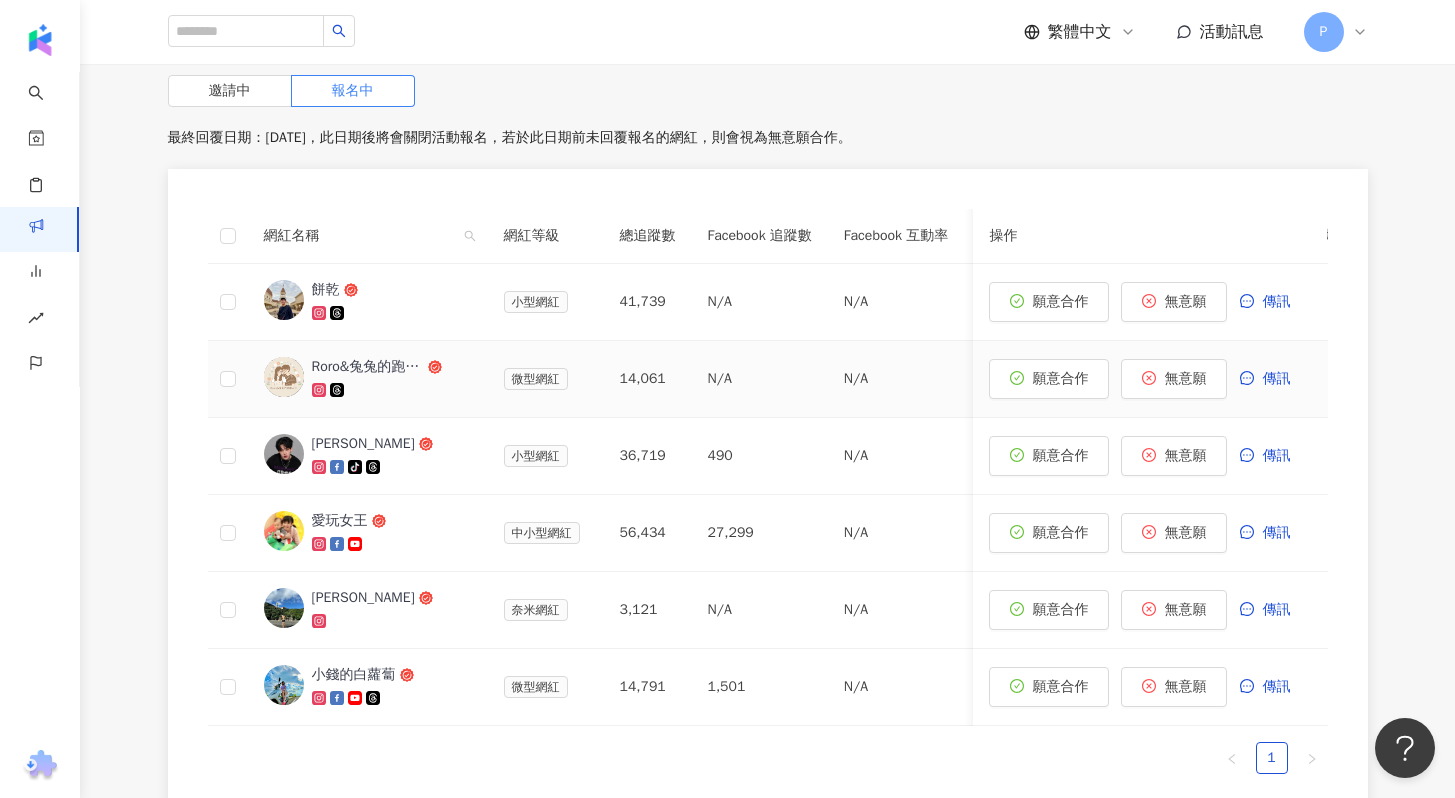 scroll, scrollTop: 761, scrollLeft: 0, axis: vertical 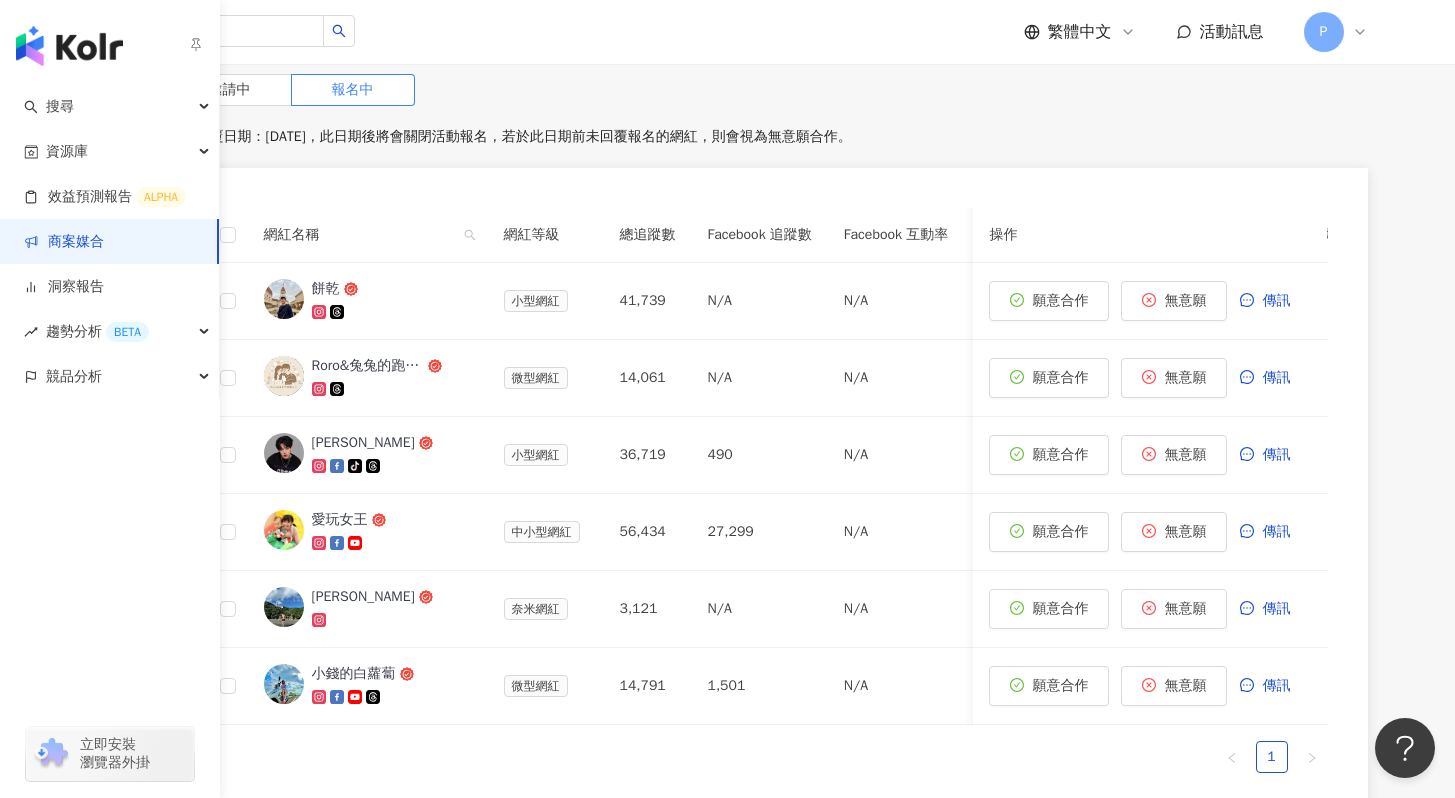 click on "商案媒合" at bounding box center (64, 242) 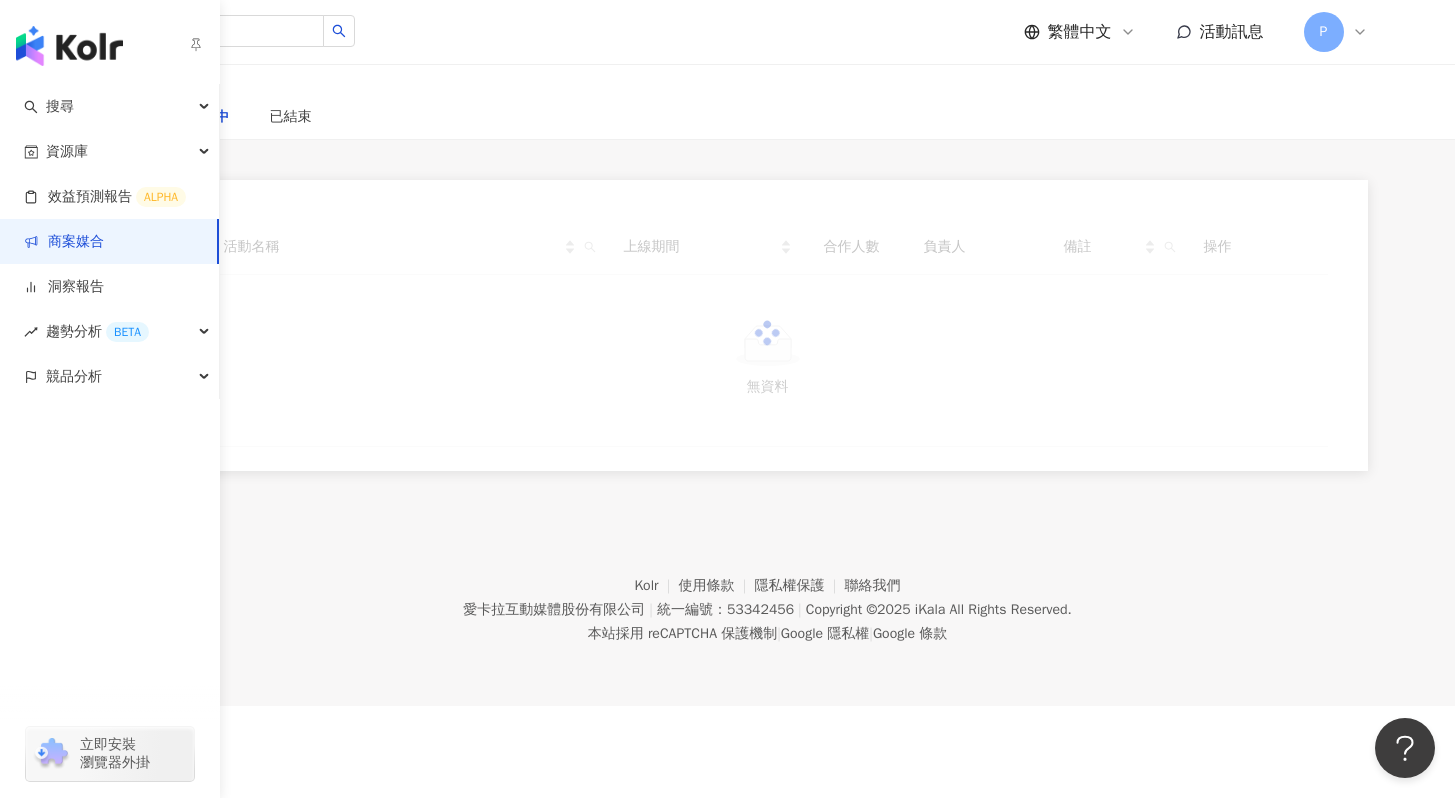 scroll, scrollTop: 0, scrollLeft: 0, axis: both 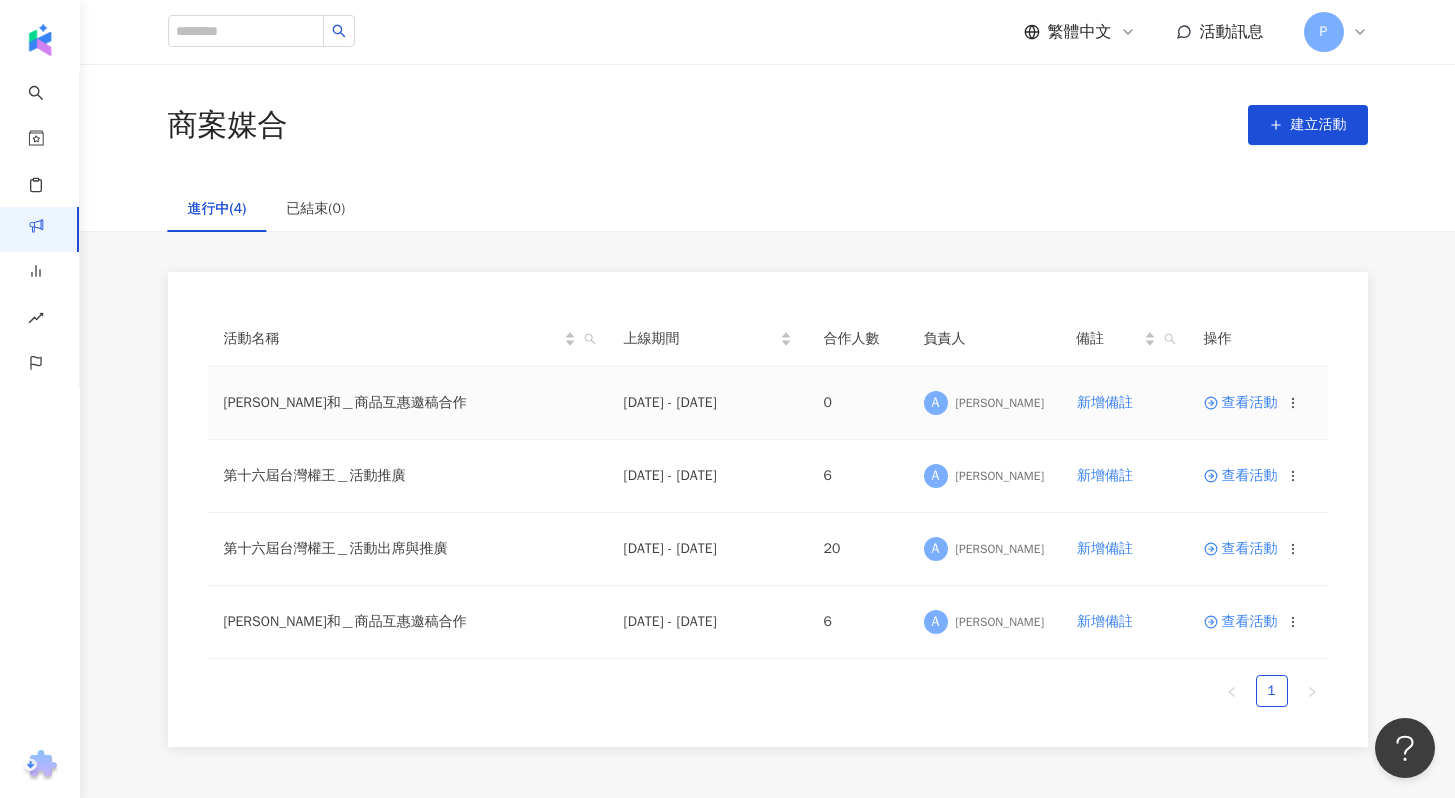 click on "查看活動" at bounding box center (1241, 403) 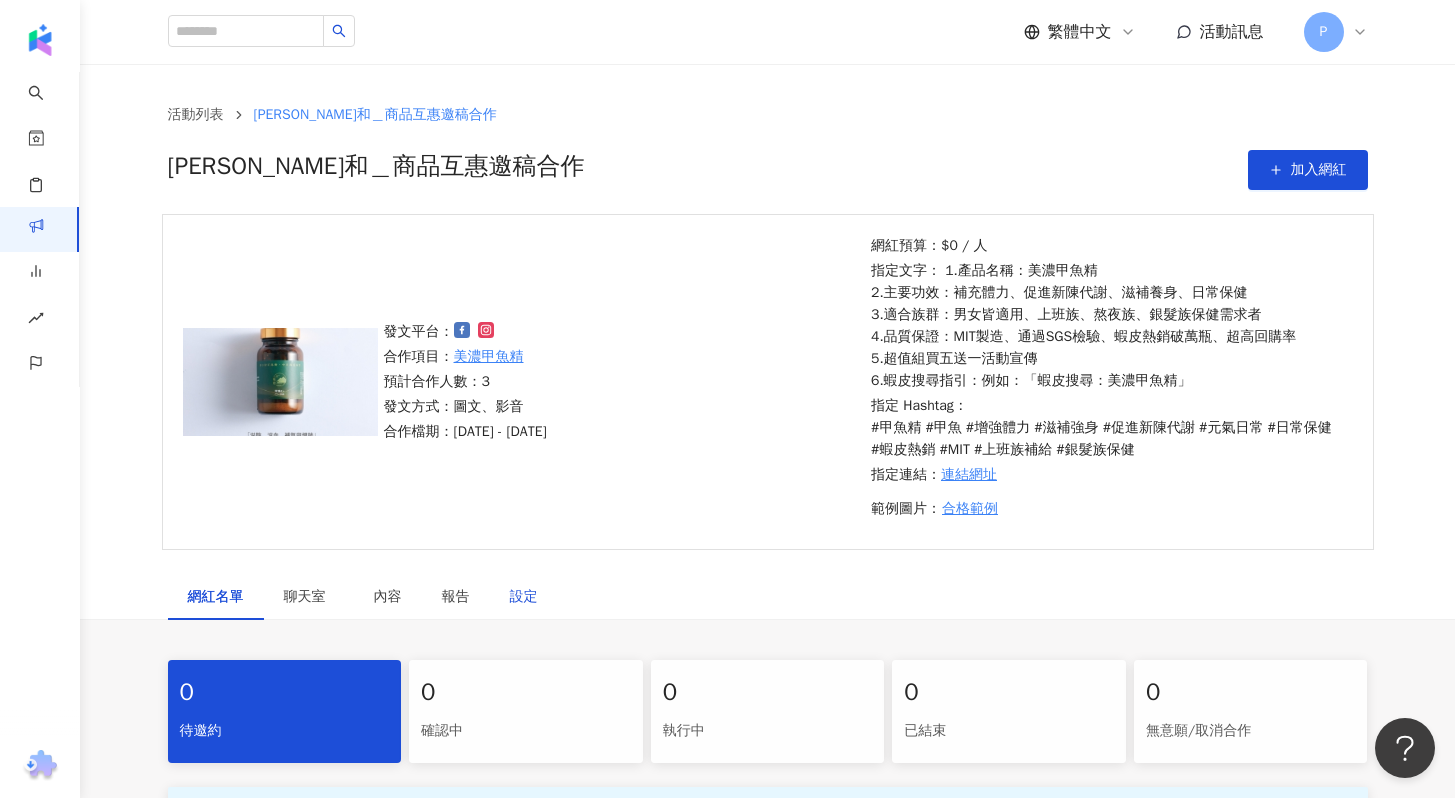 click on "設定" at bounding box center (524, 597) 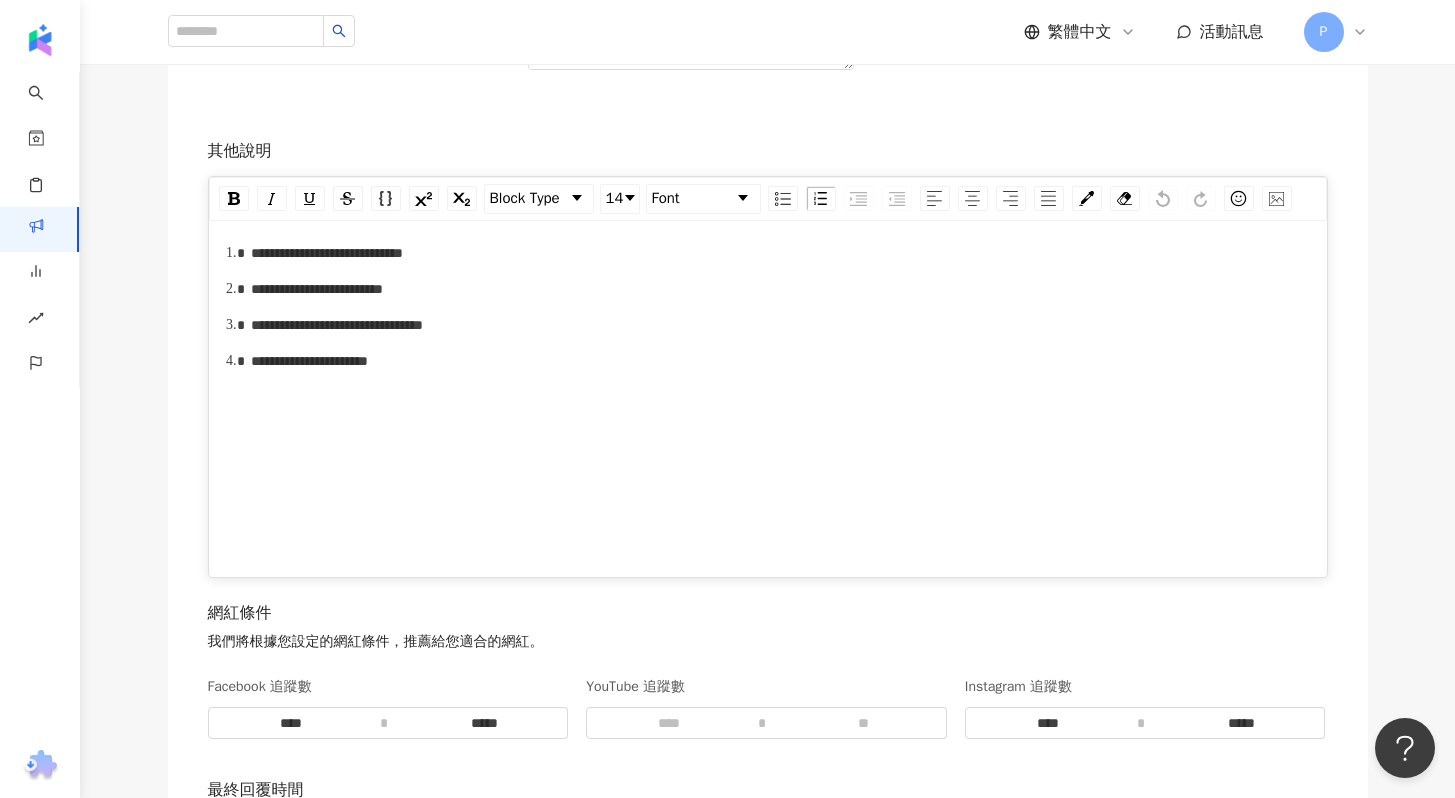 scroll, scrollTop: 3072, scrollLeft: 0, axis: vertical 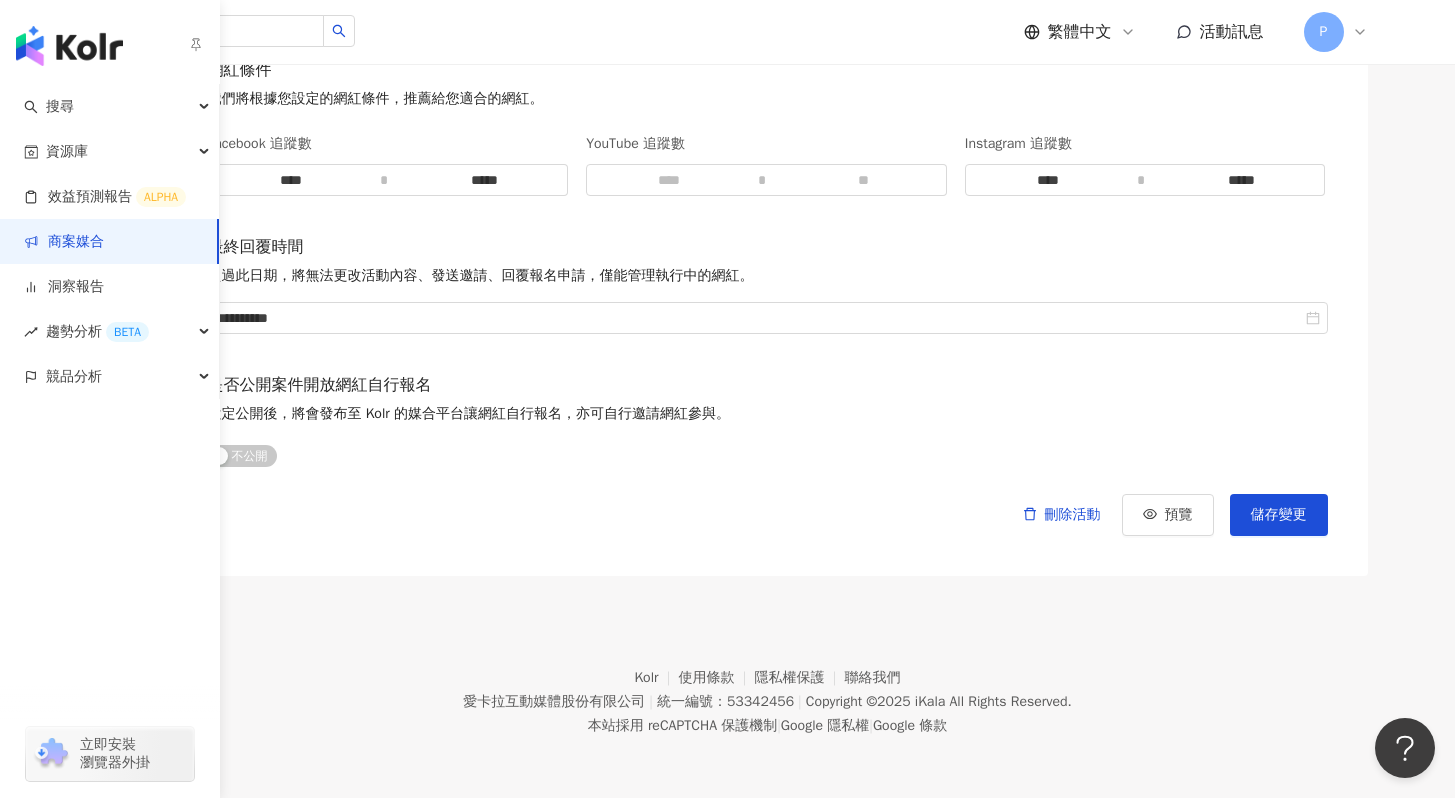 click on "商案媒合" at bounding box center (64, 242) 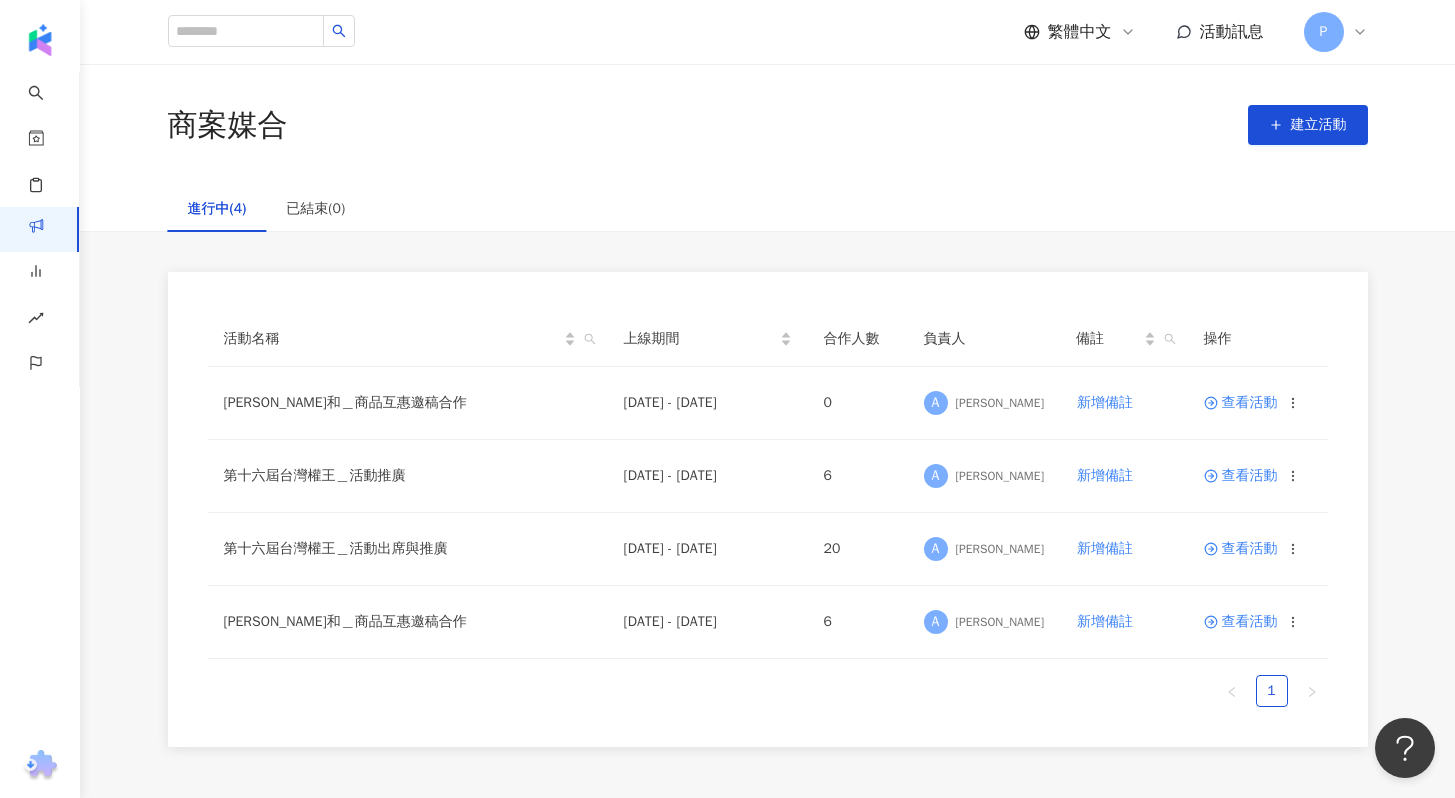 click 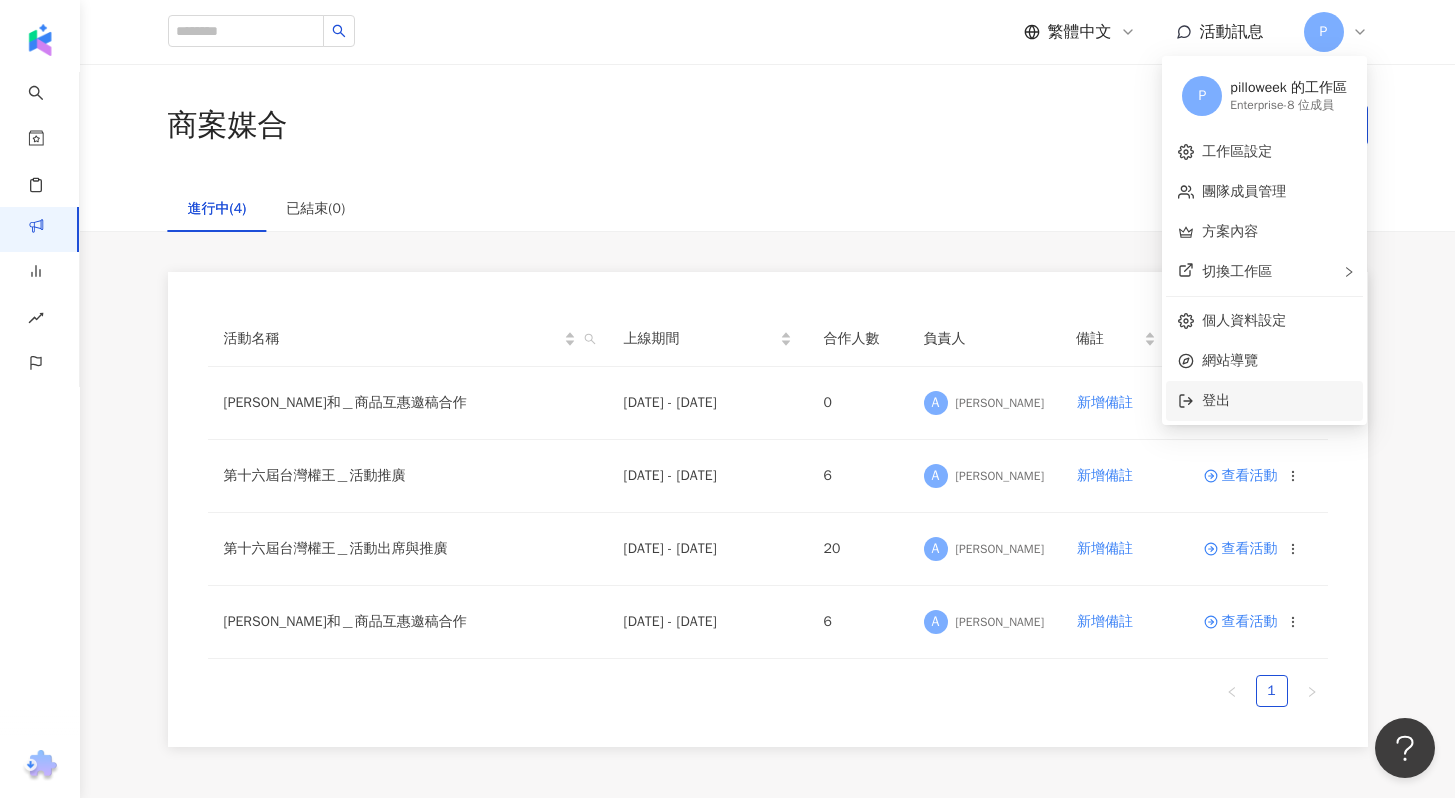 click on "登出" at bounding box center (1216, 400) 